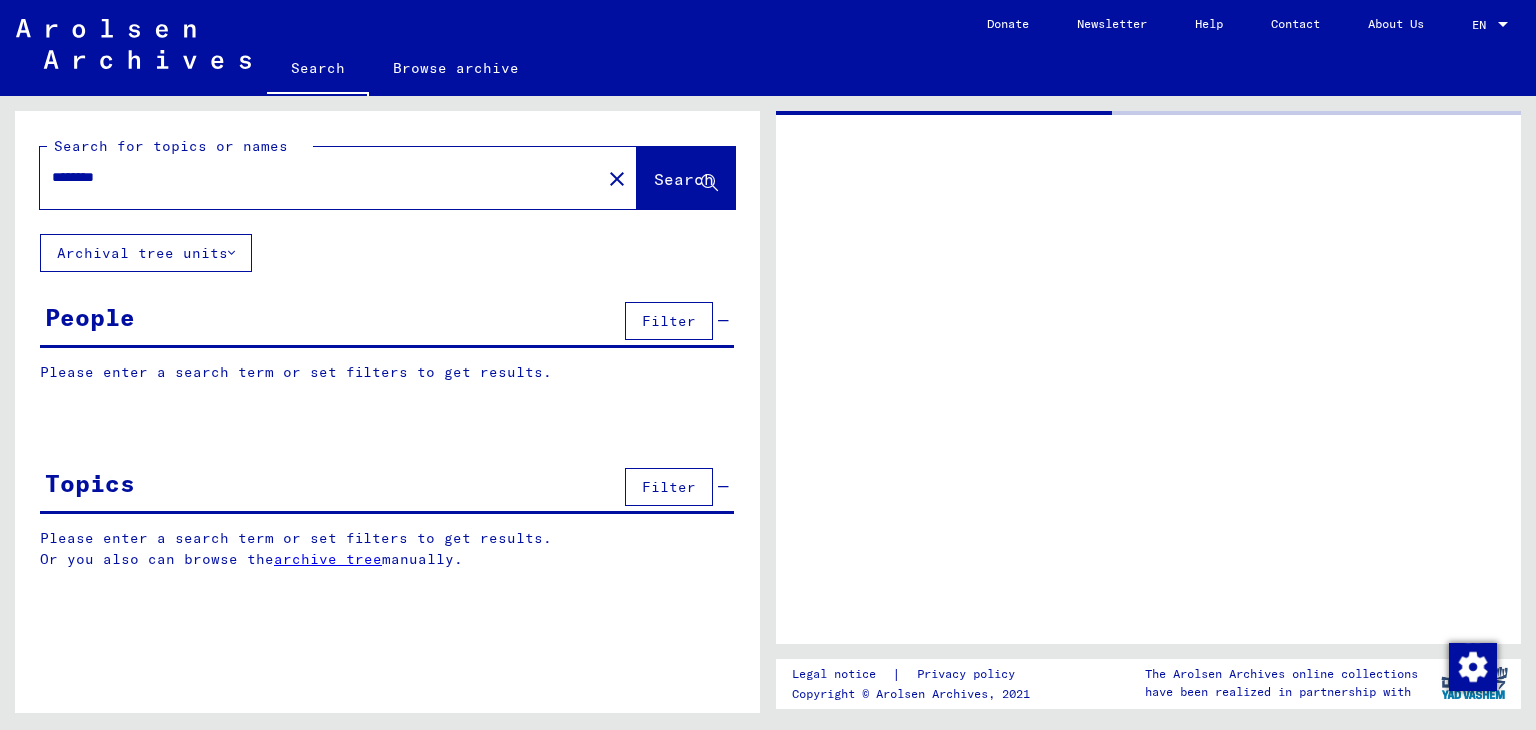 scroll, scrollTop: 0, scrollLeft: 0, axis: both 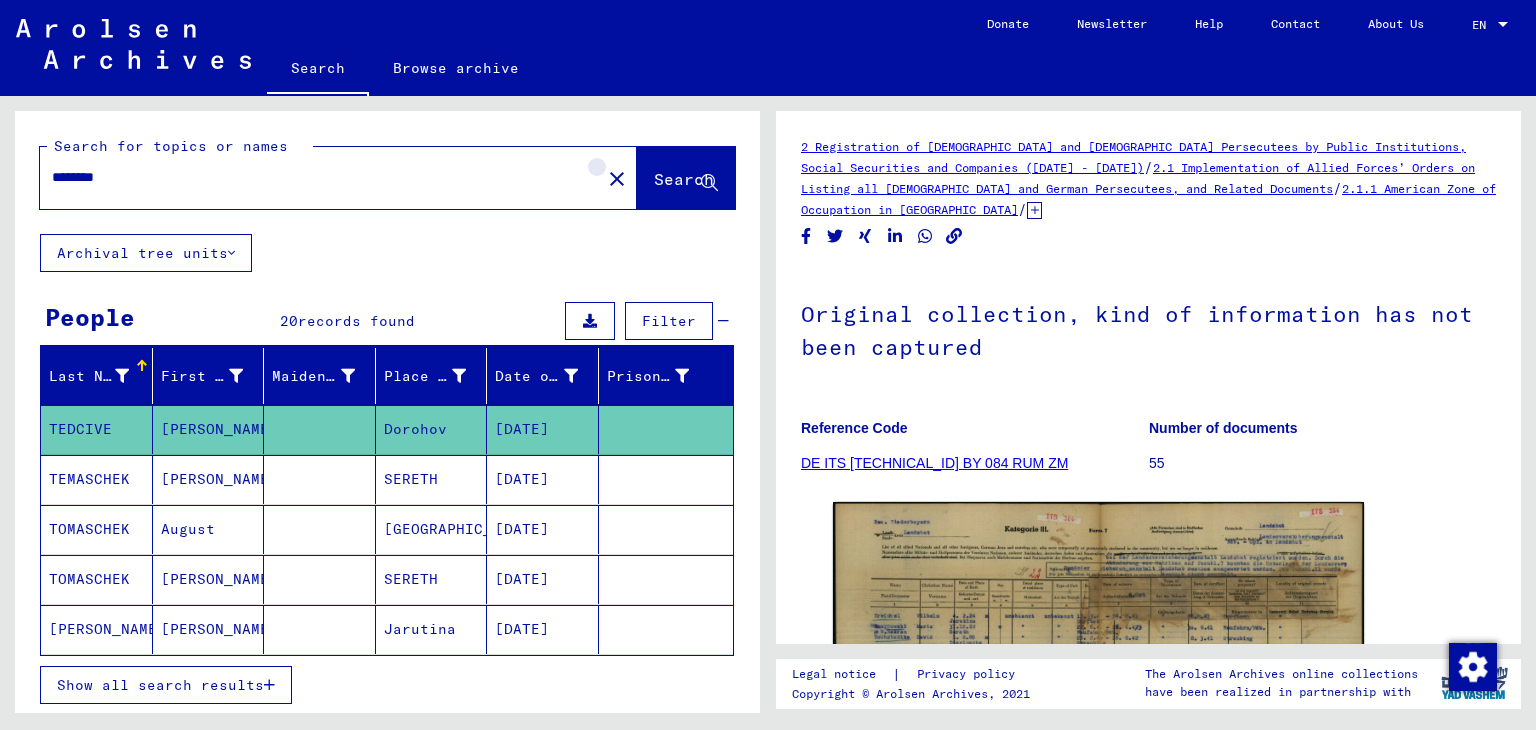 click on "close" 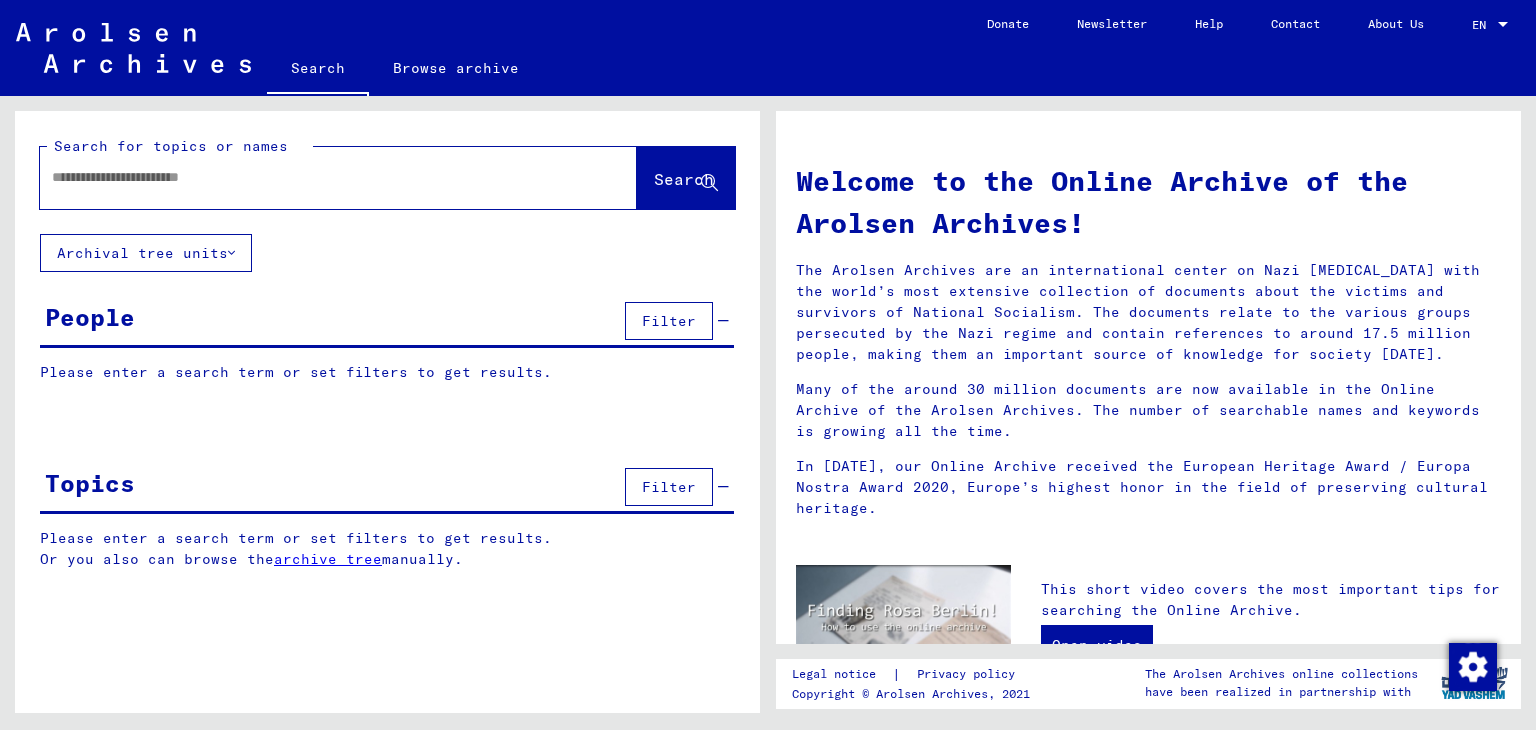 click 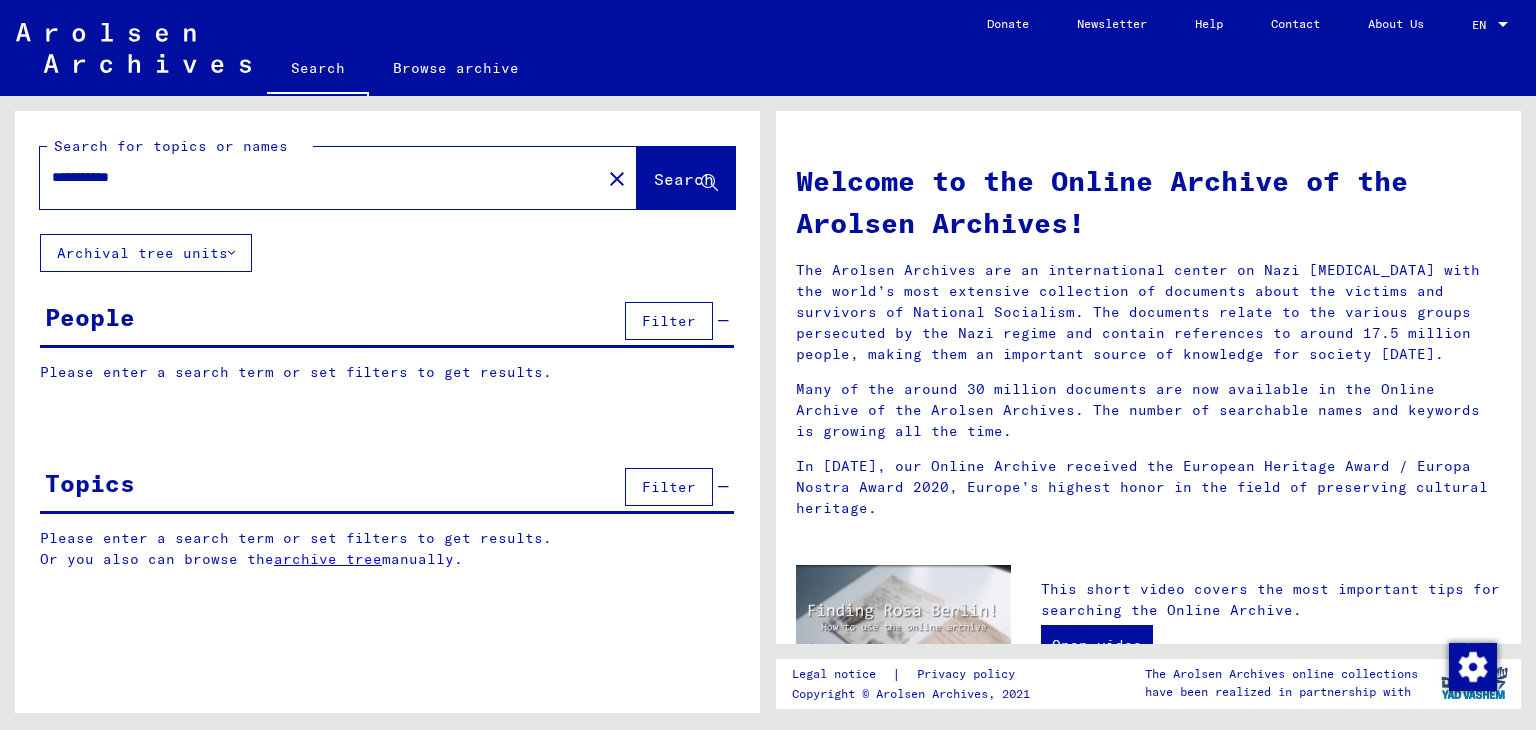 type on "**********" 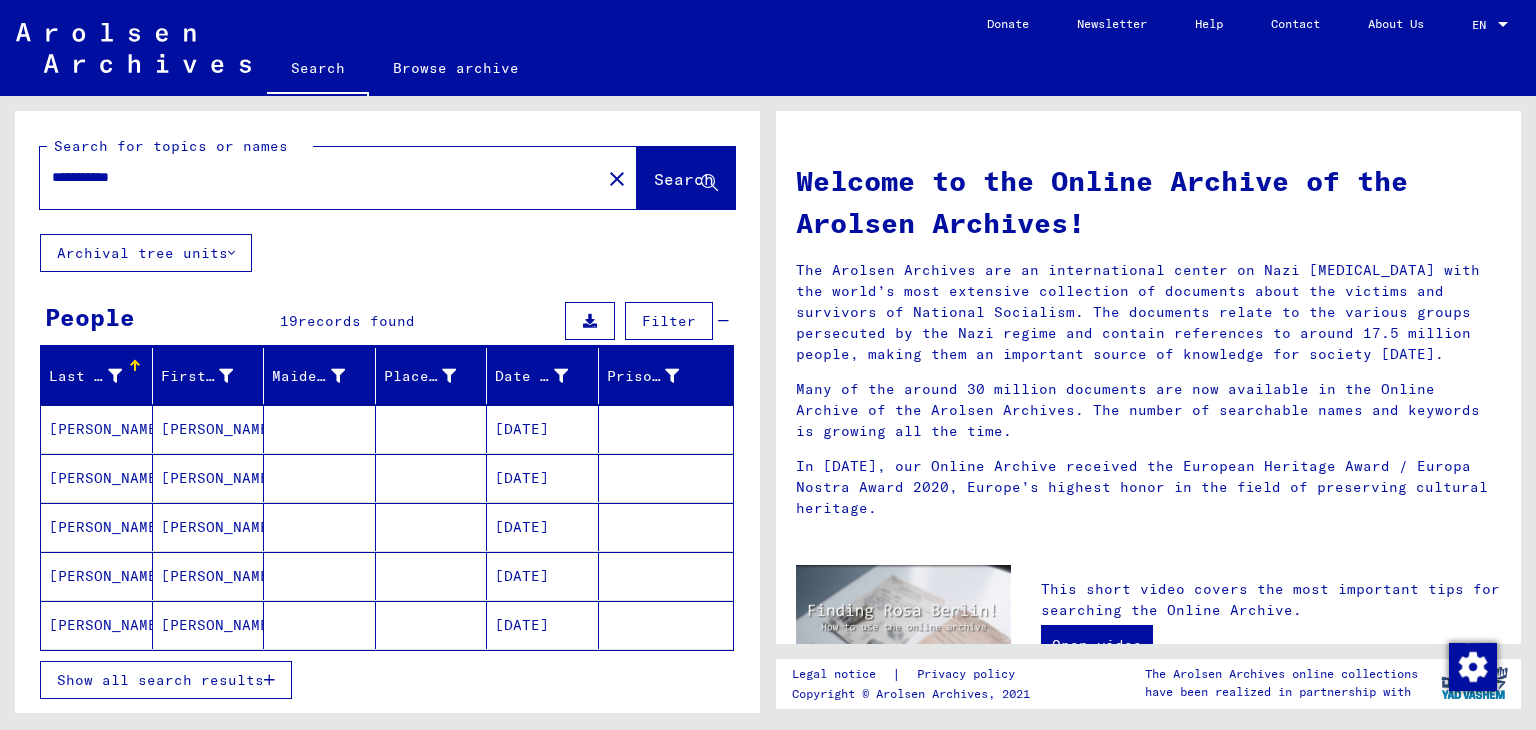 scroll, scrollTop: 145, scrollLeft: 0, axis: vertical 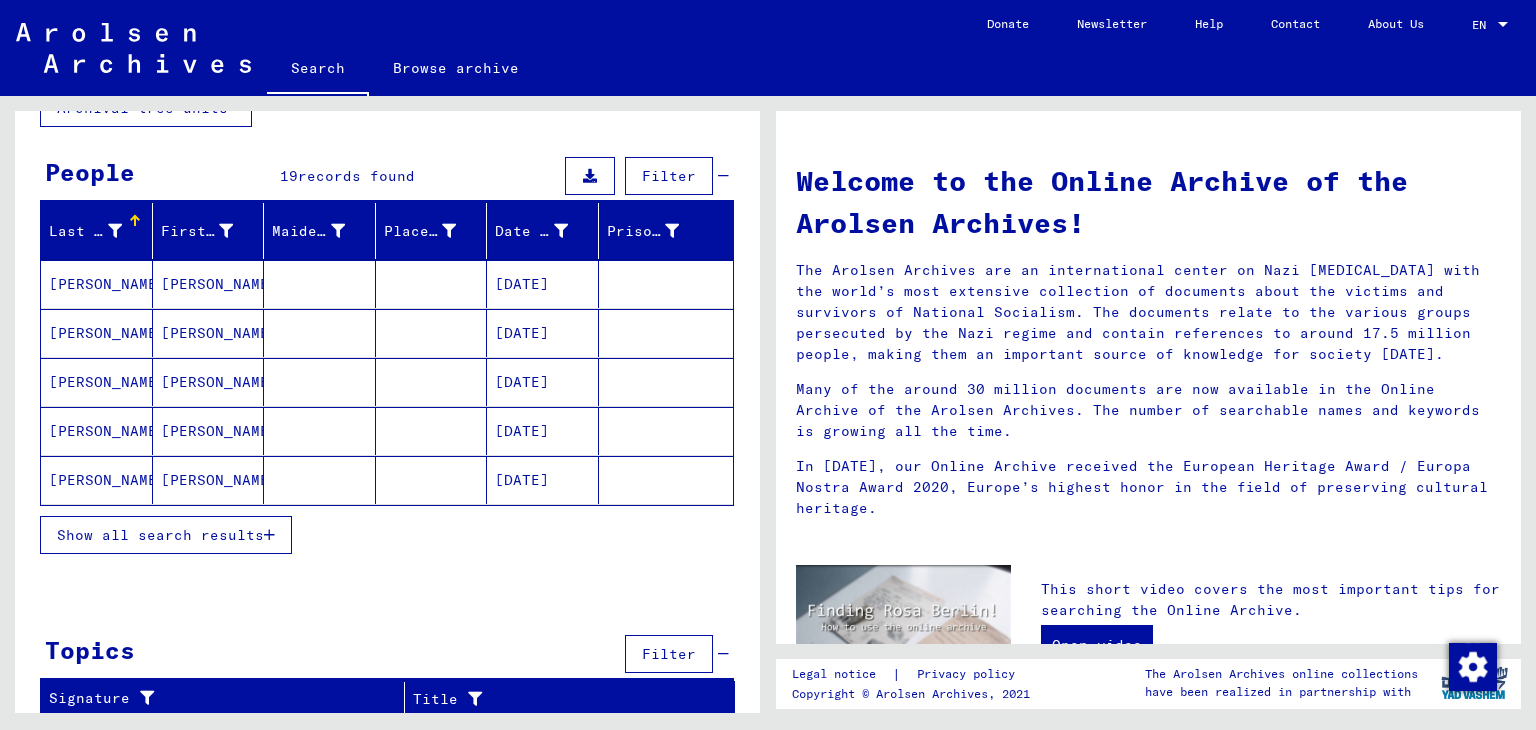 click on "Show all search results" at bounding box center (160, 535) 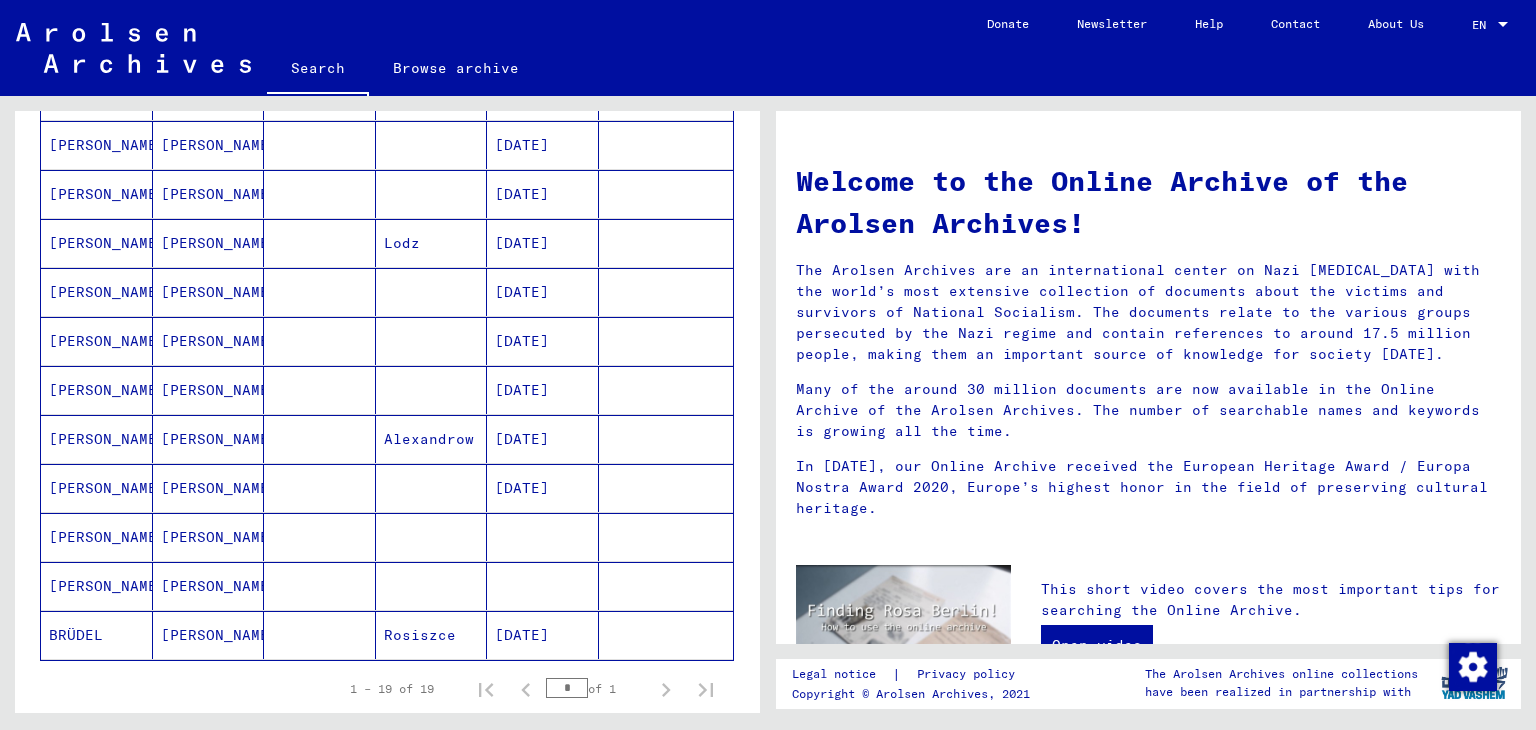 scroll, scrollTop: 689, scrollLeft: 0, axis: vertical 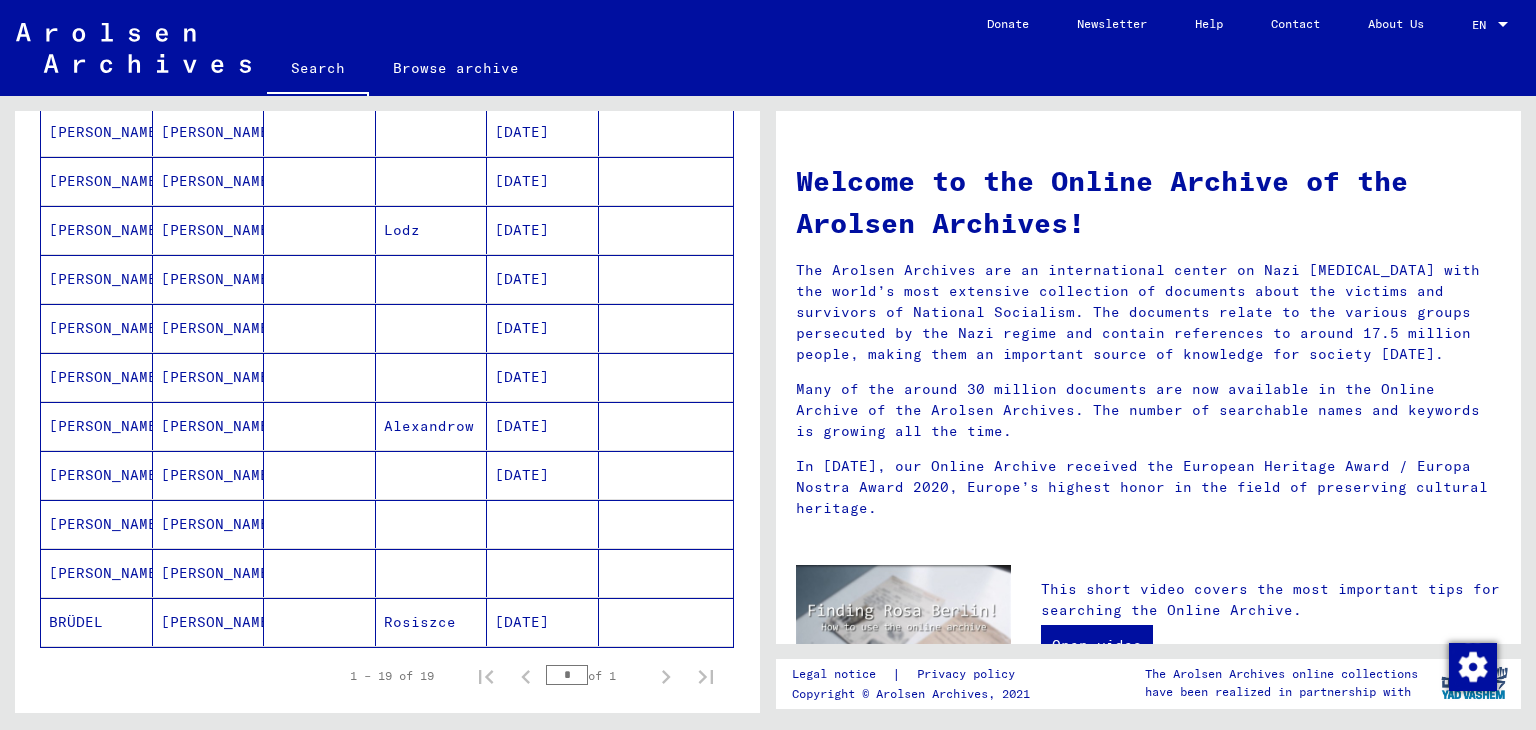 click on "[PERSON_NAME]" 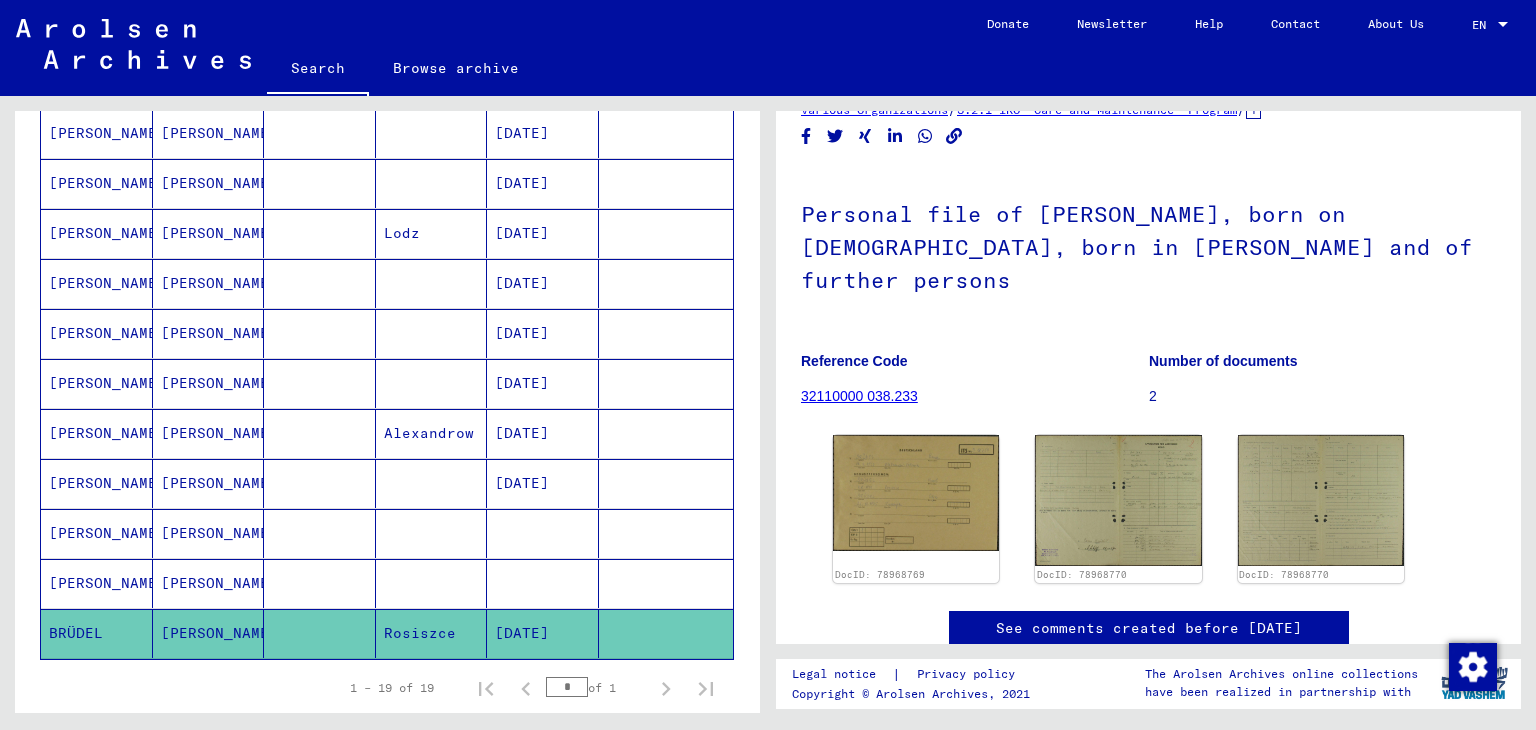 scroll, scrollTop: 0, scrollLeft: 0, axis: both 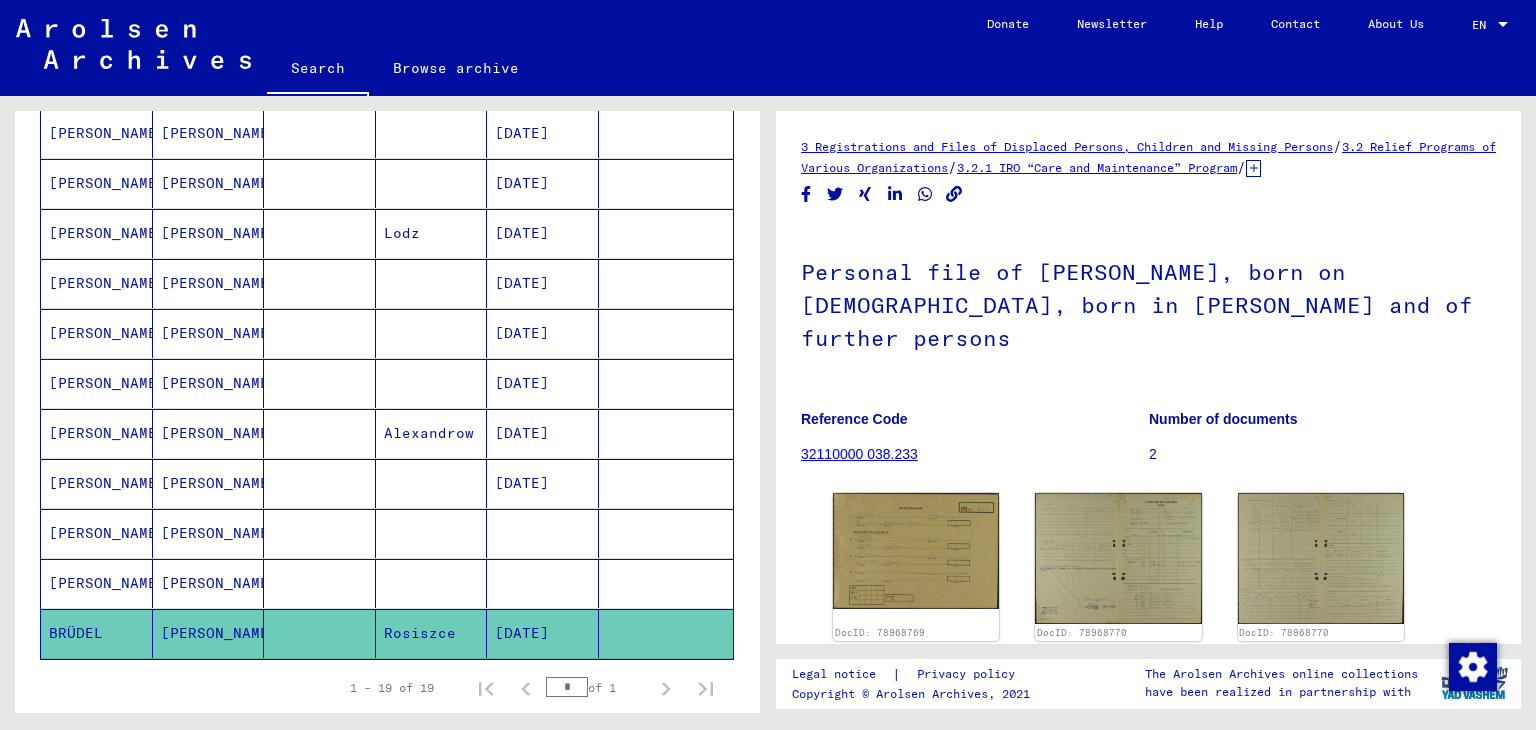 click on "[PERSON_NAME]" 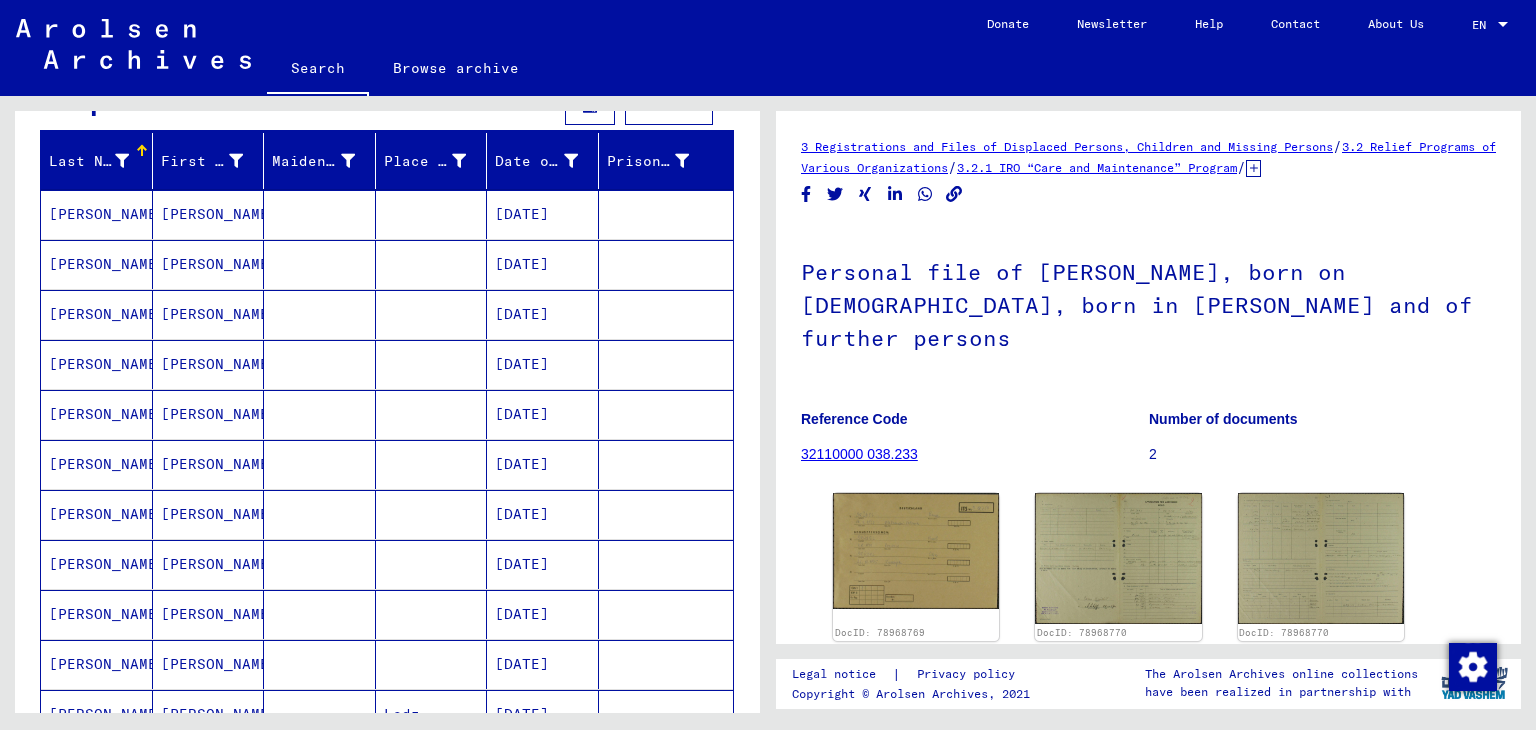 scroll, scrollTop: 212, scrollLeft: 0, axis: vertical 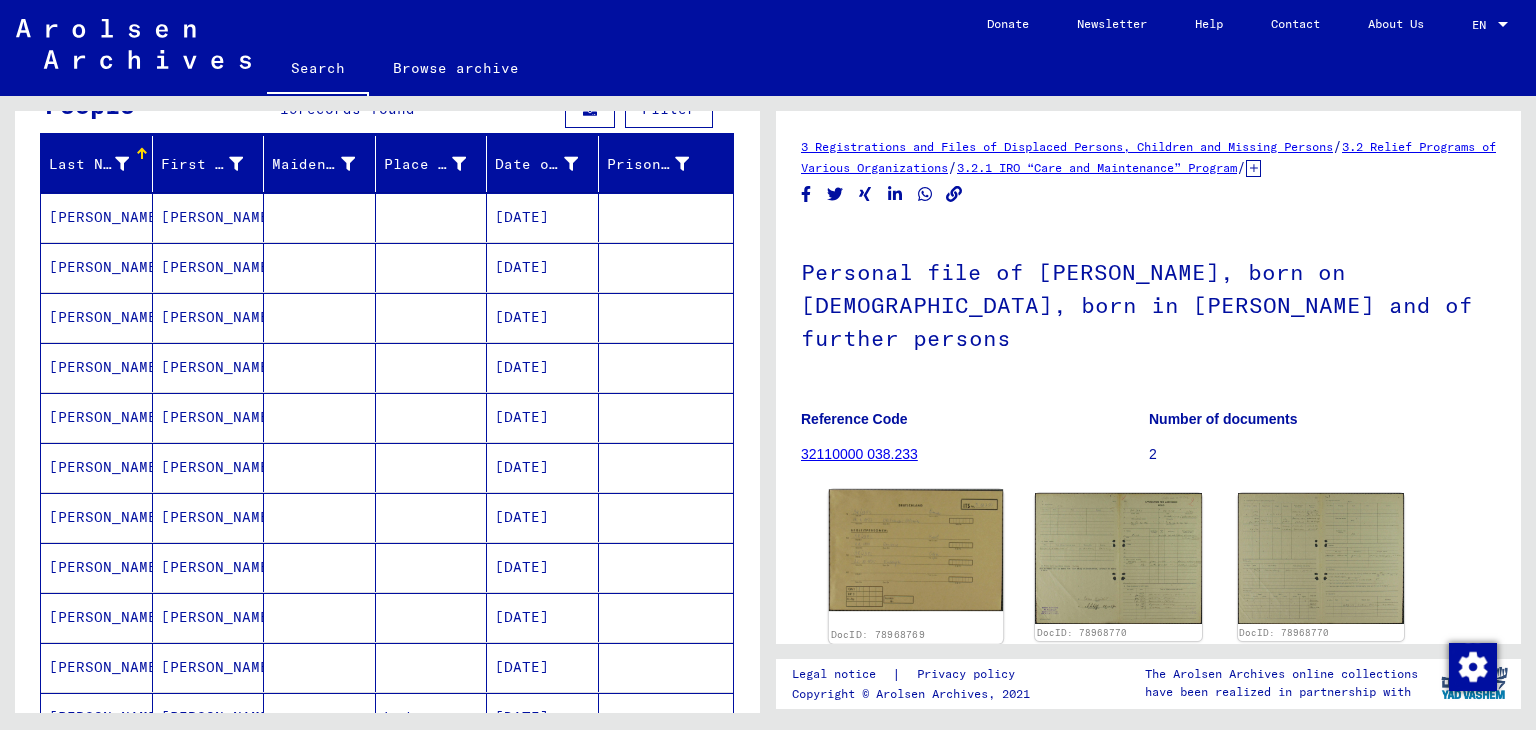 click 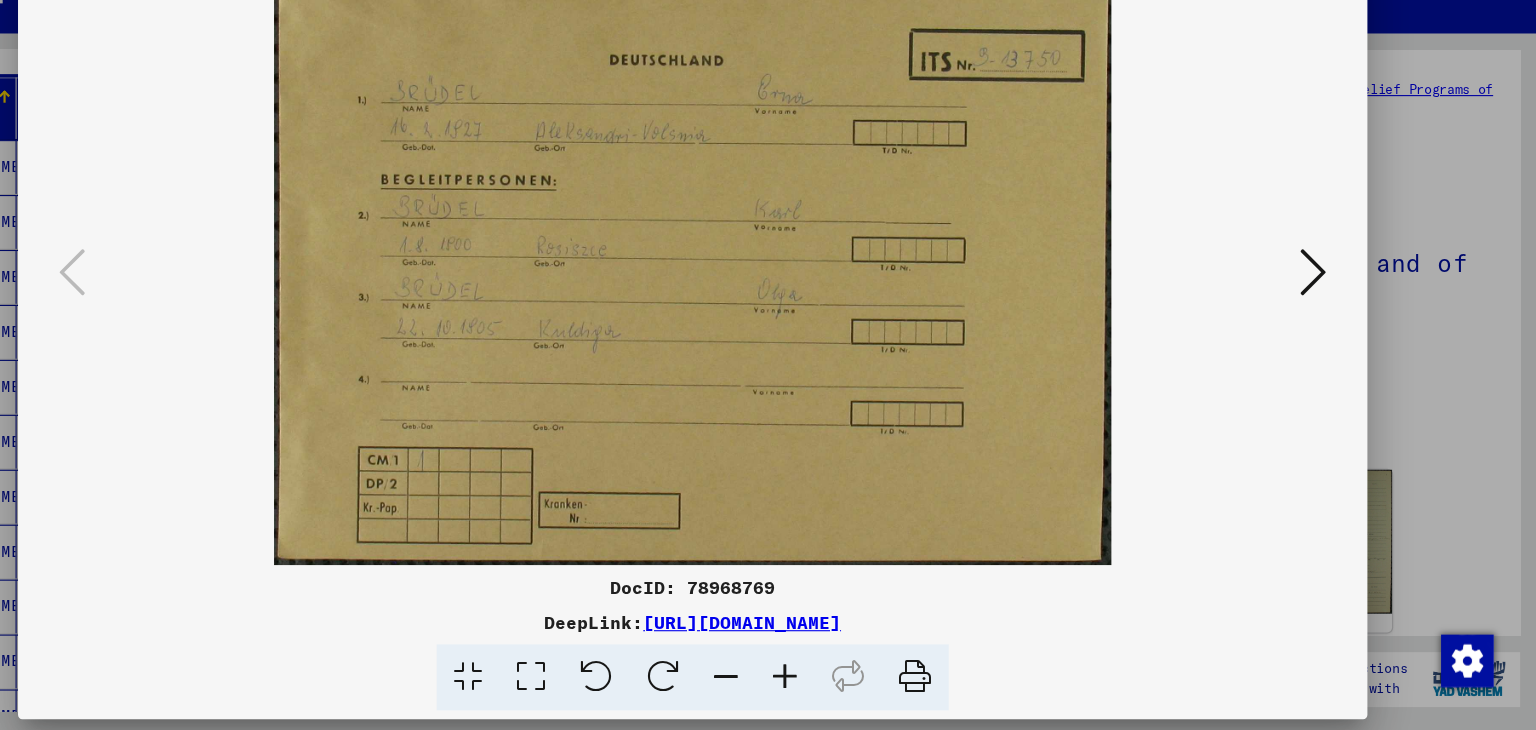 scroll, scrollTop: 0, scrollLeft: 0, axis: both 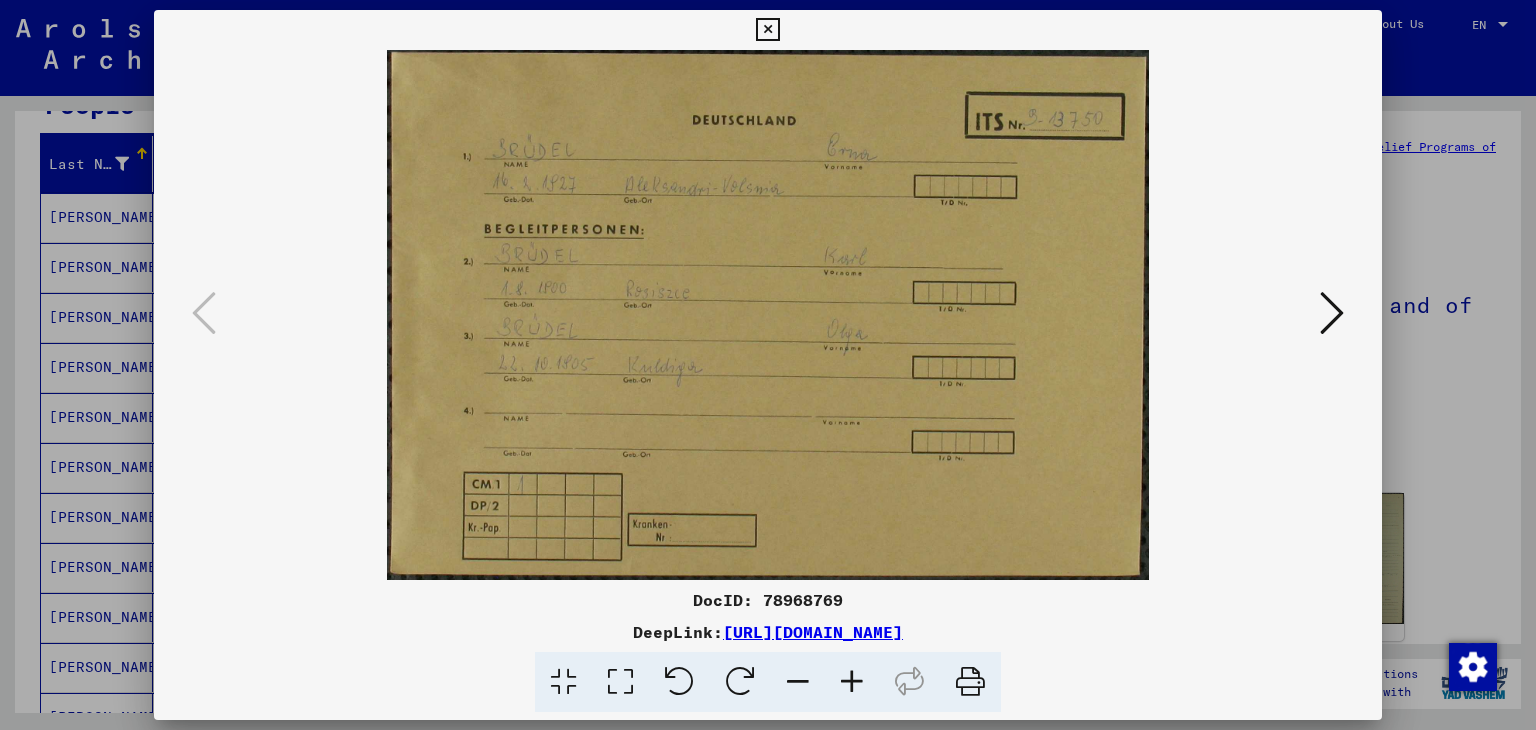 click at bounding box center [1332, 313] 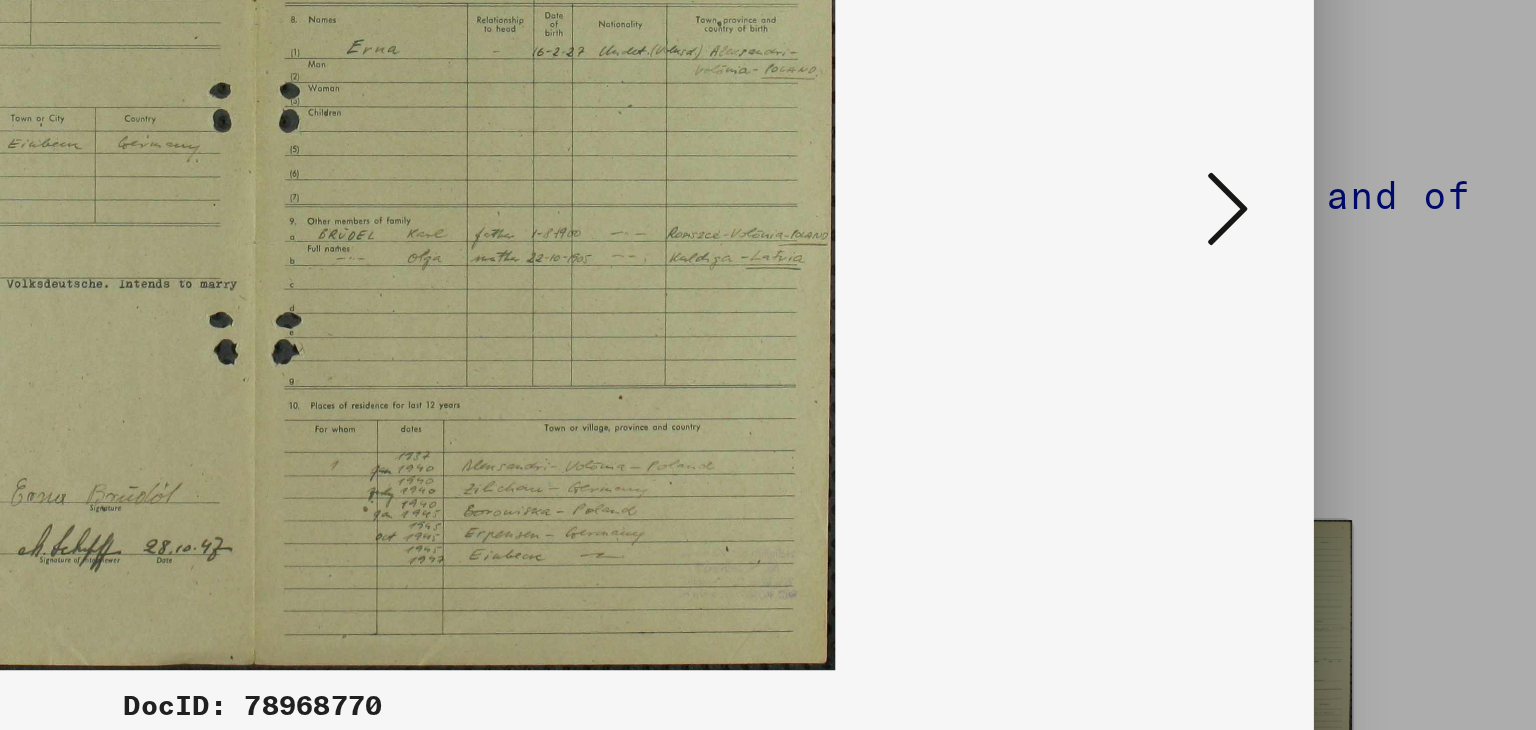 scroll, scrollTop: 0, scrollLeft: 0, axis: both 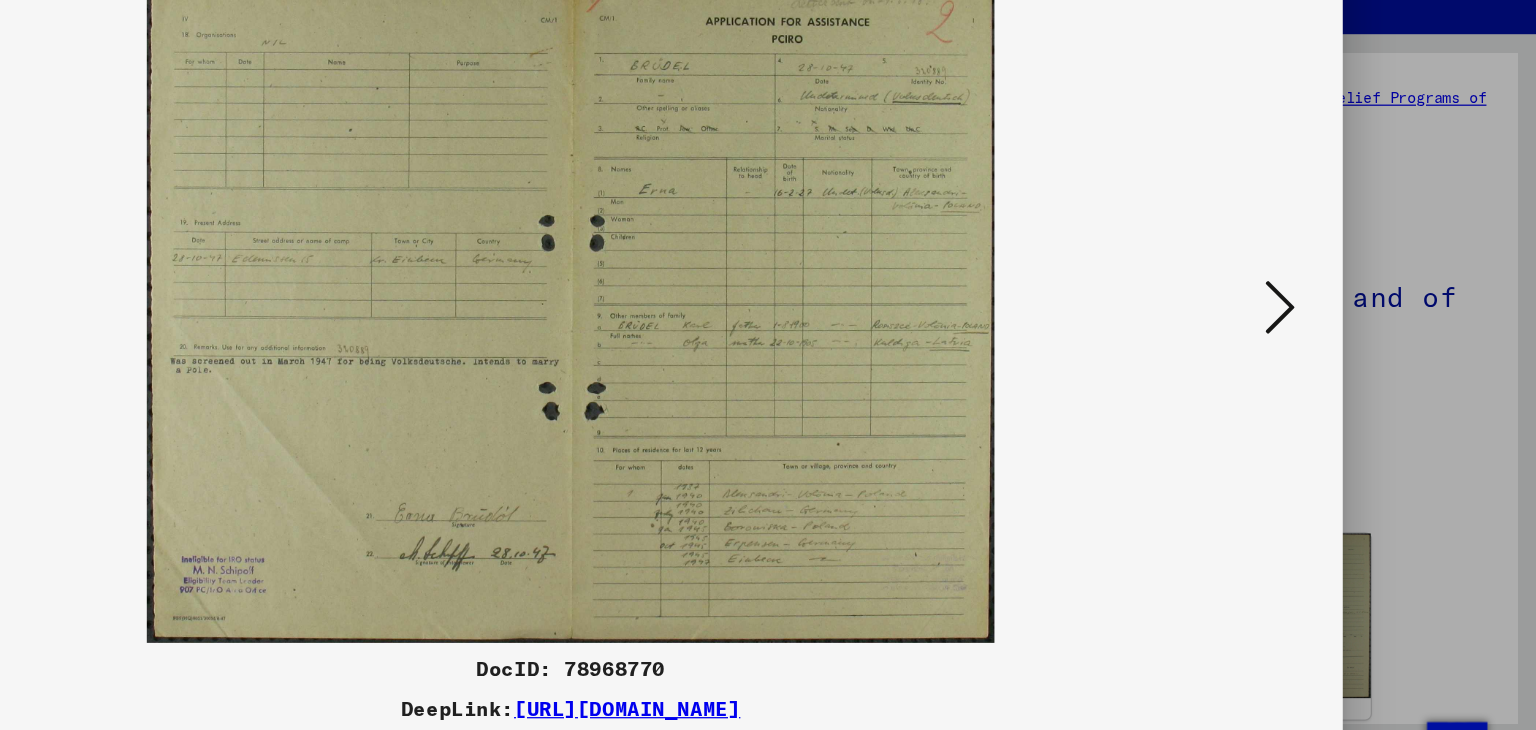 click at bounding box center (1332, 313) 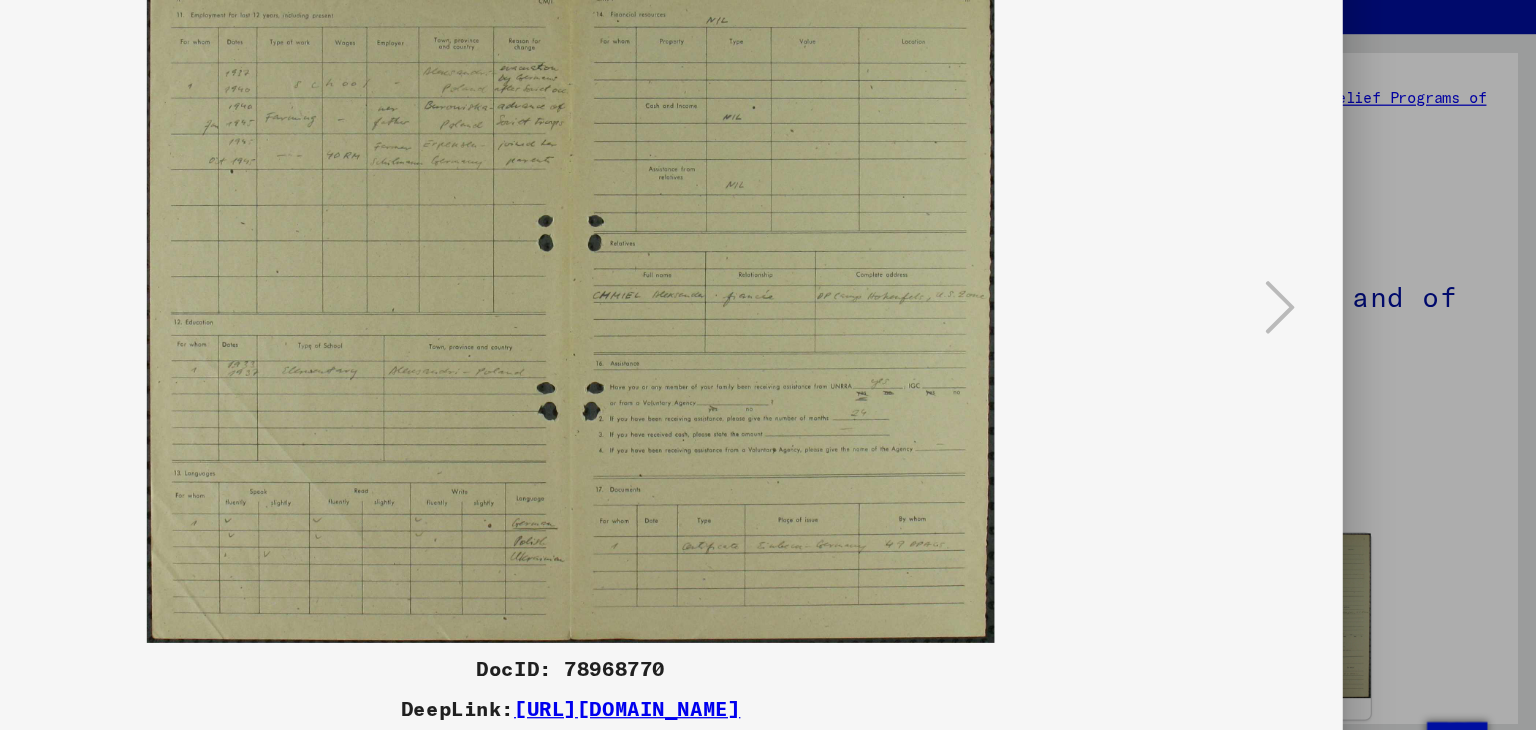scroll, scrollTop: 0, scrollLeft: 0, axis: both 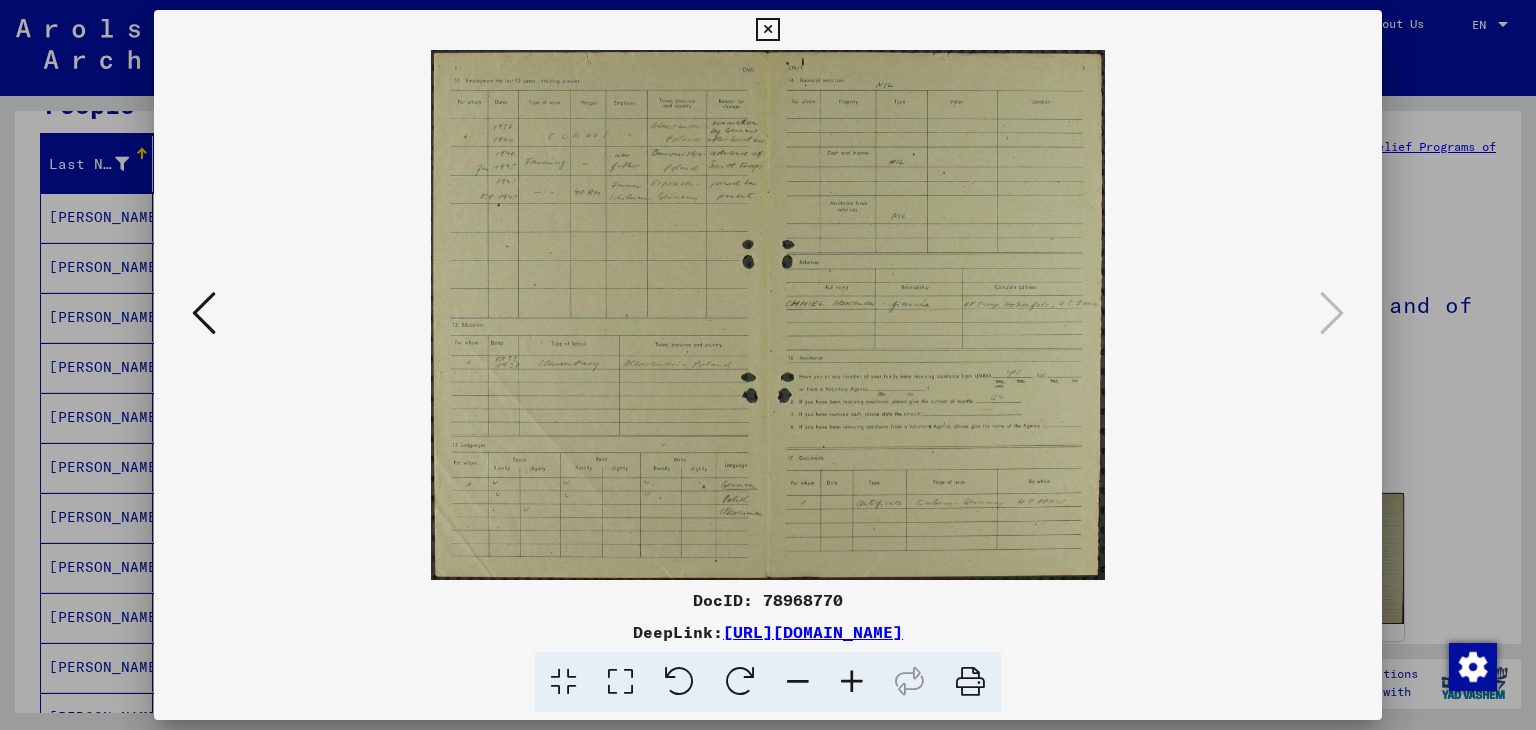 click at bounding box center [204, 313] 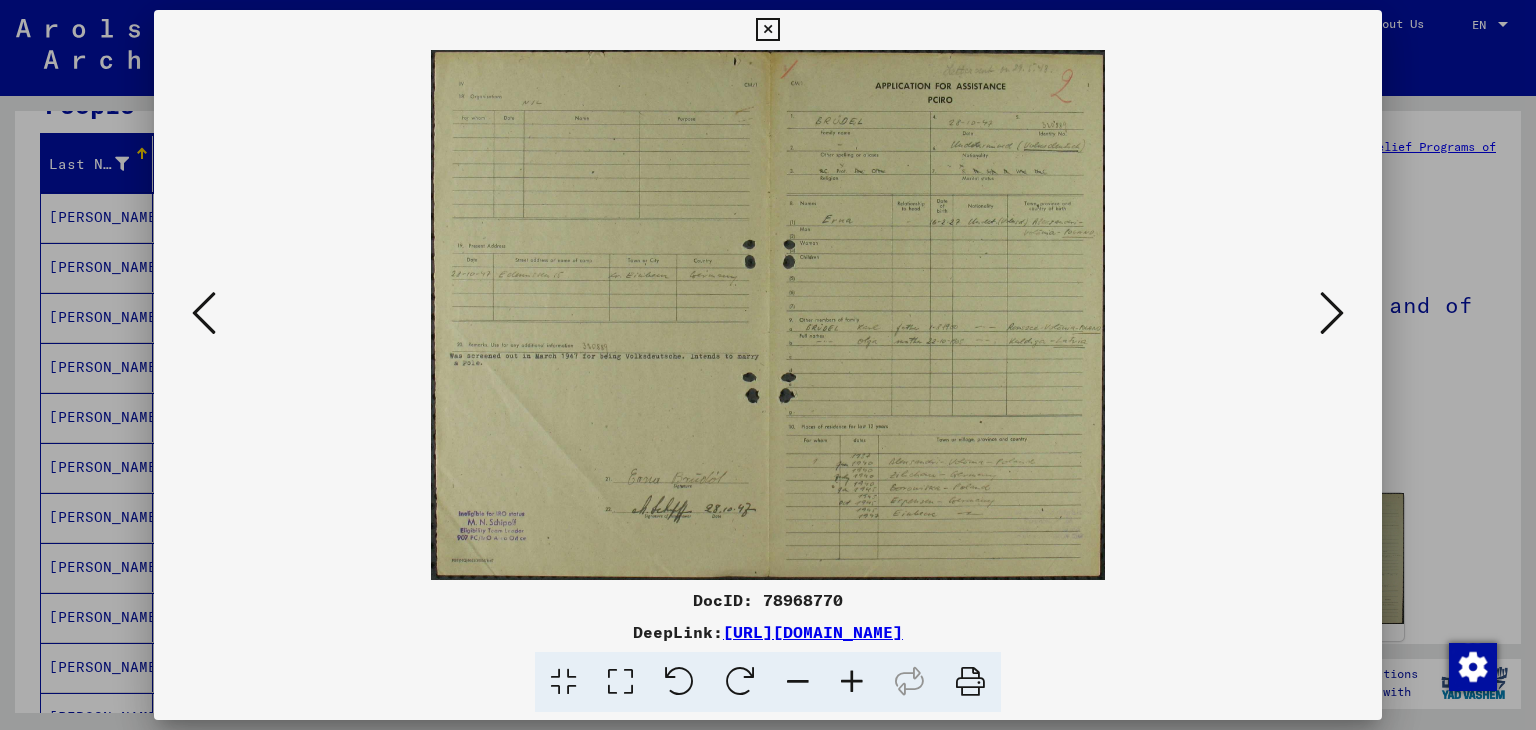 click at bounding box center [767, 30] 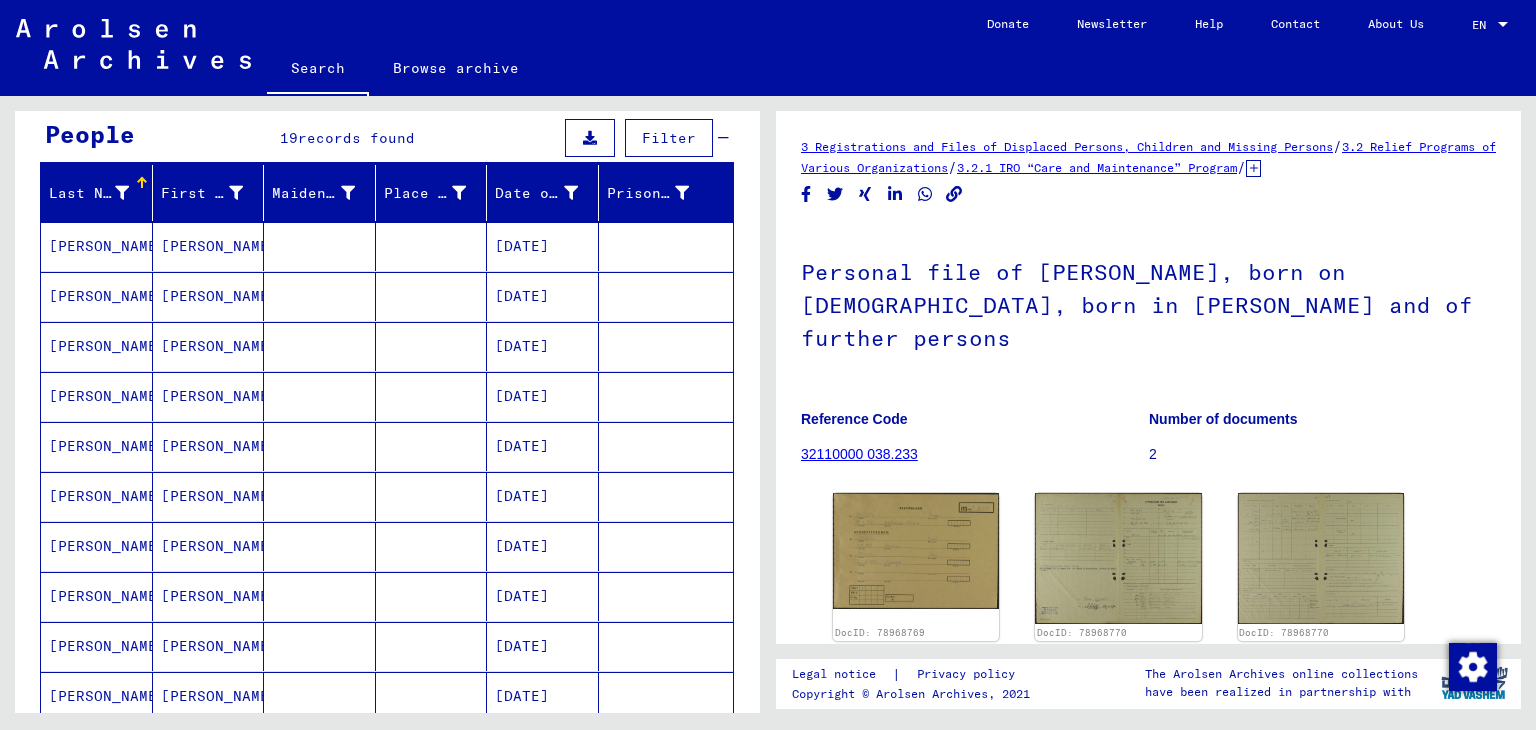scroll, scrollTop: 0, scrollLeft: 0, axis: both 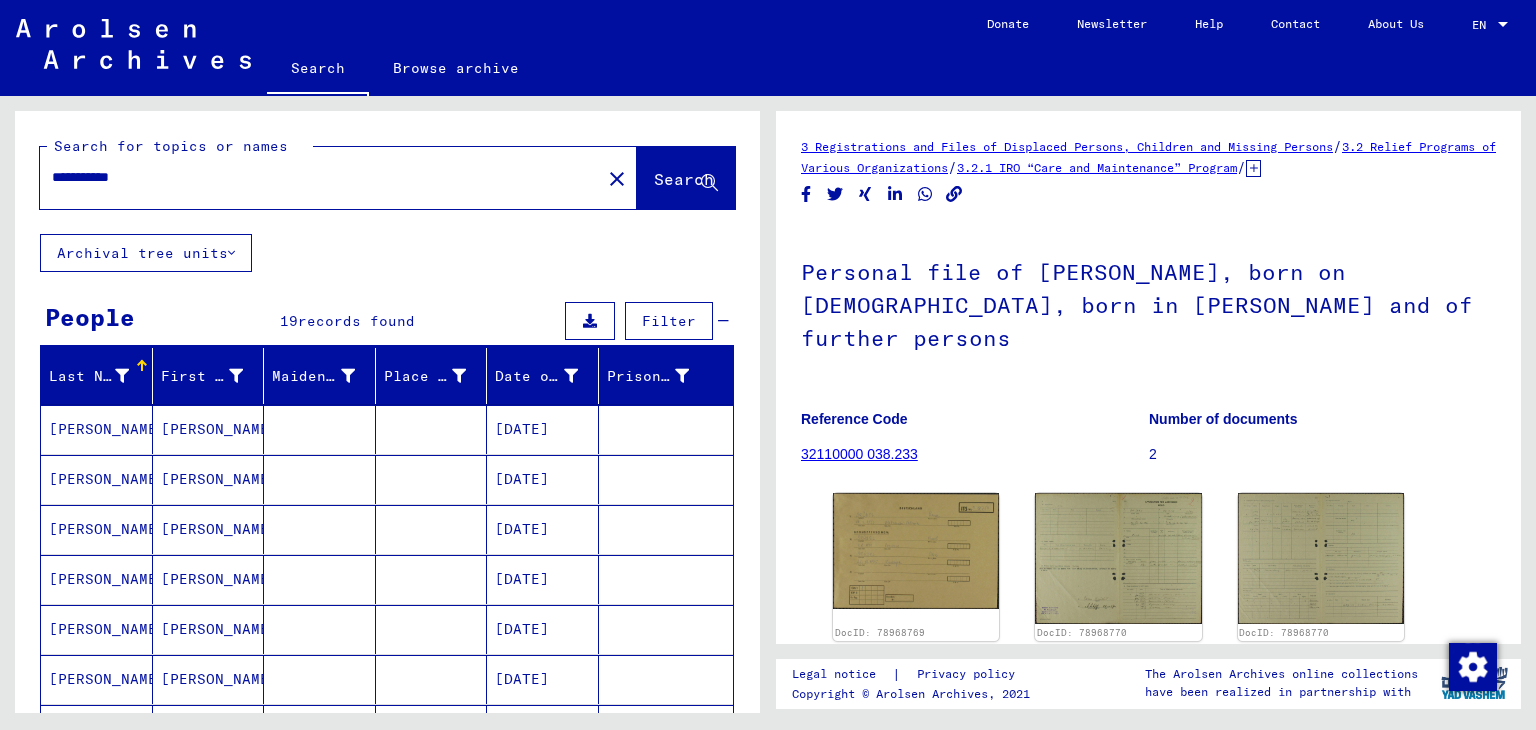 drag, startPoint x: 158, startPoint y: 181, endPoint x: 53, endPoint y: 195, distance: 105.92922 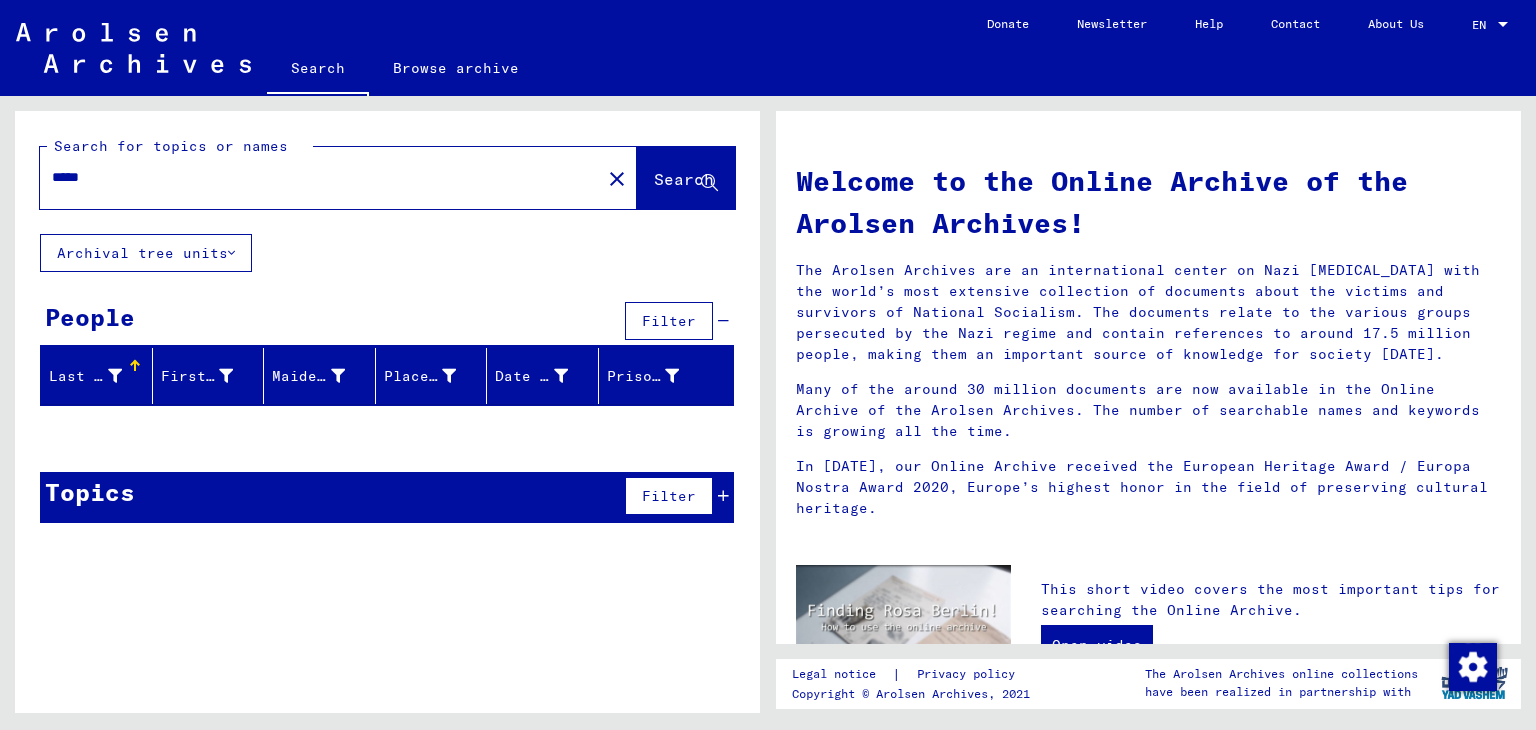 type on "****" 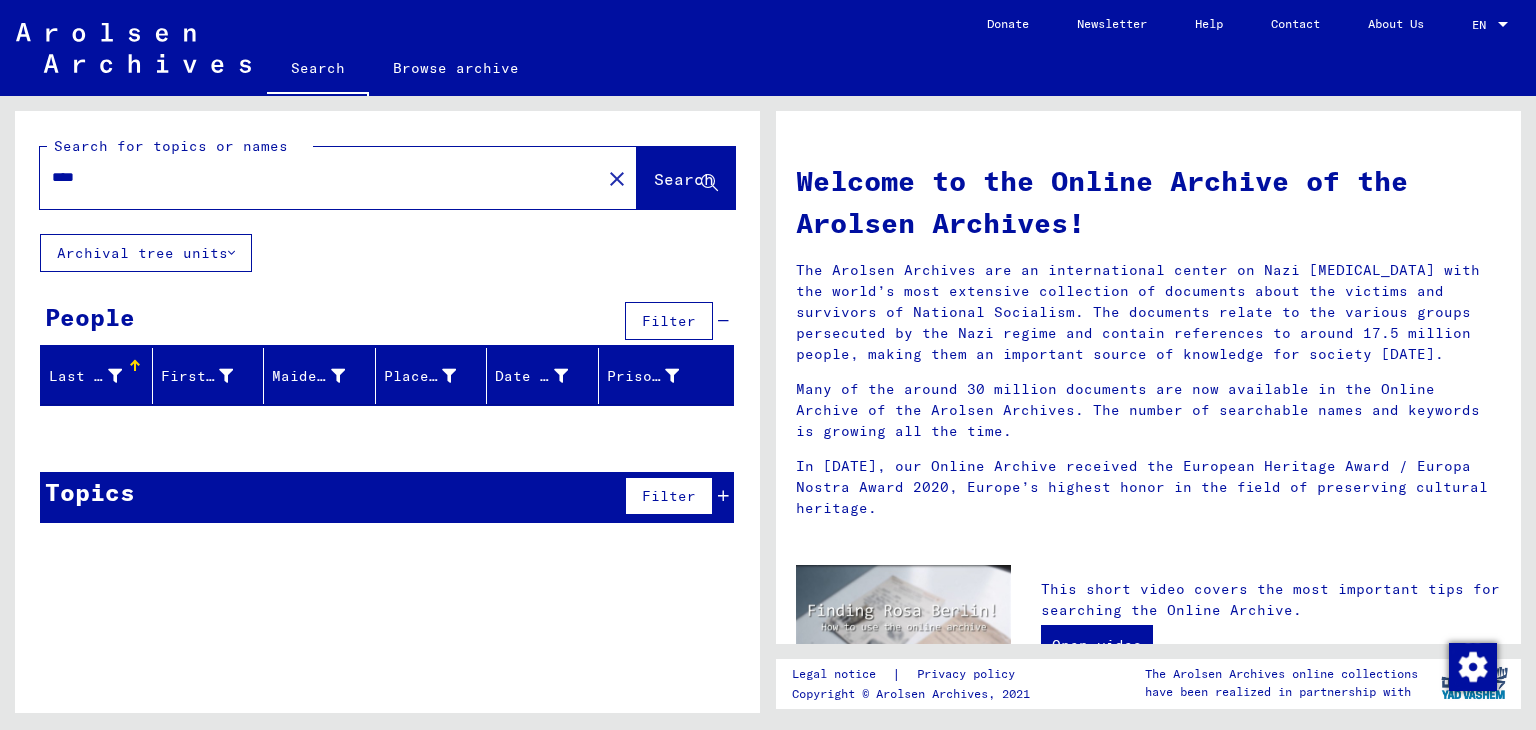 type 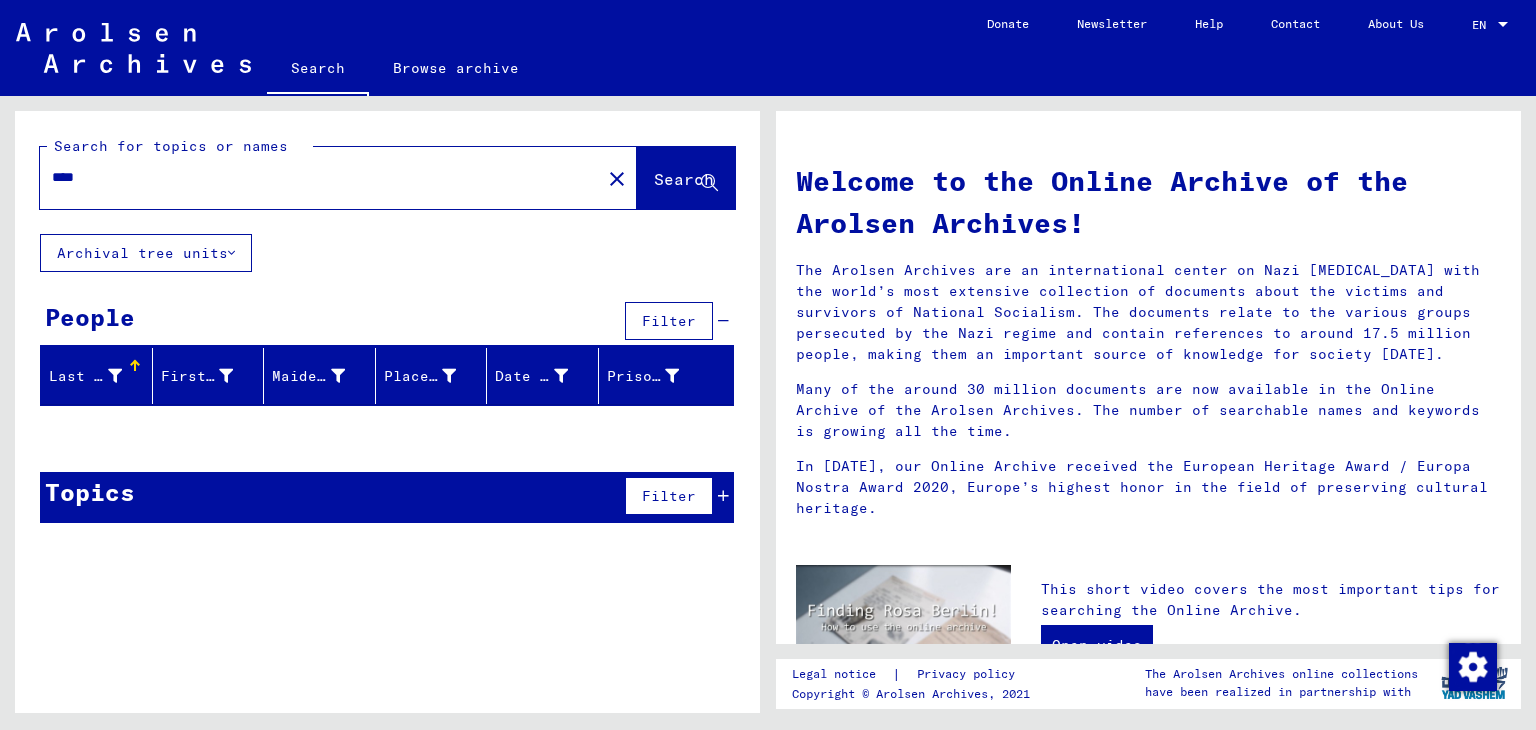 click on "****" at bounding box center [314, 177] 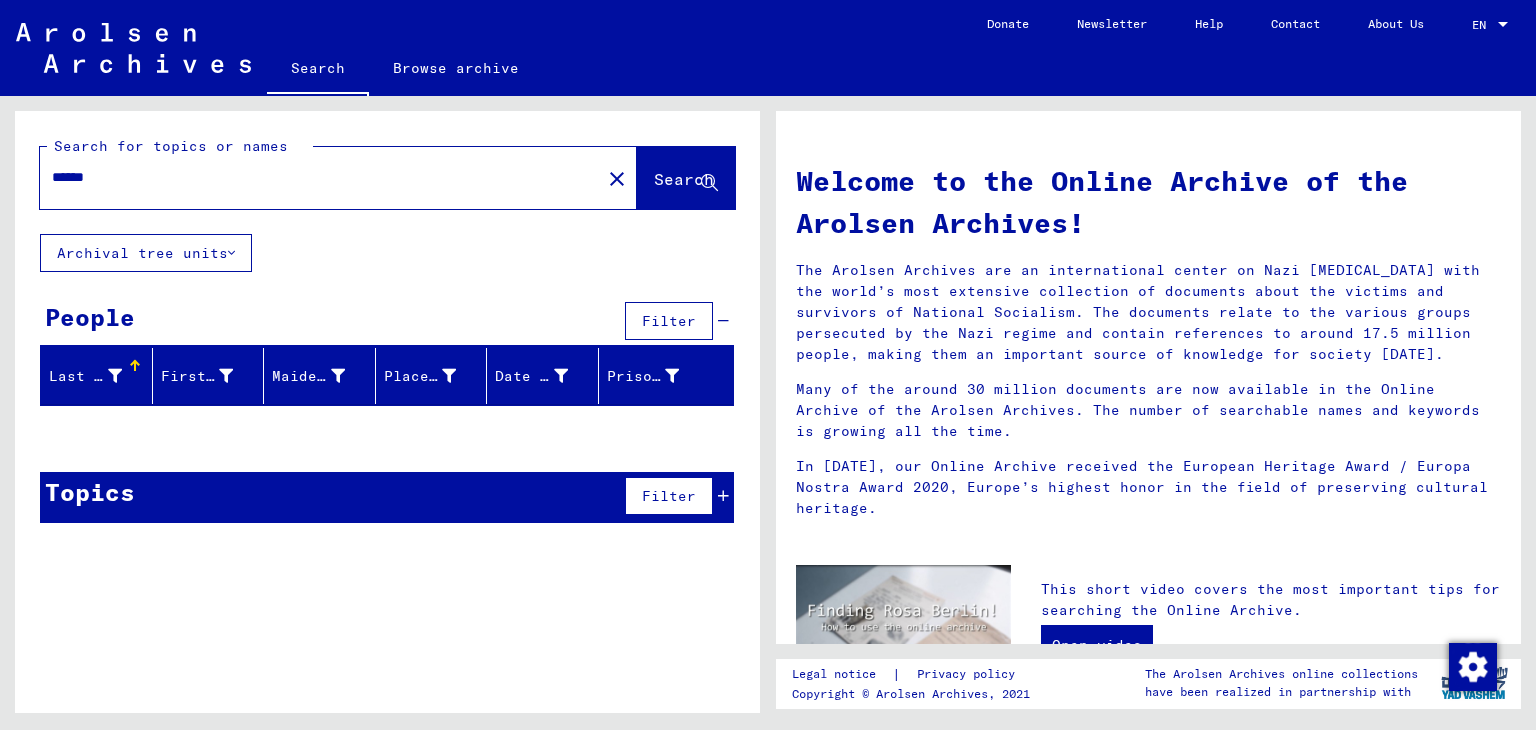 type on "******" 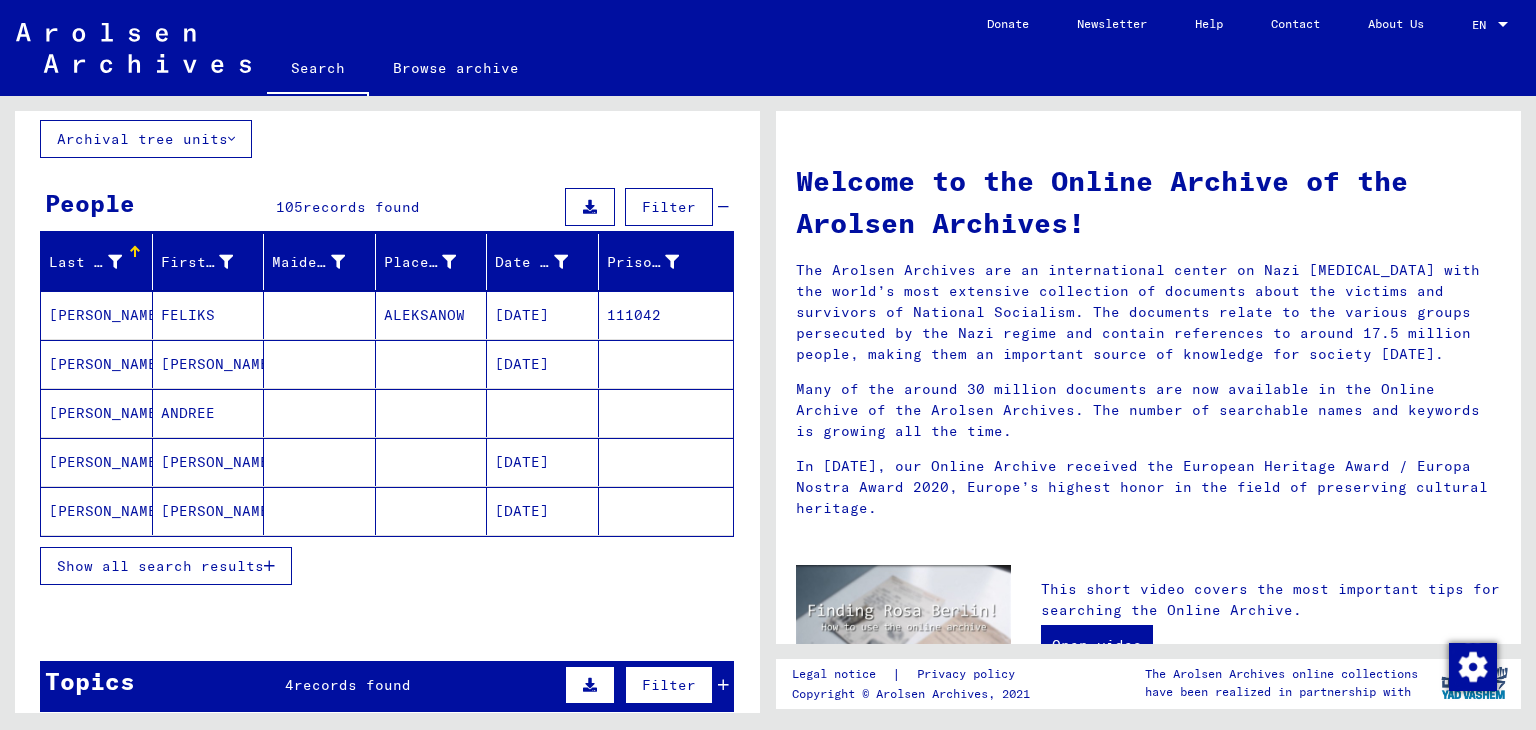 scroll, scrollTop: 118, scrollLeft: 0, axis: vertical 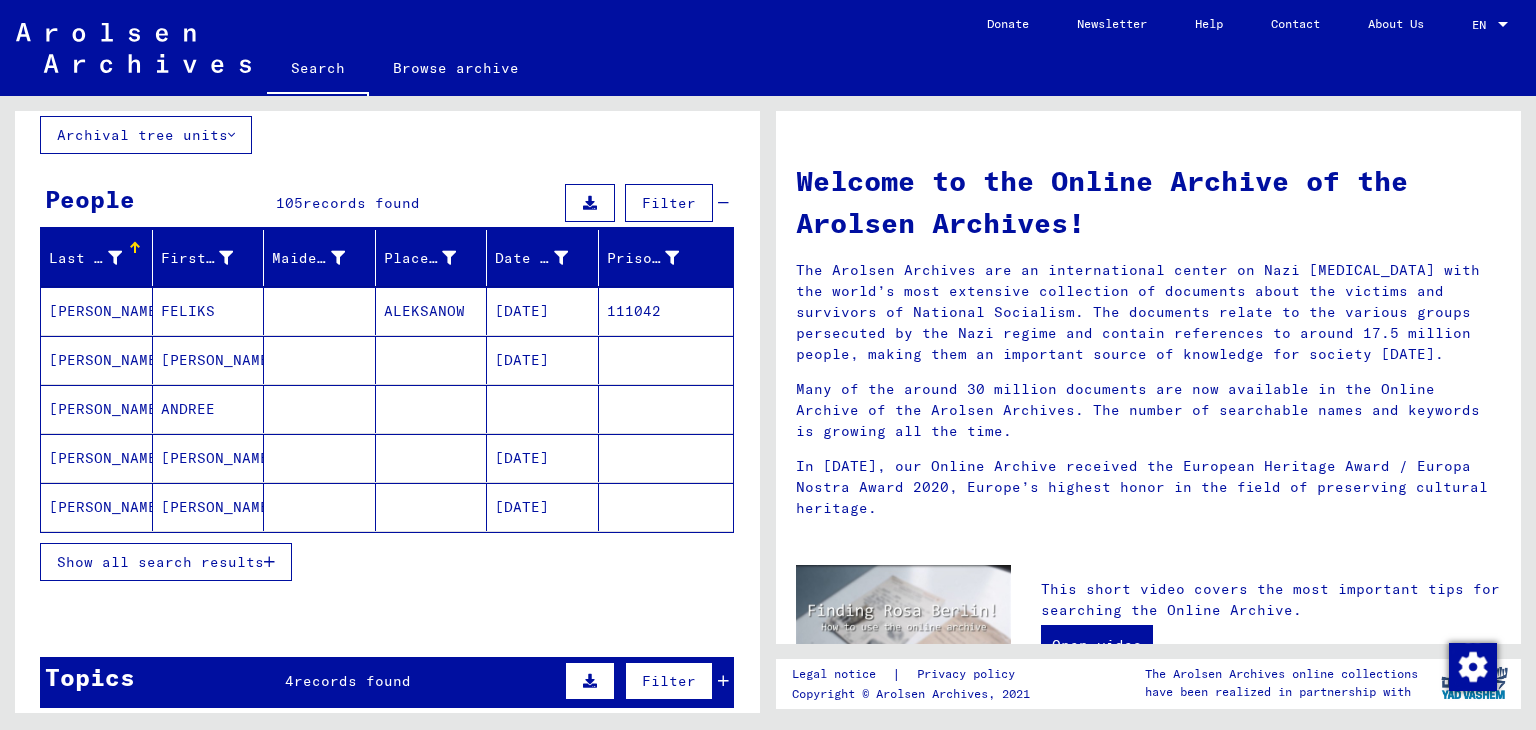 click on "Show all search results" at bounding box center (166, 562) 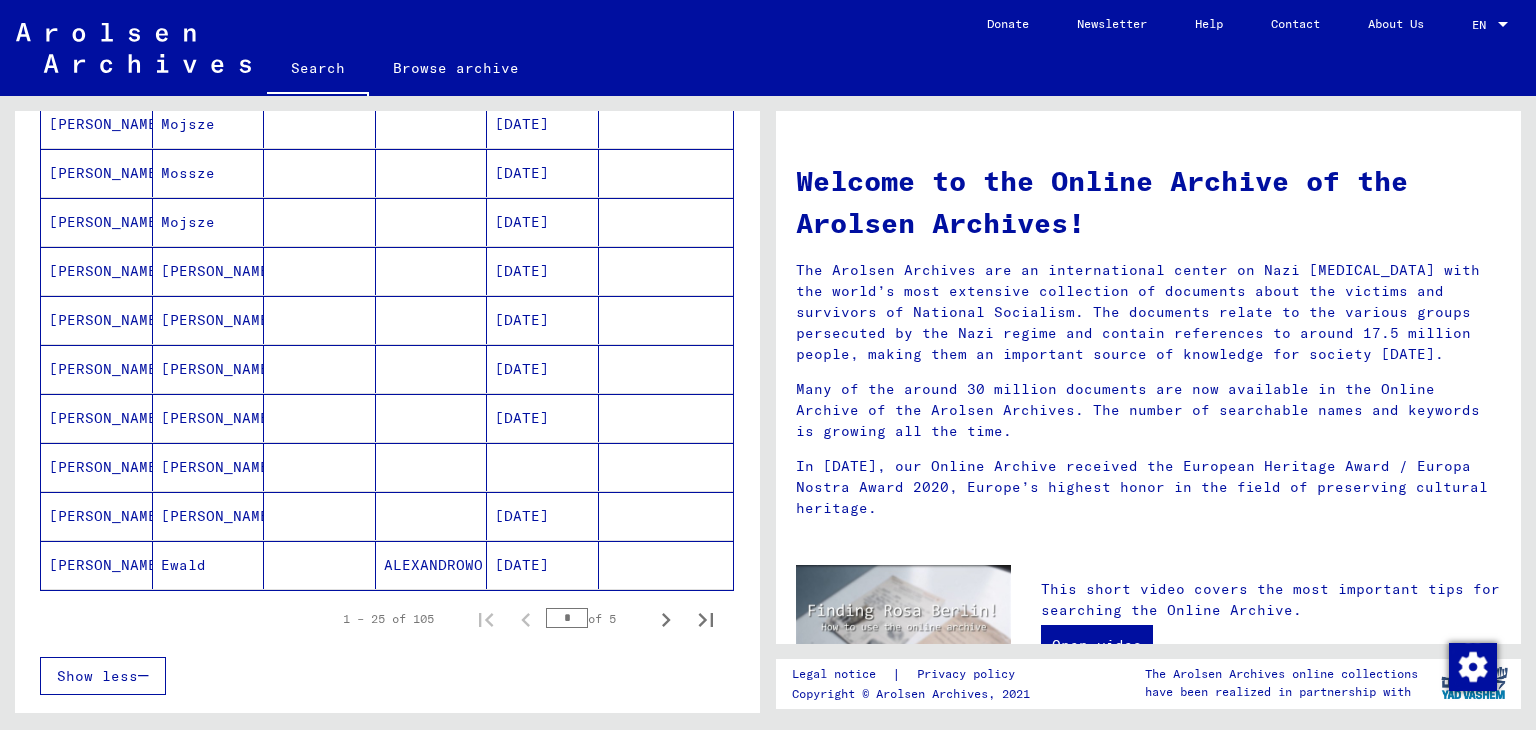 scroll, scrollTop: 1044, scrollLeft: 0, axis: vertical 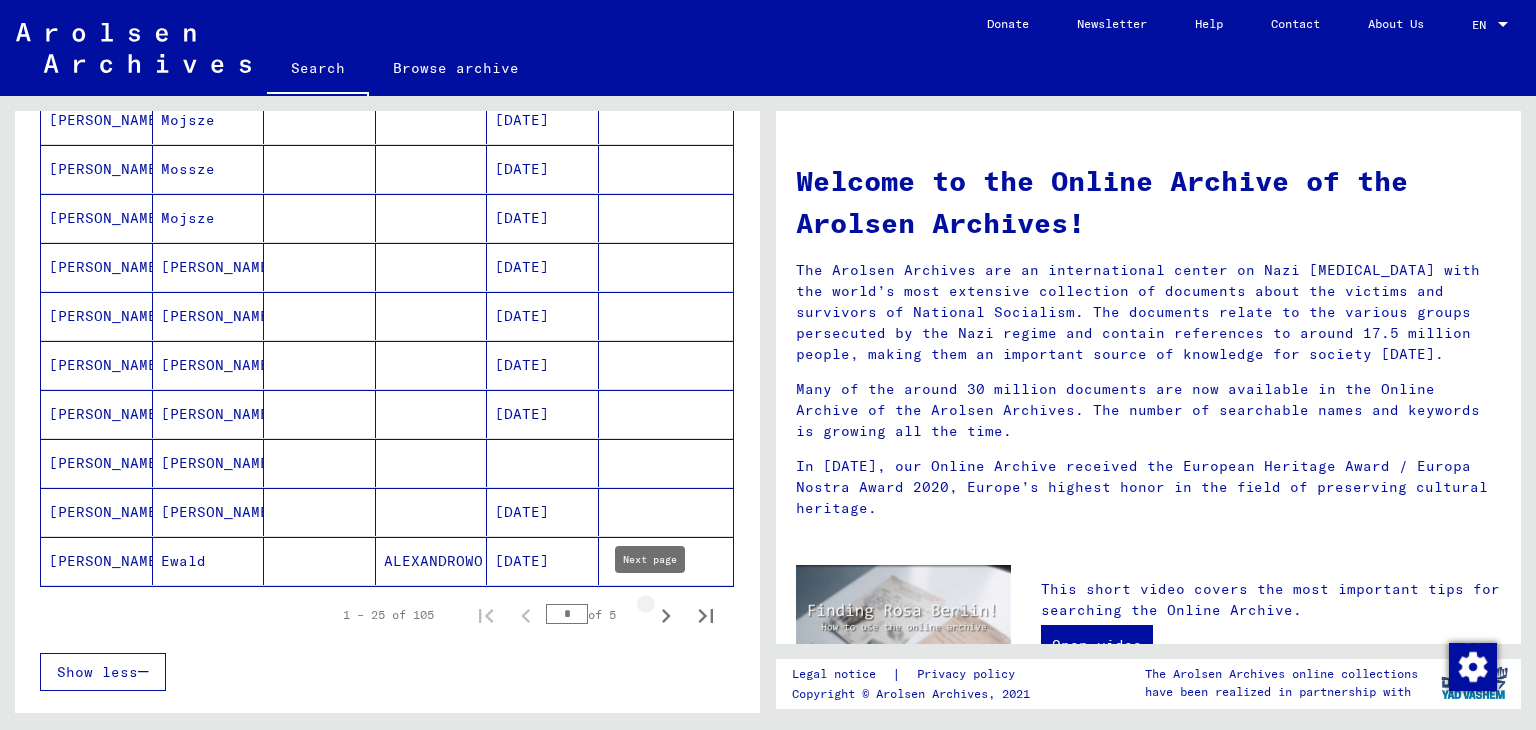 click 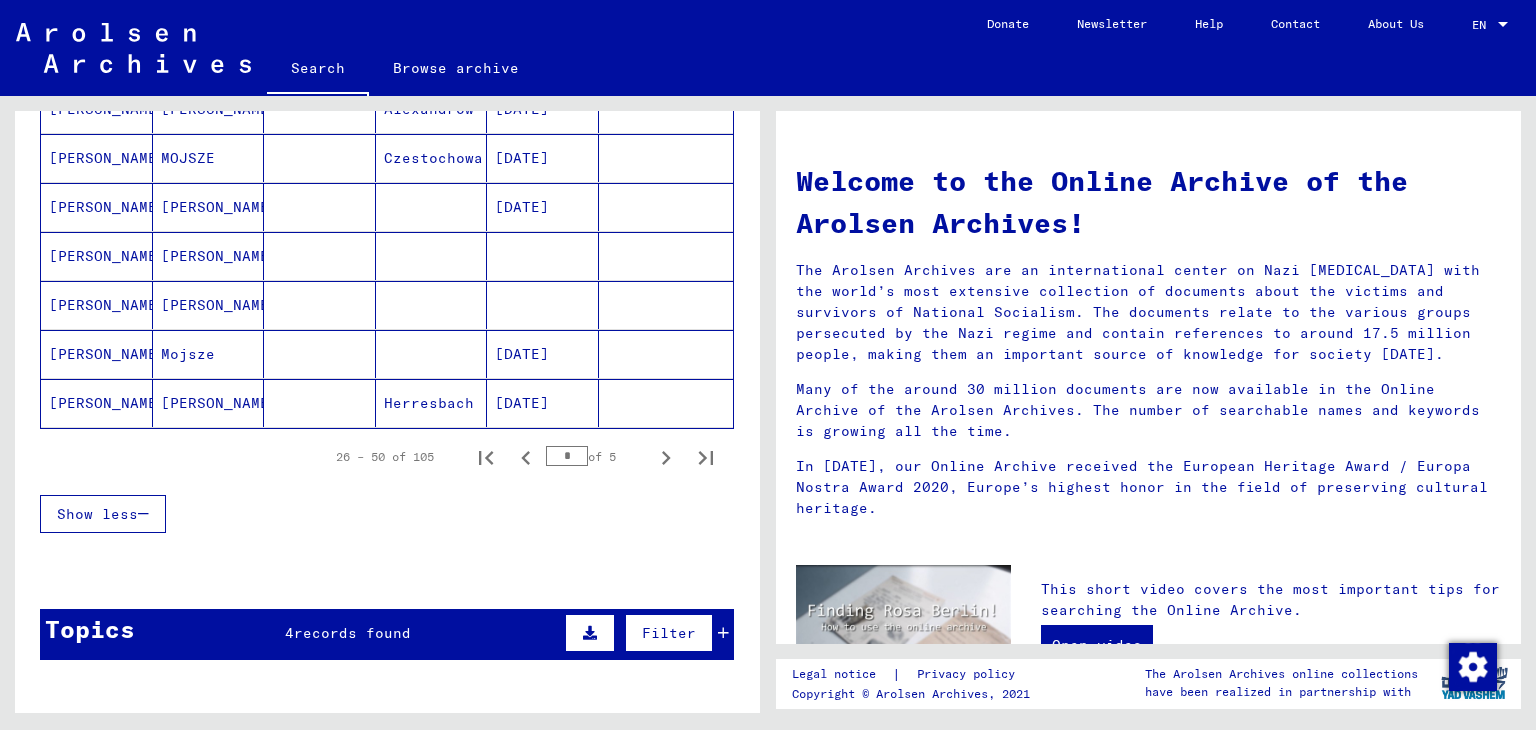 scroll, scrollTop: 1203, scrollLeft: 0, axis: vertical 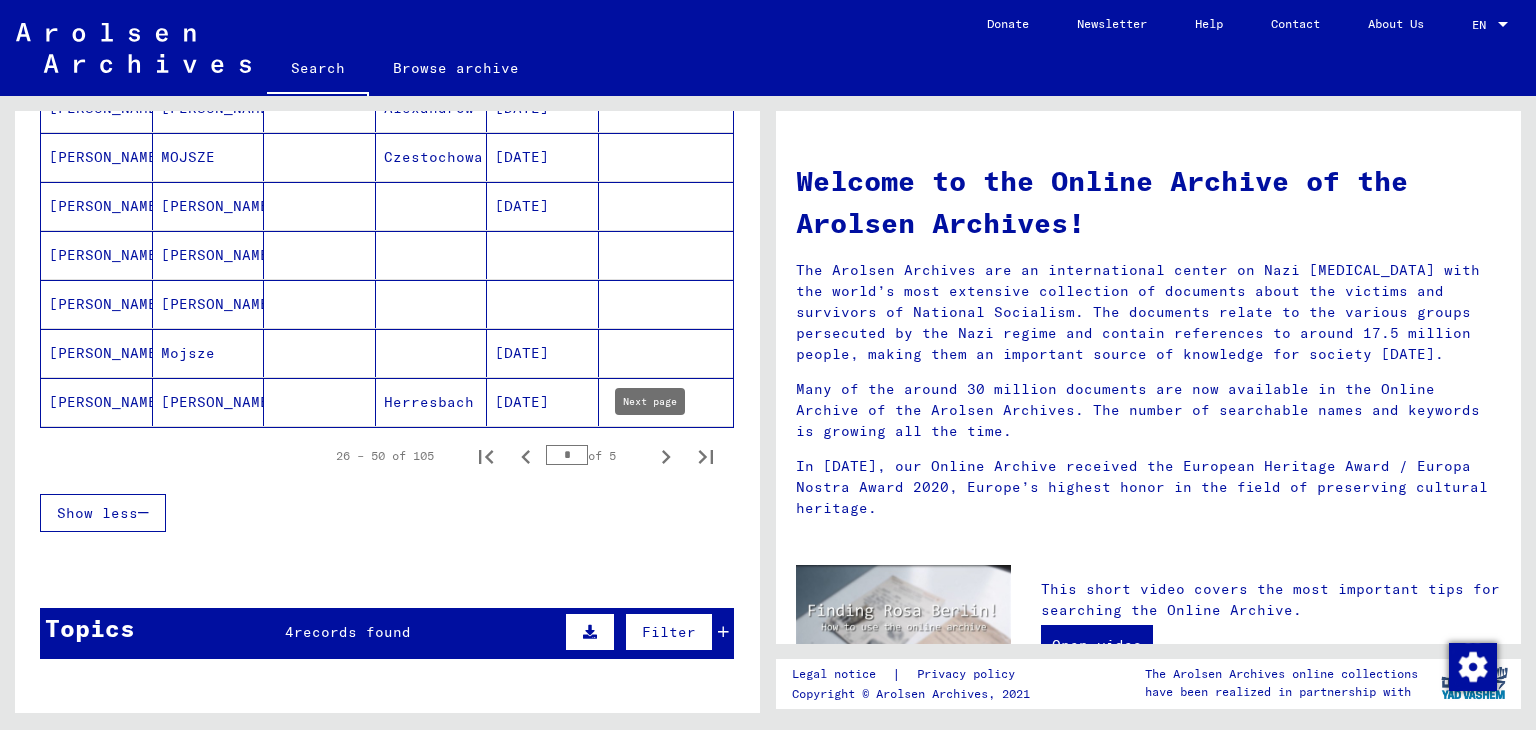 click 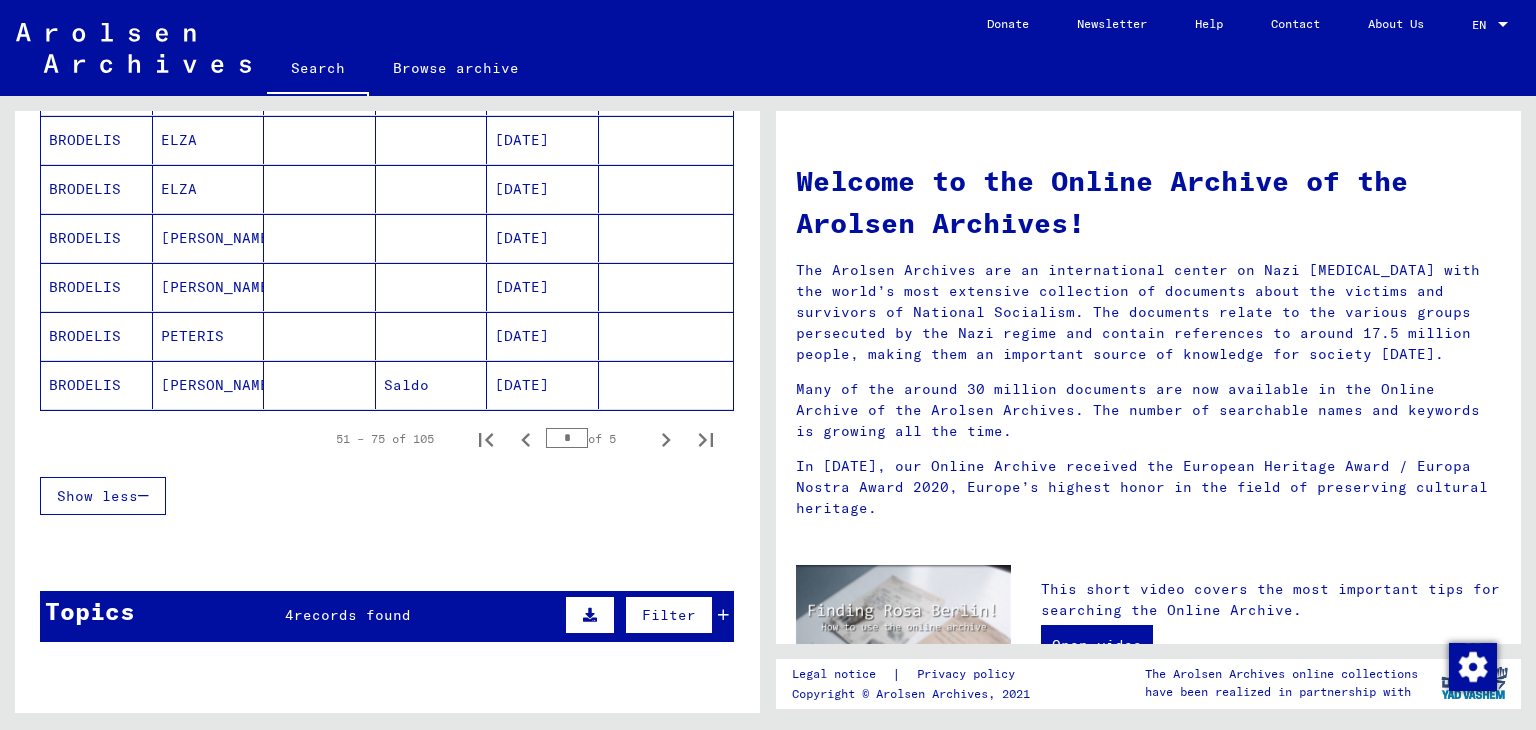 scroll, scrollTop: 1220, scrollLeft: 0, axis: vertical 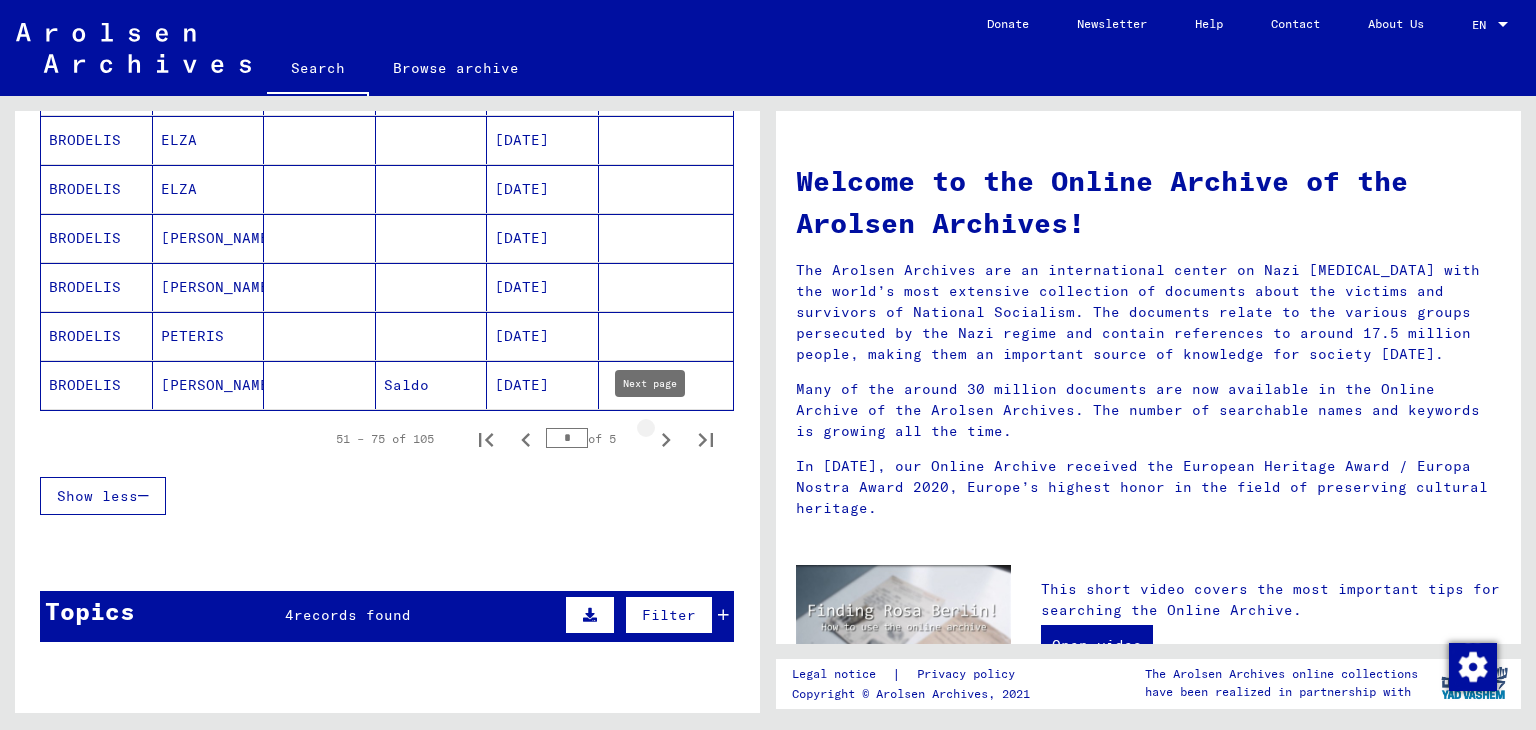 click 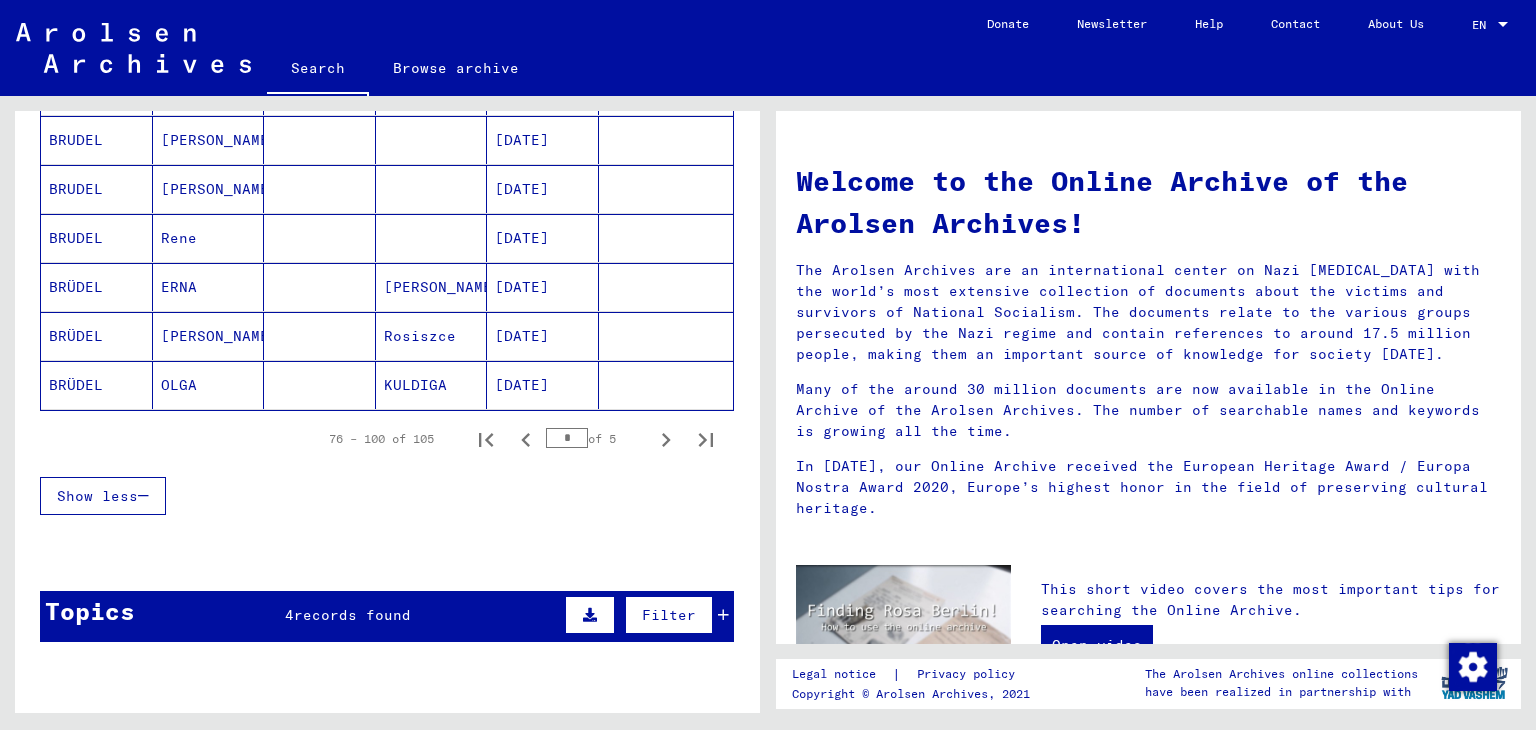 scroll, scrollTop: 1210, scrollLeft: 0, axis: vertical 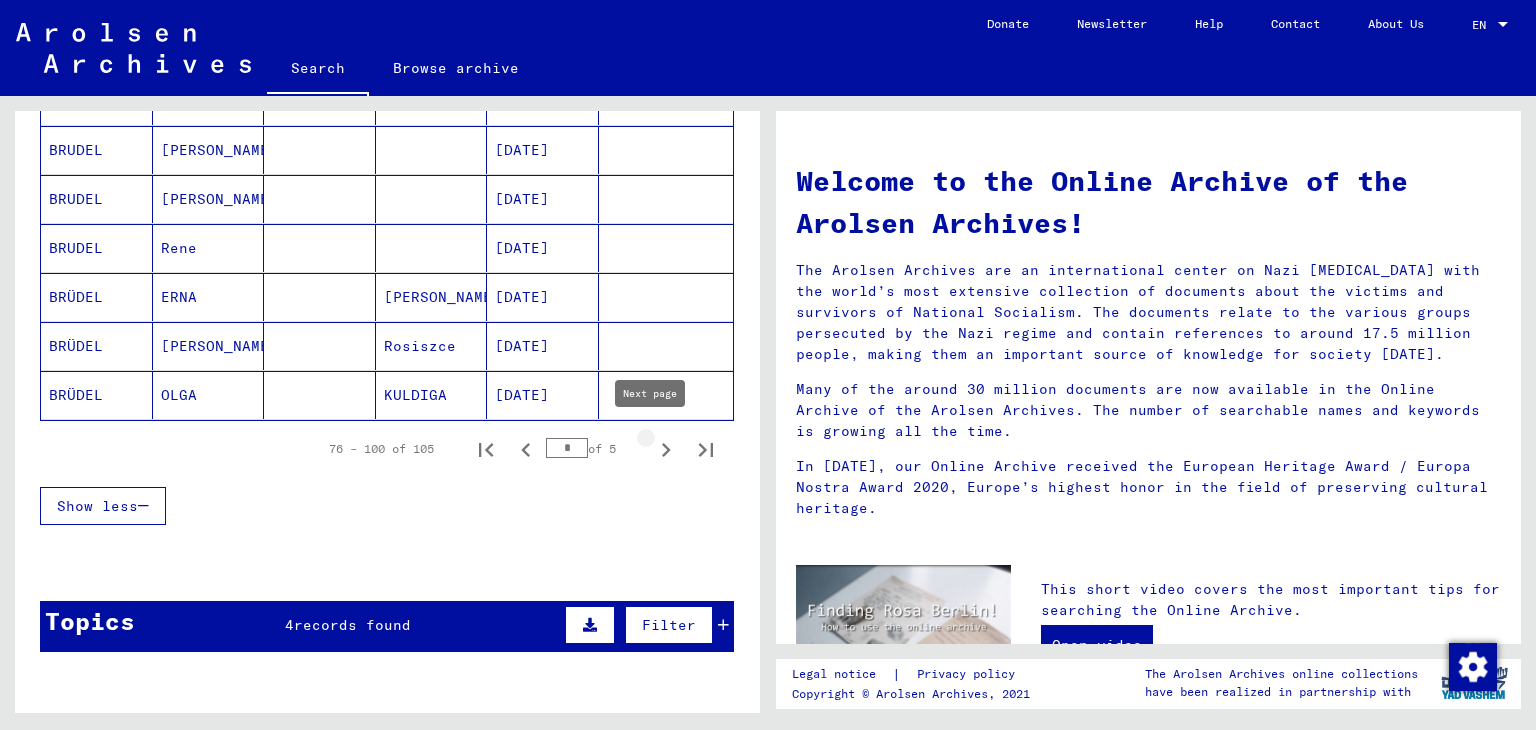 click 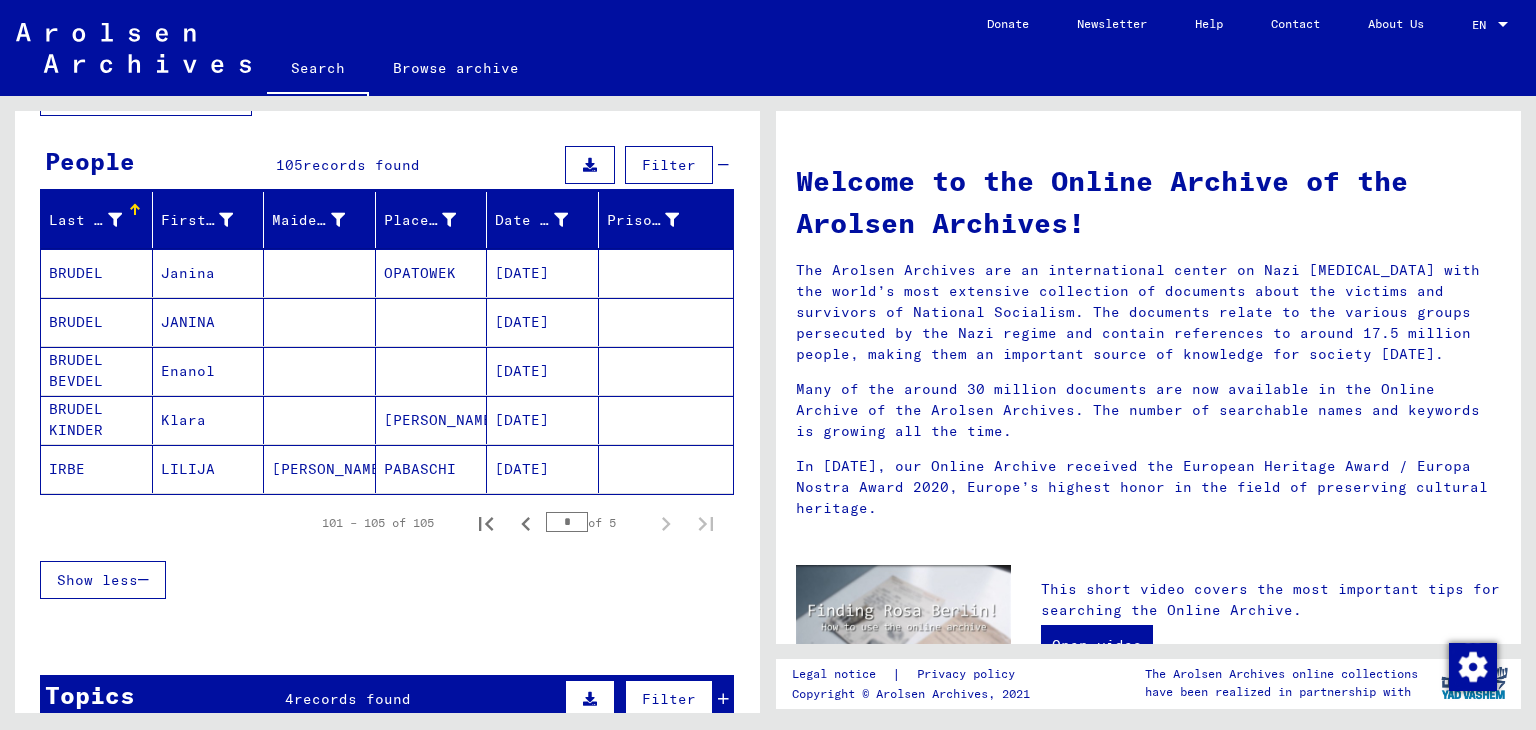 scroll, scrollTop: 153, scrollLeft: 0, axis: vertical 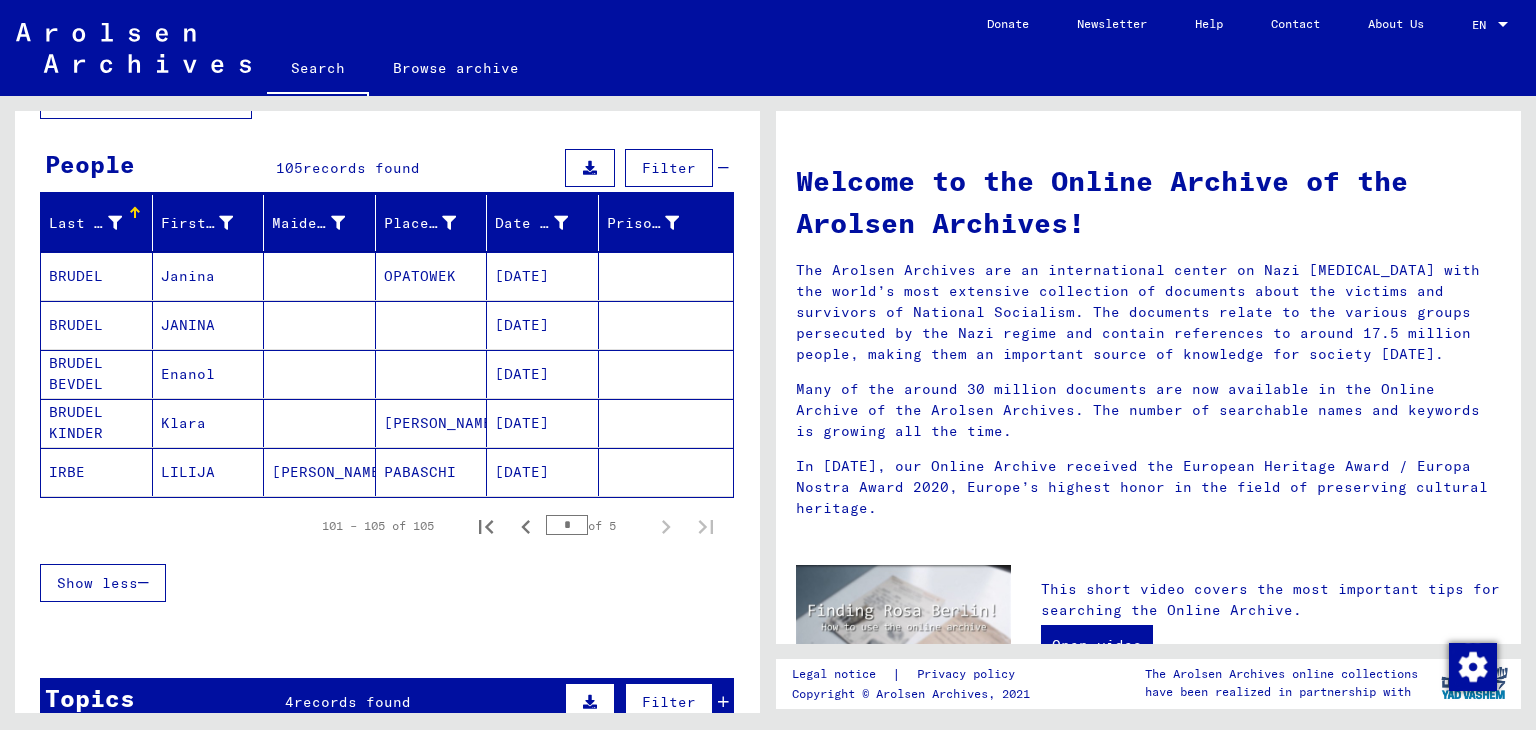 click on "[DATE]" at bounding box center [543, 325] 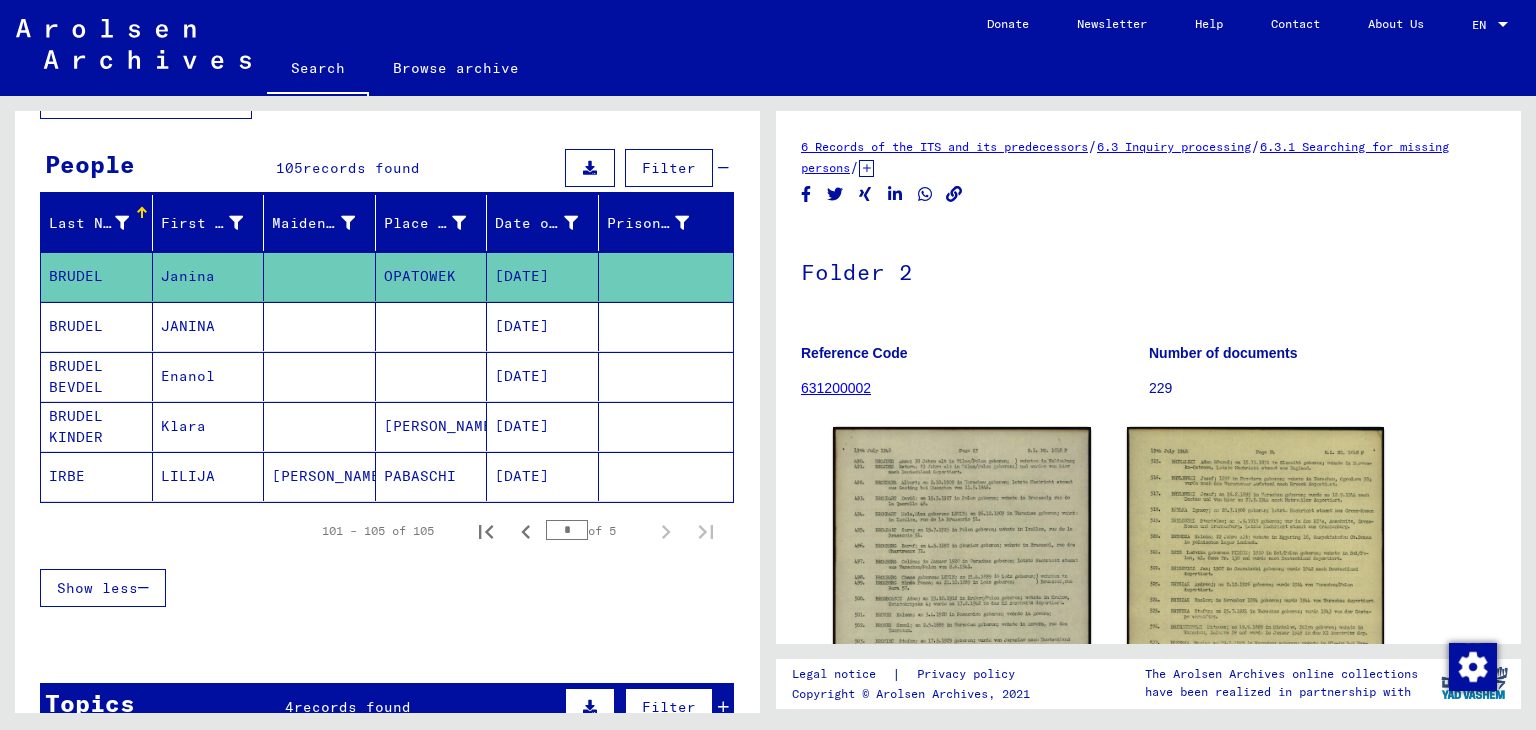 click on "[DATE]" at bounding box center (543, 376) 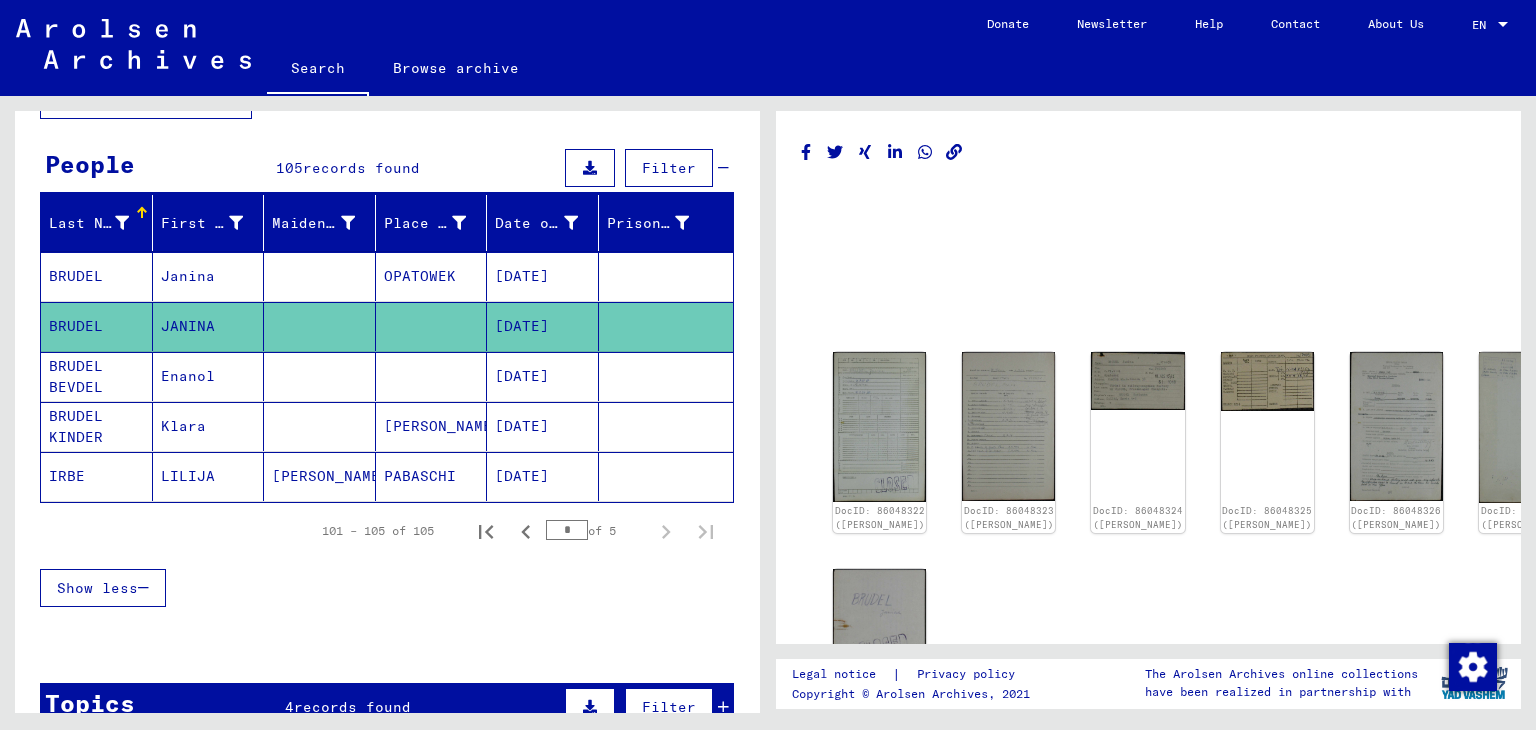 click on "[DATE]" at bounding box center (543, 426) 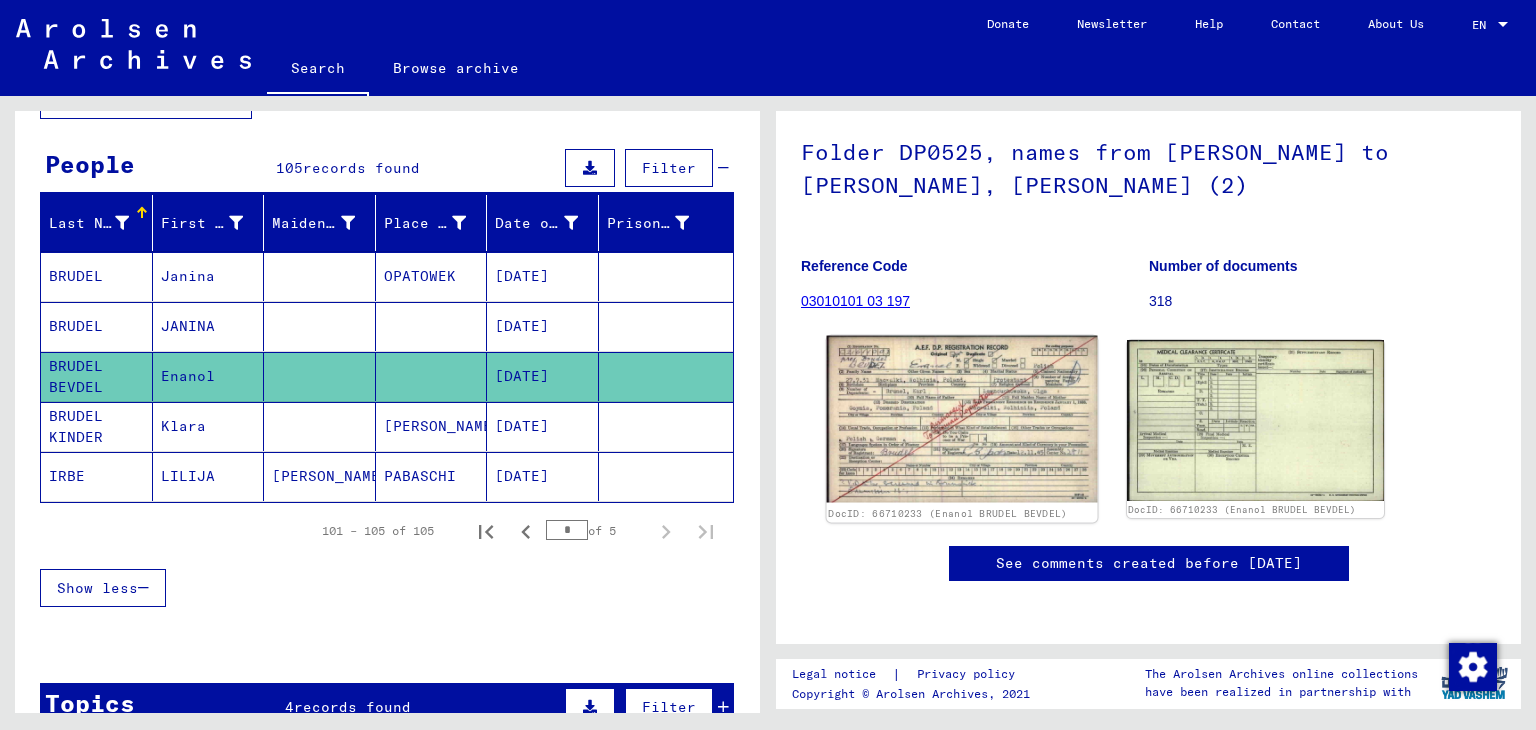 scroll, scrollTop: 126, scrollLeft: 0, axis: vertical 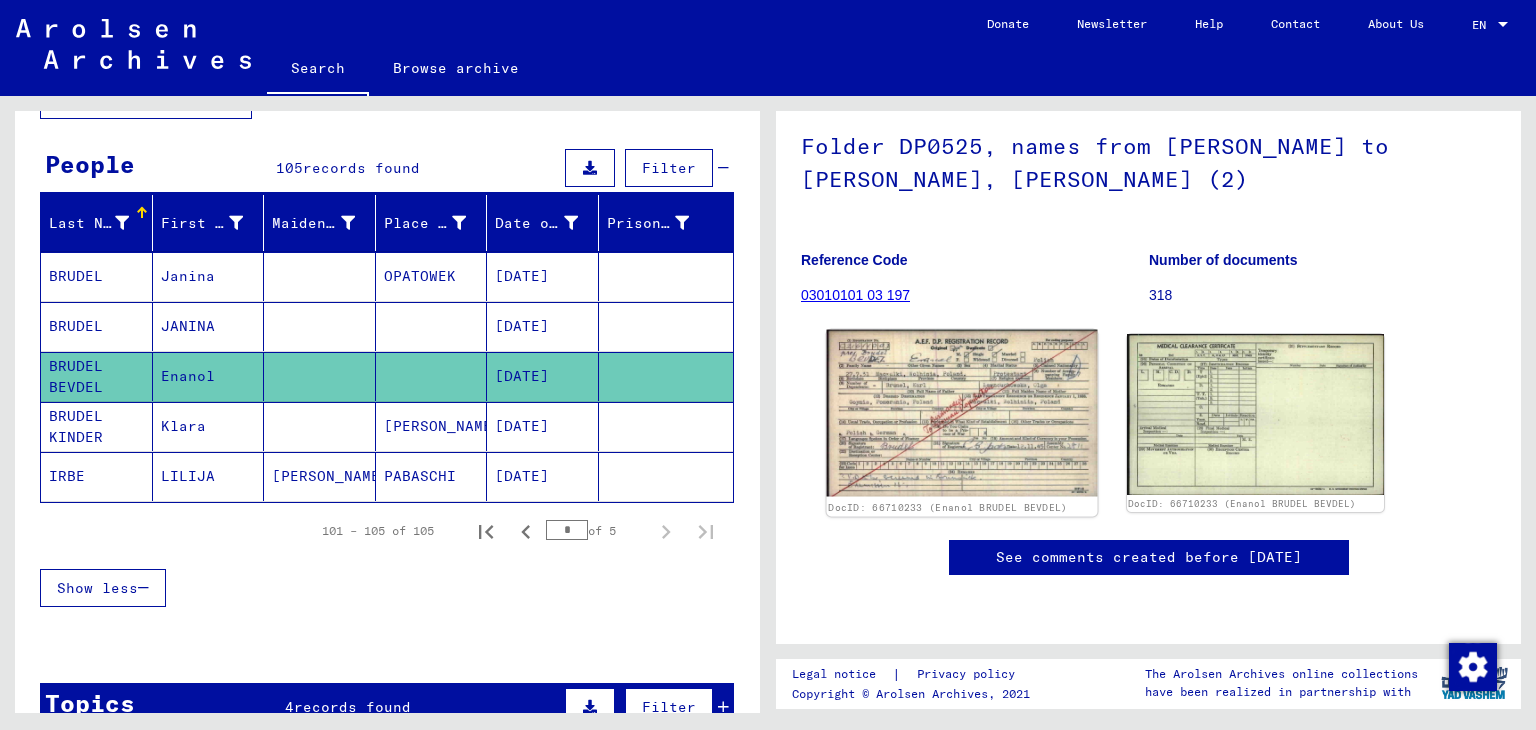 click 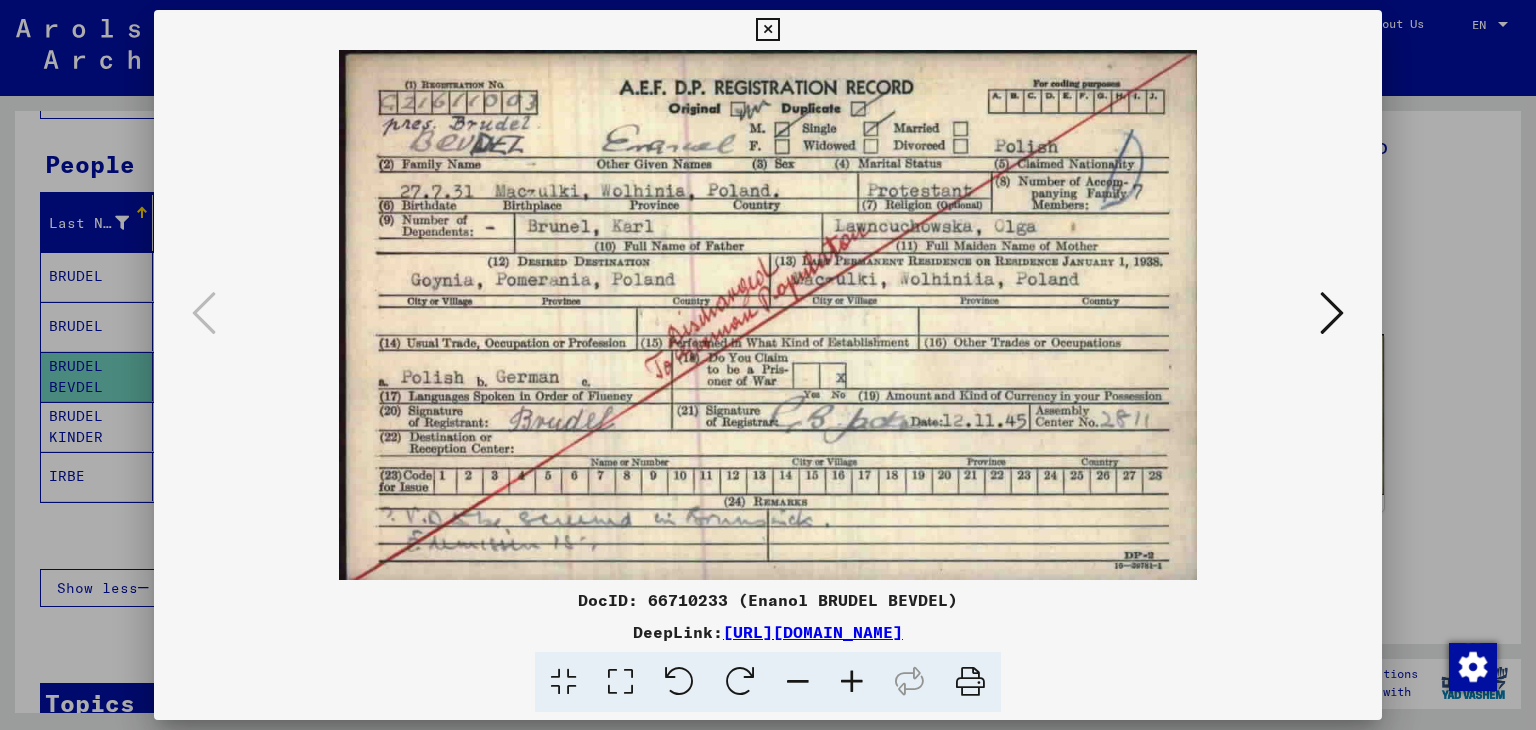 click at bounding box center (768, 365) 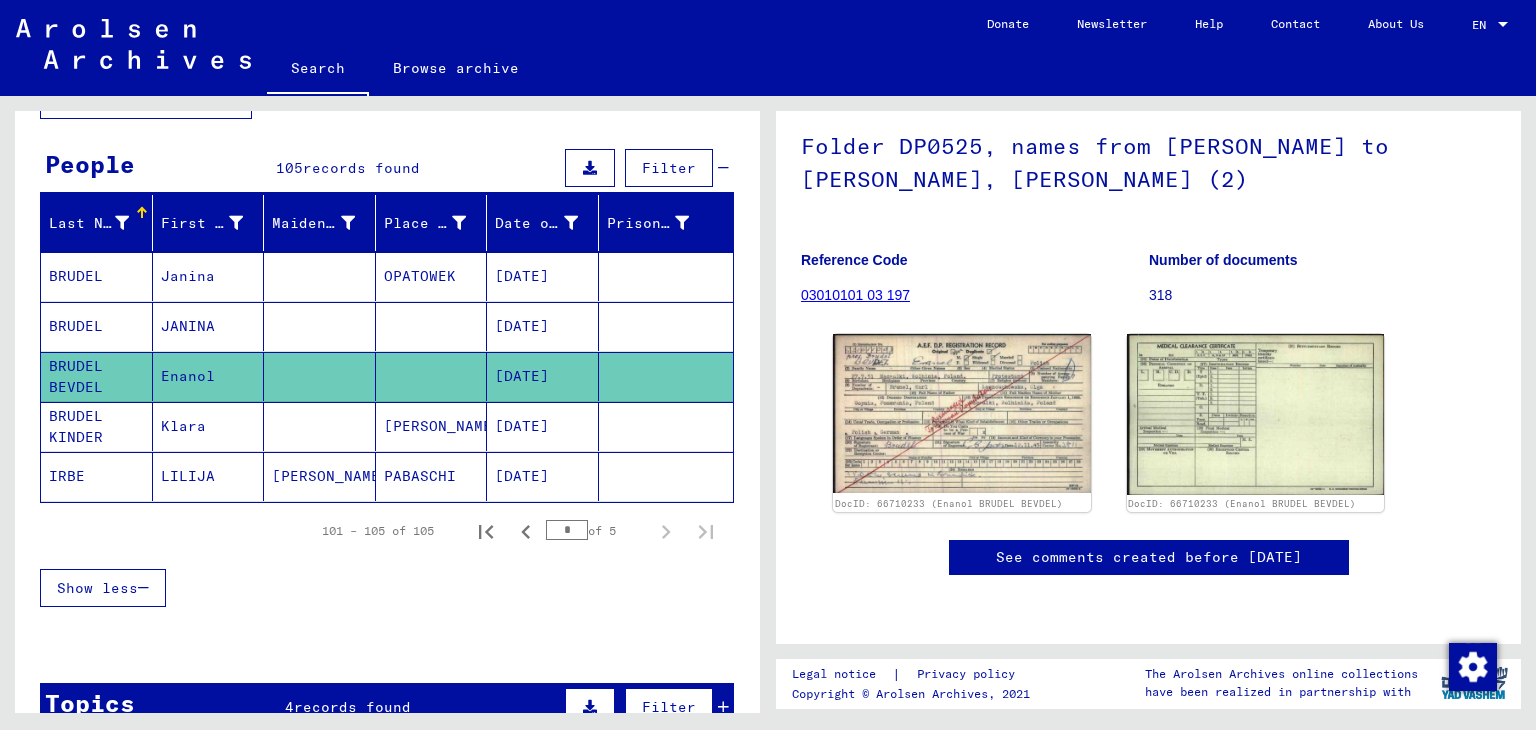 click on "JANINA" at bounding box center (209, 376) 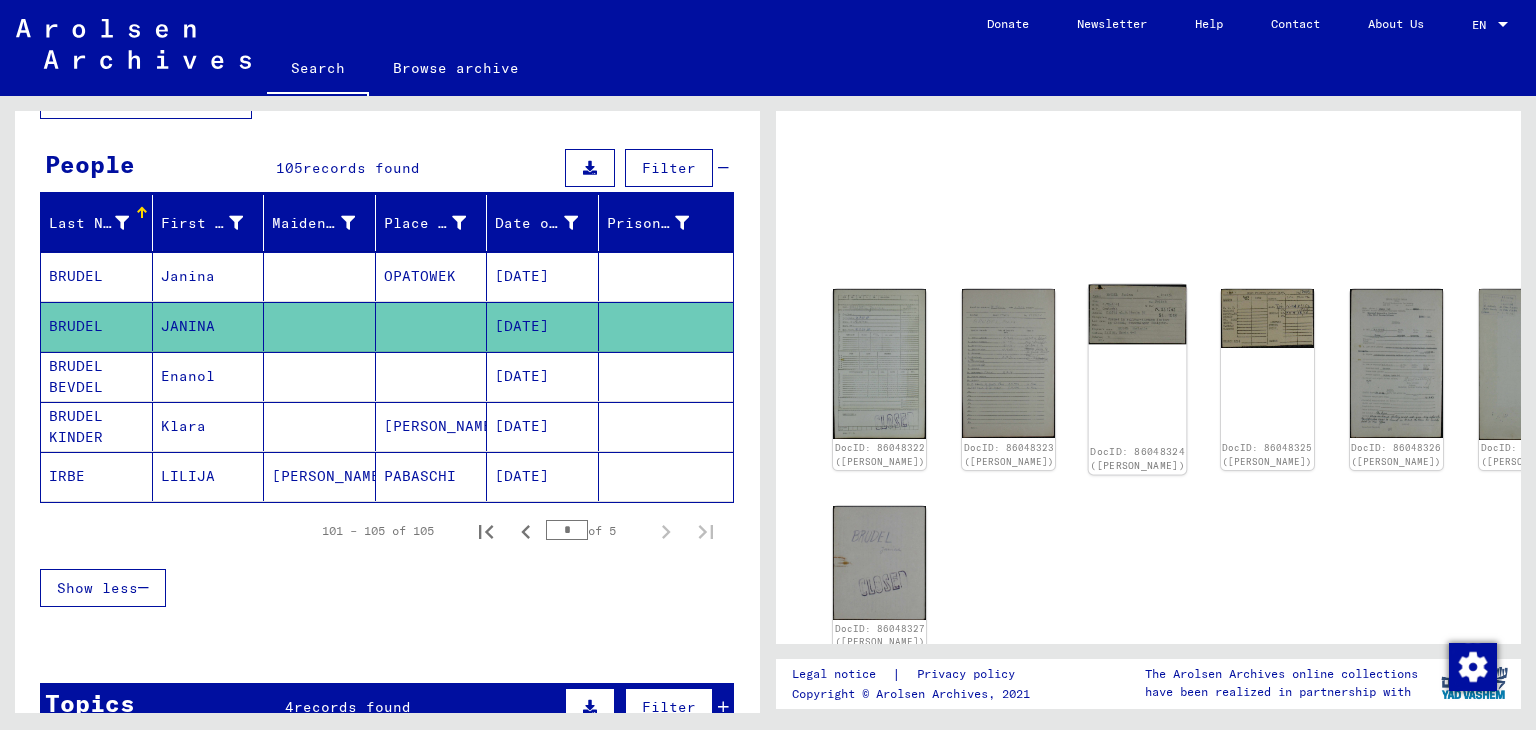 click on "DocID: 86048324 ([PERSON_NAME])" 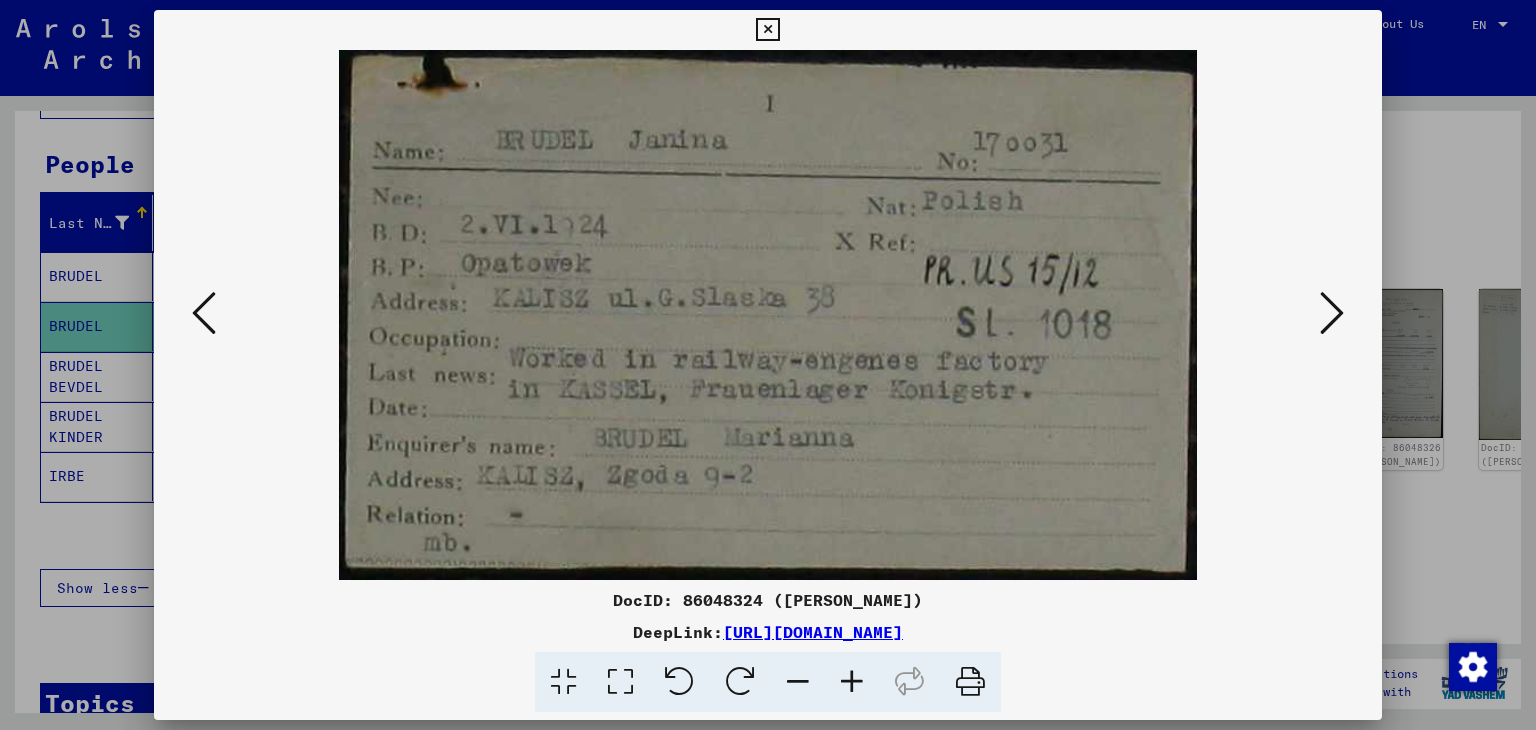 click at bounding box center [1332, 313] 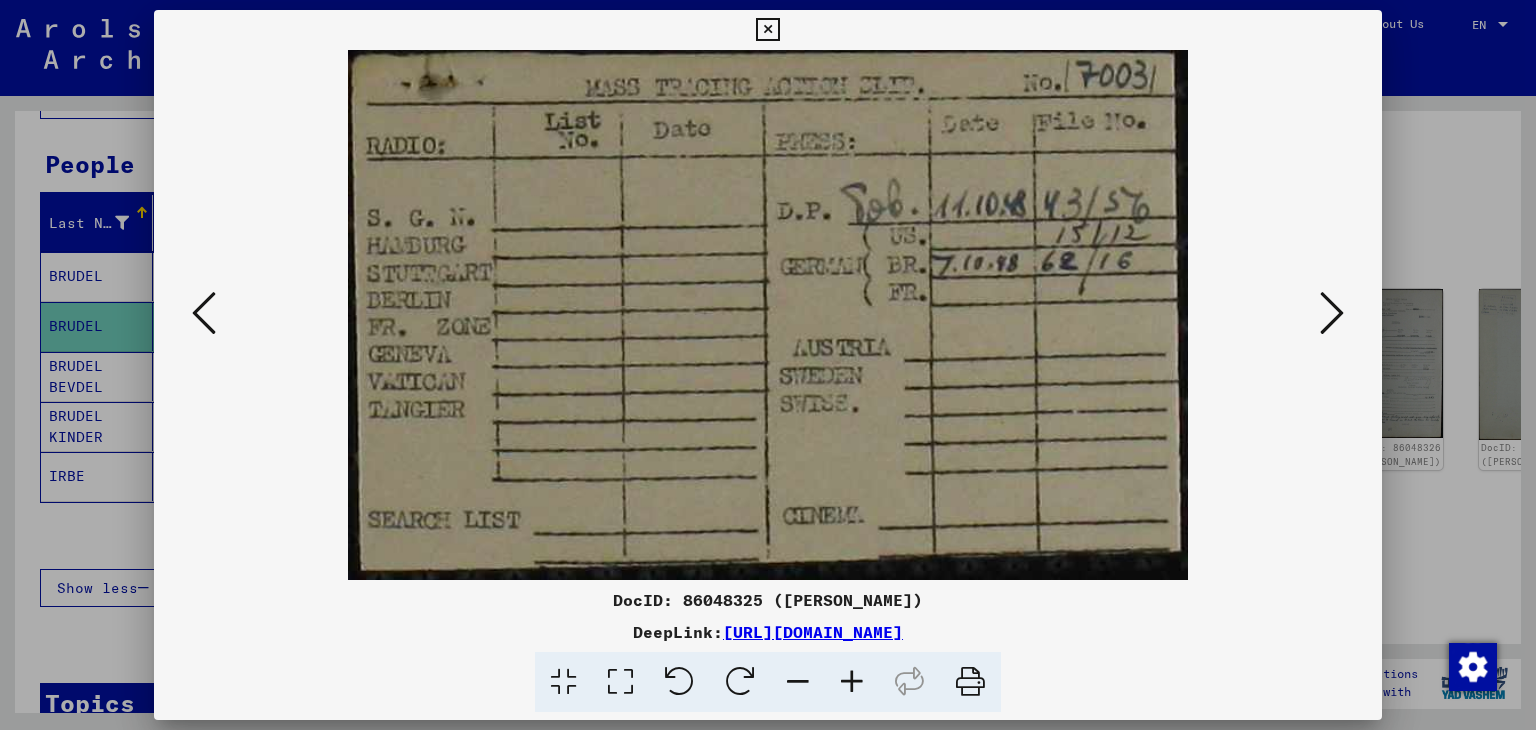 click at bounding box center (1332, 313) 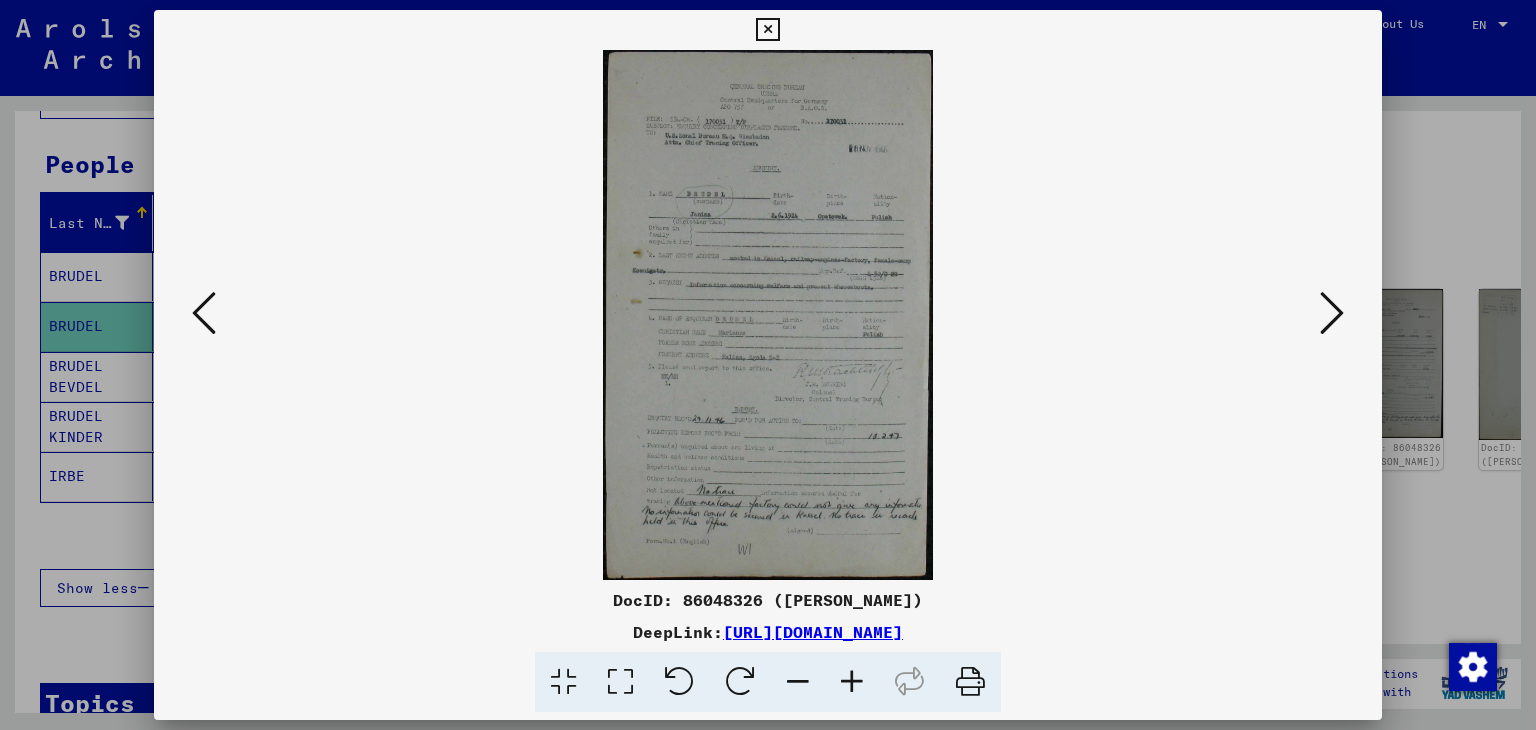 click at bounding box center (1332, 313) 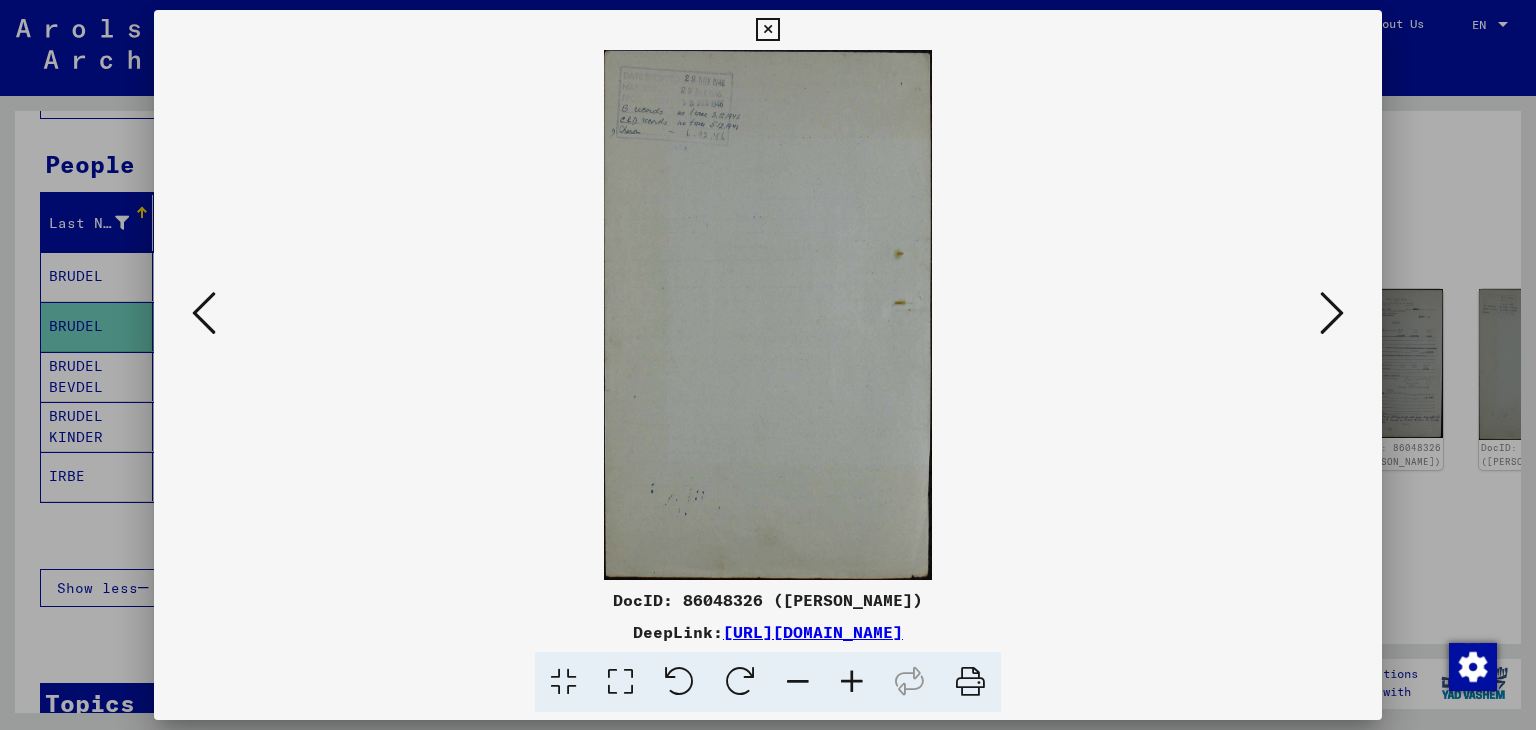 click at bounding box center [1332, 313] 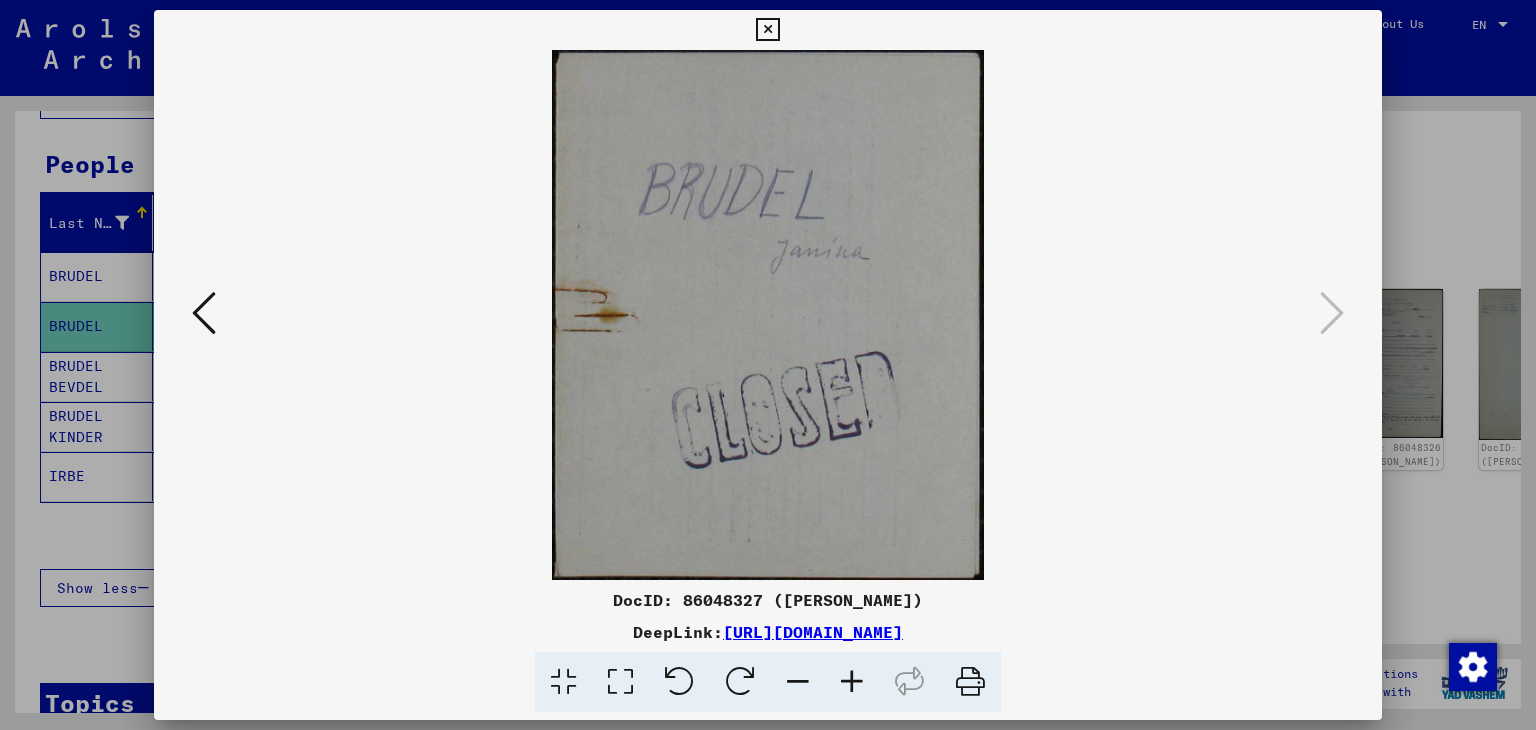 click at bounding box center (768, 365) 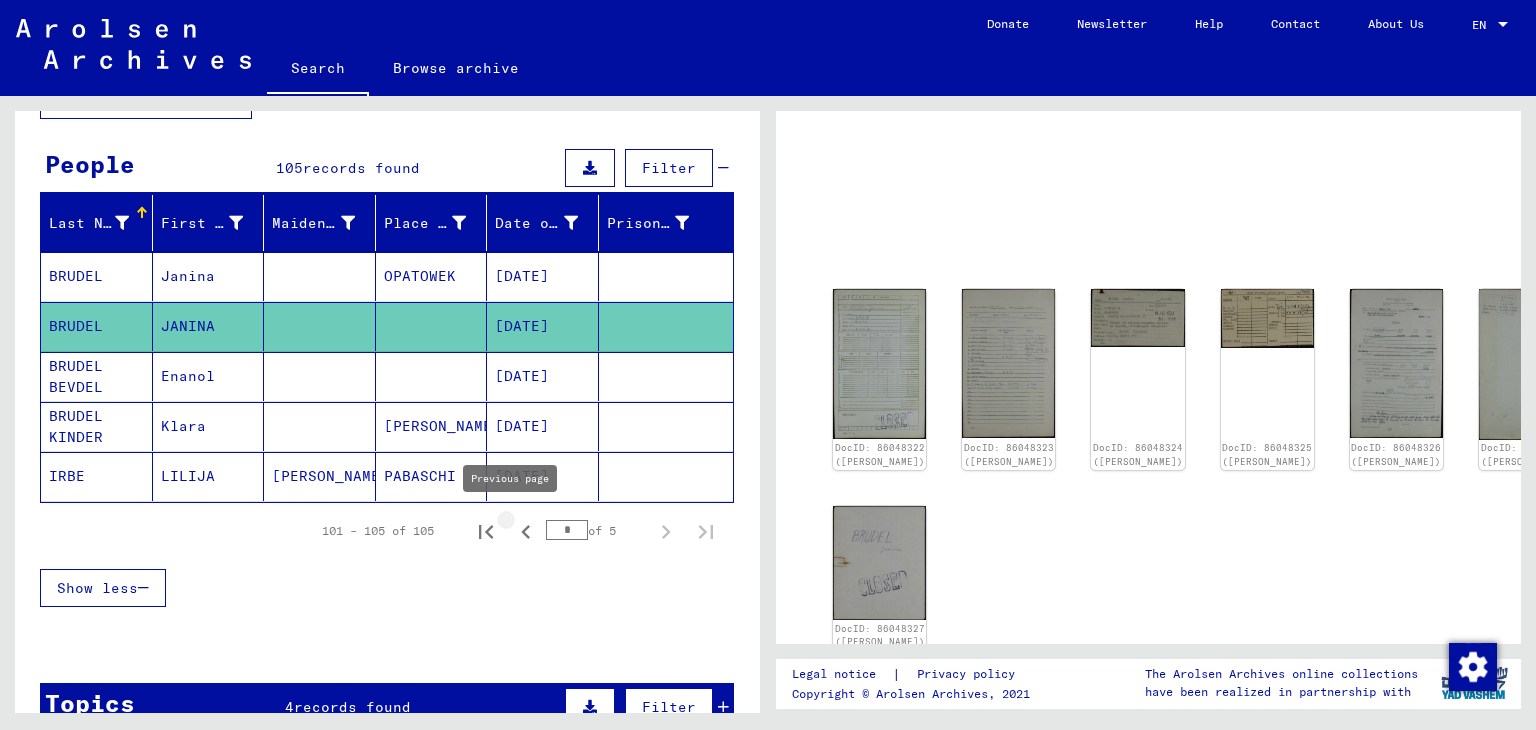 click 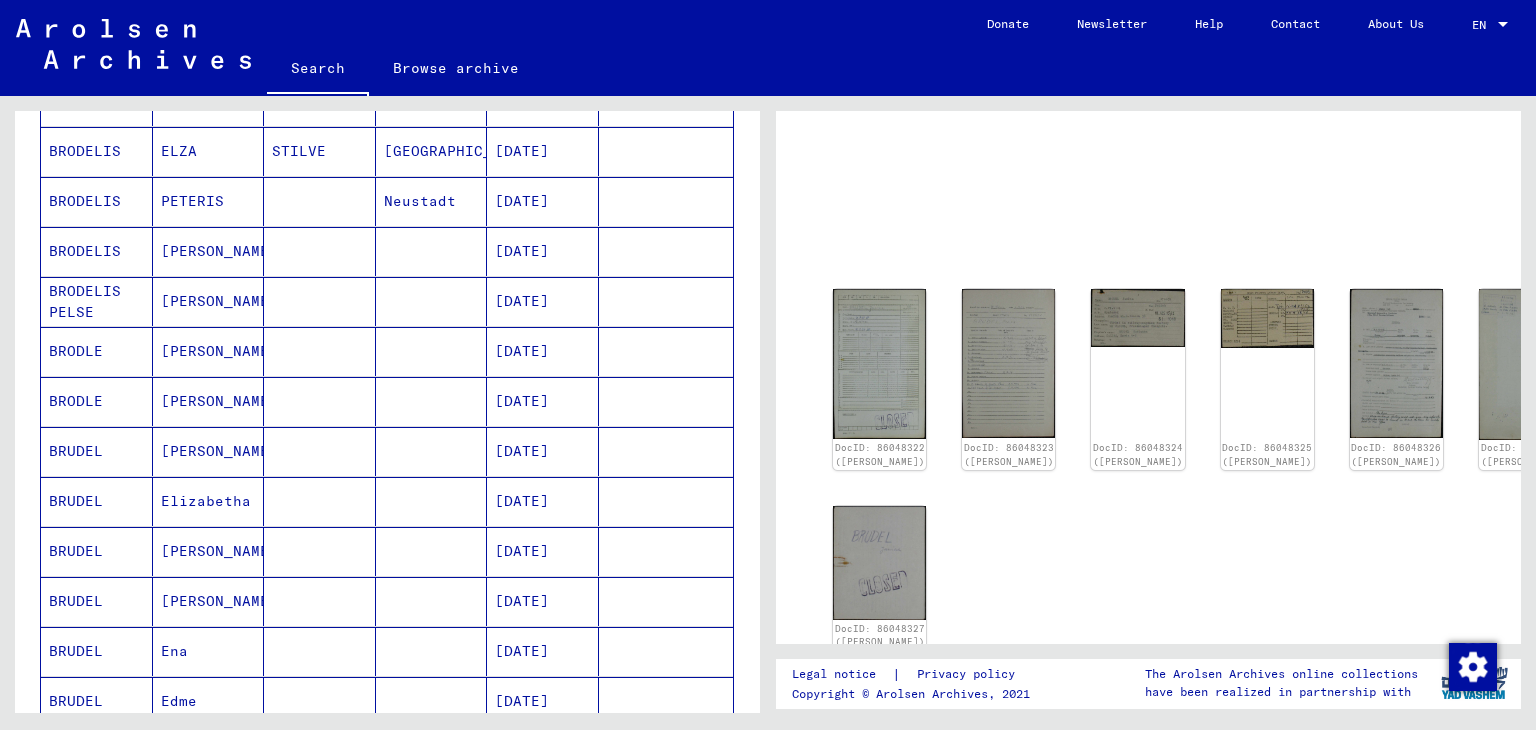 scroll, scrollTop: 629, scrollLeft: 0, axis: vertical 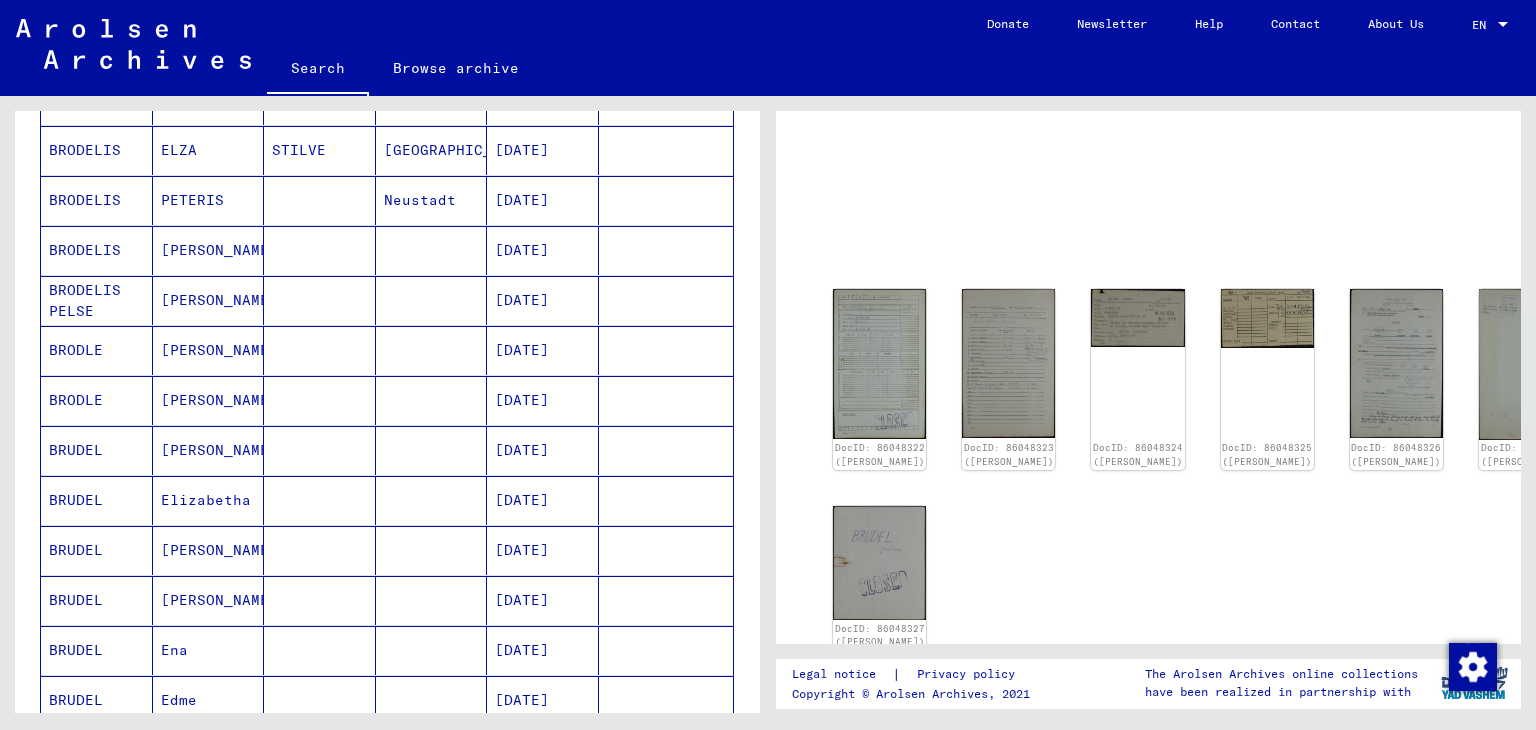 click on "Elizabetha" at bounding box center (209, 550) 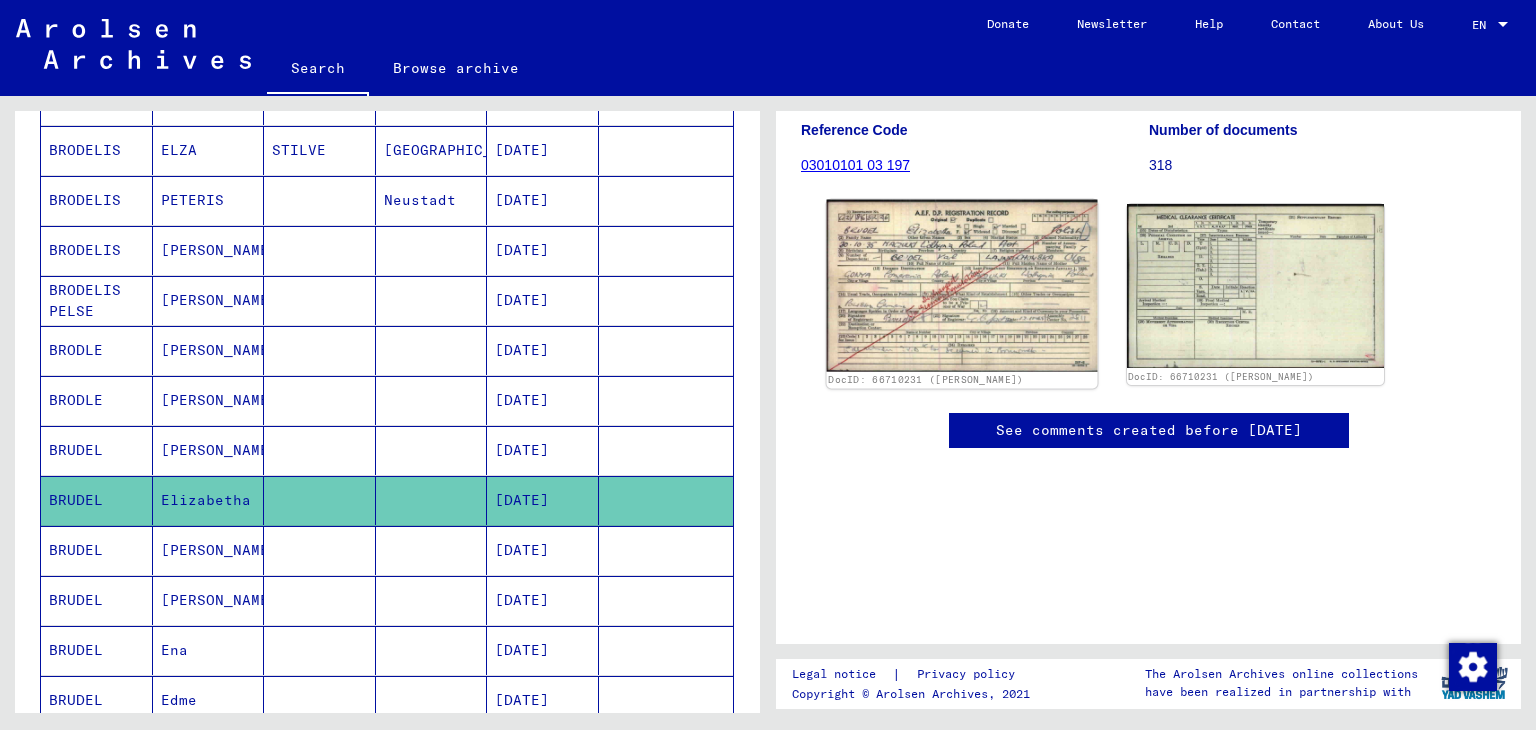 scroll, scrollTop: 266, scrollLeft: 0, axis: vertical 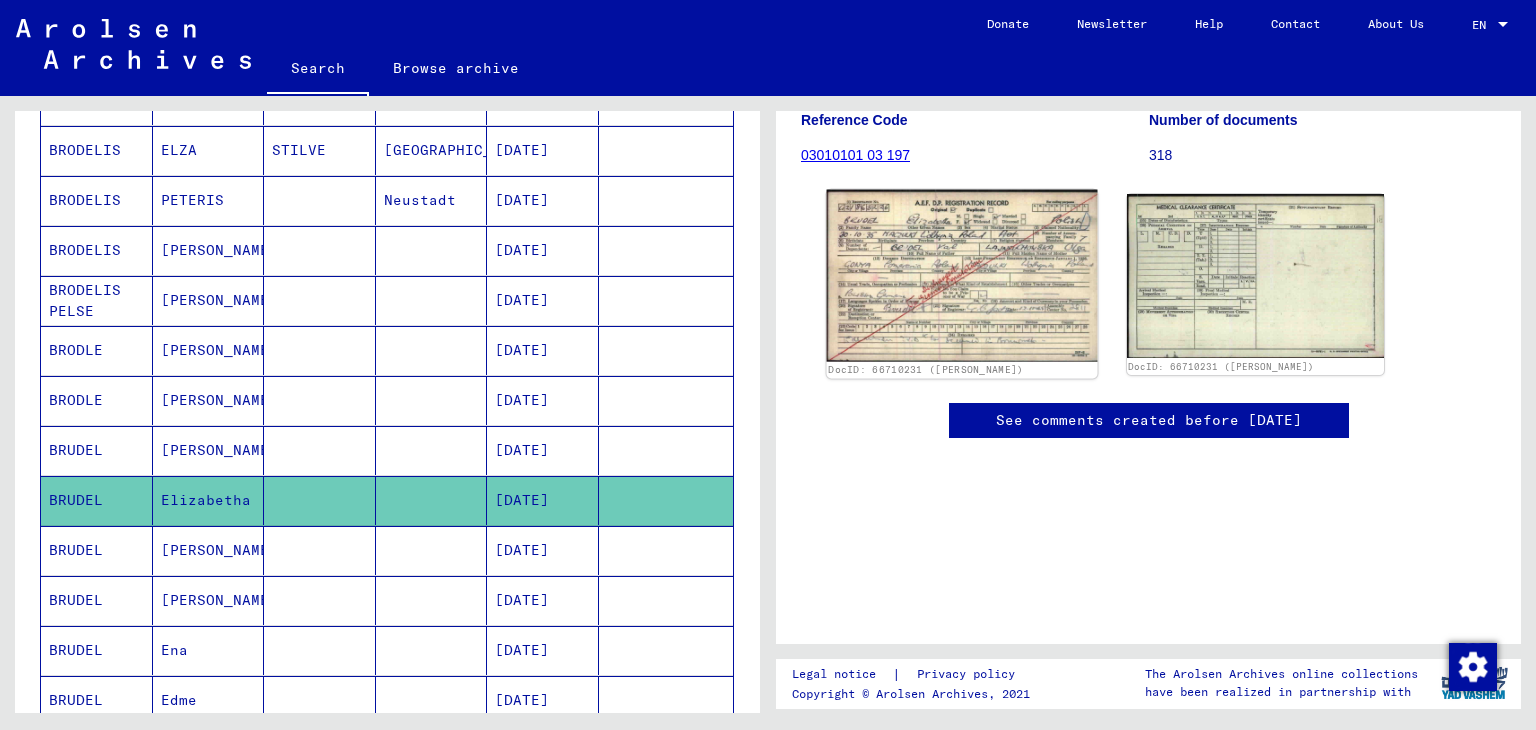 click 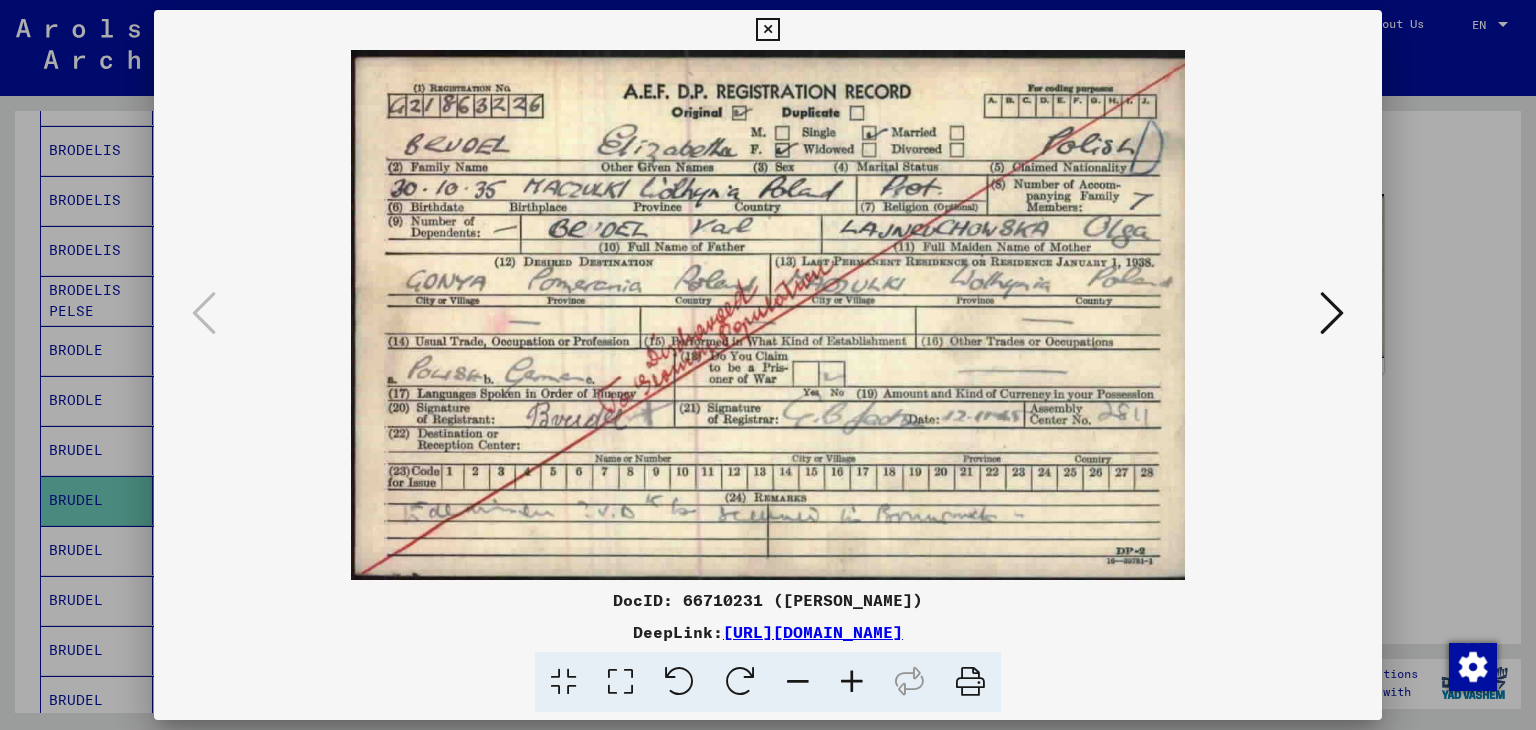 click at bounding box center (768, 365) 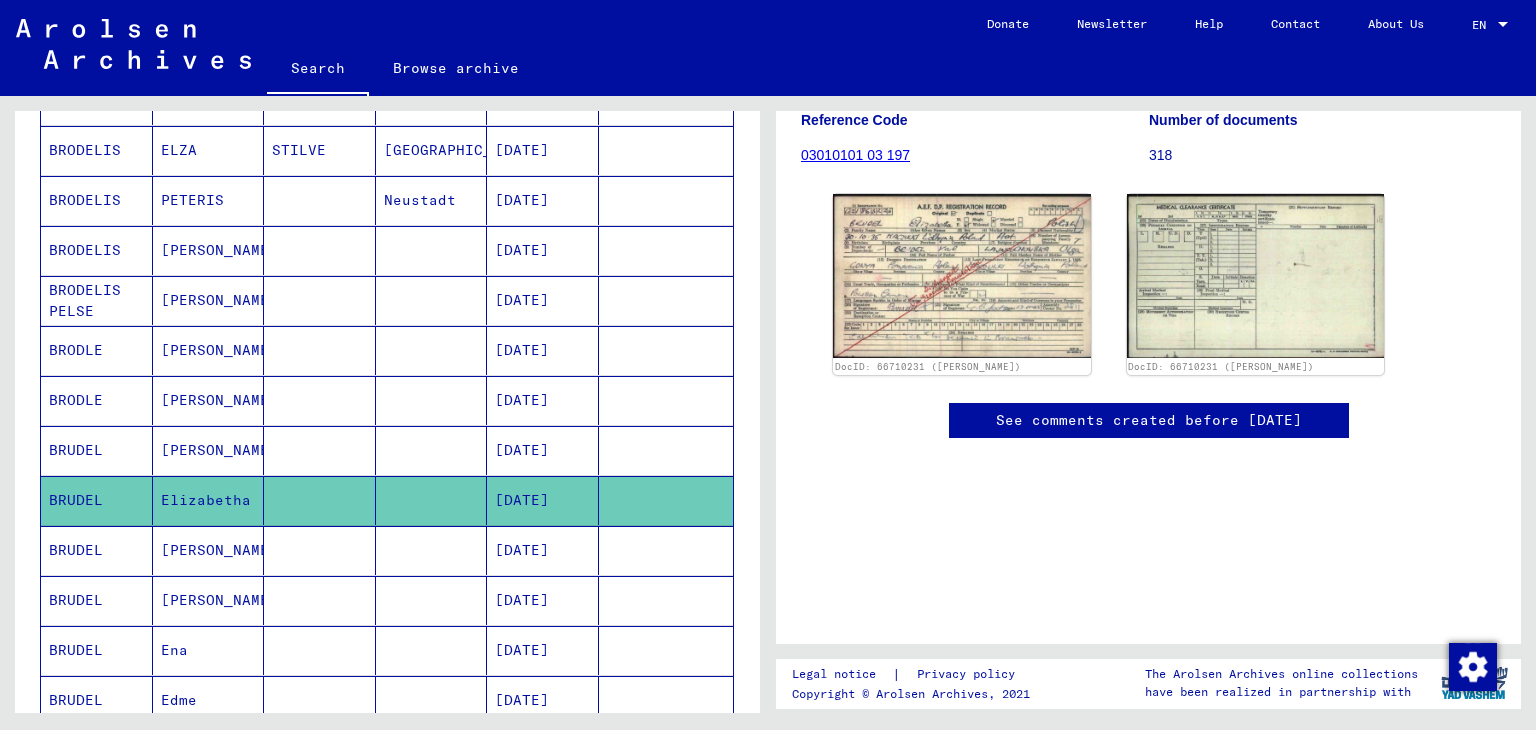 click on "[PERSON_NAME]" at bounding box center (209, 600) 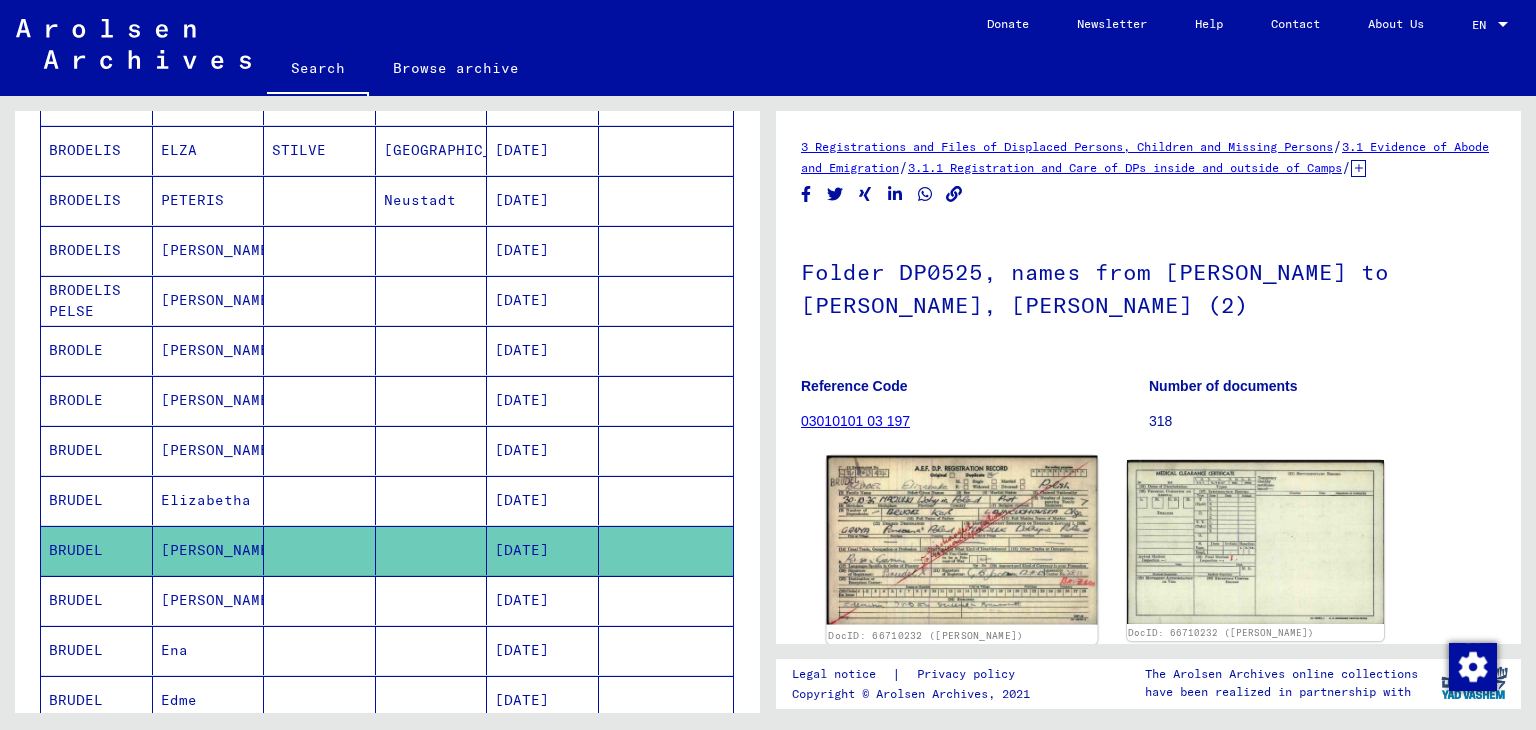 click 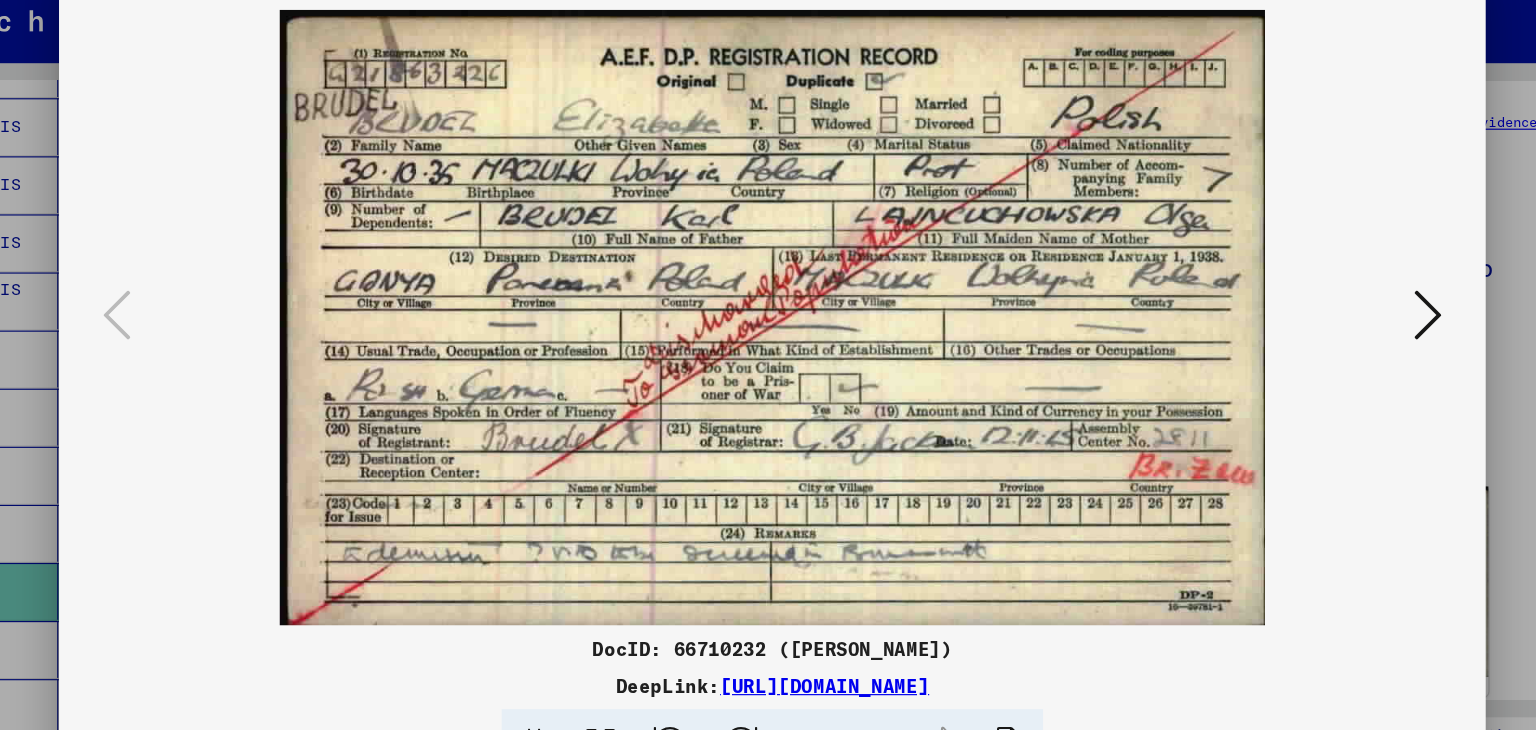 type 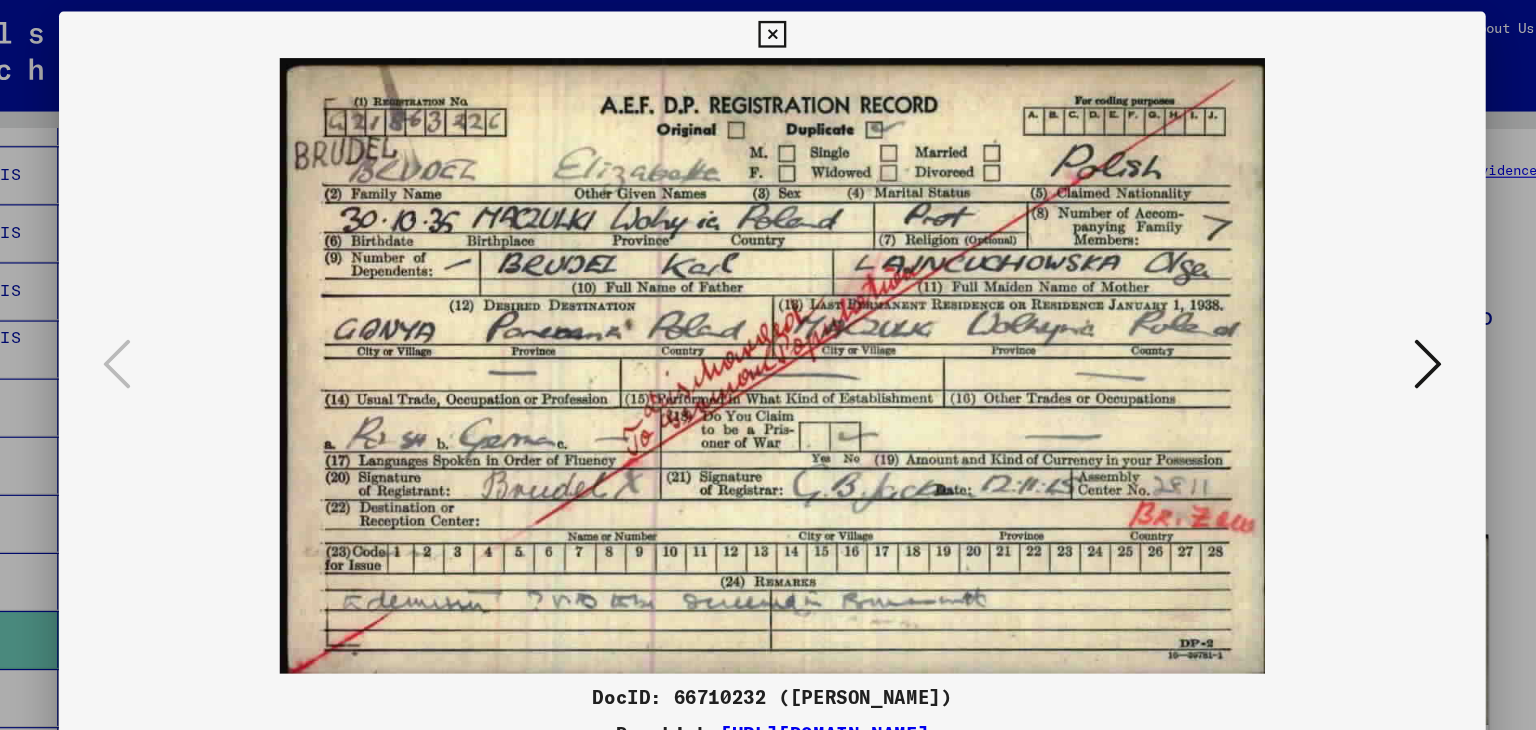 click at bounding box center [767, 30] 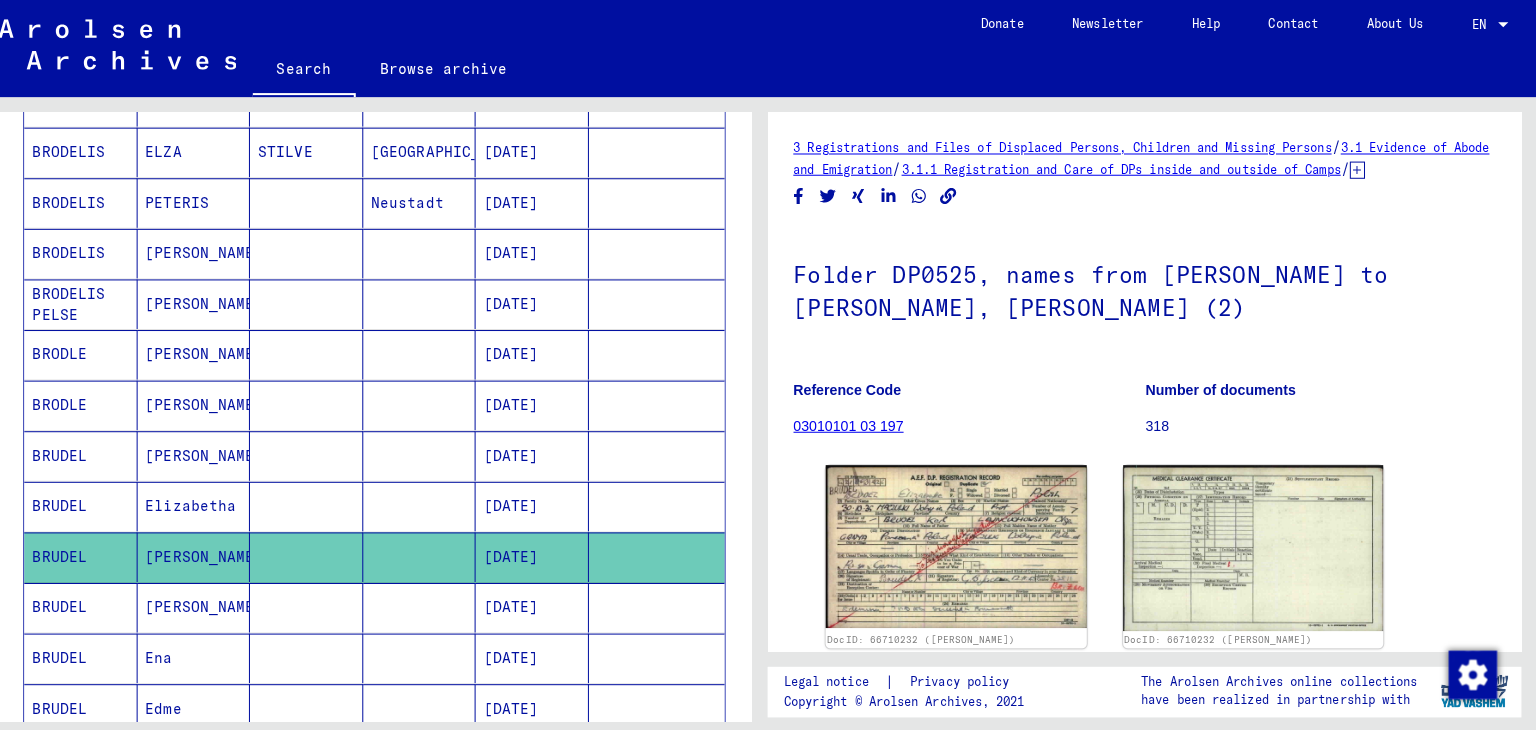 scroll, scrollTop: 0, scrollLeft: 0, axis: both 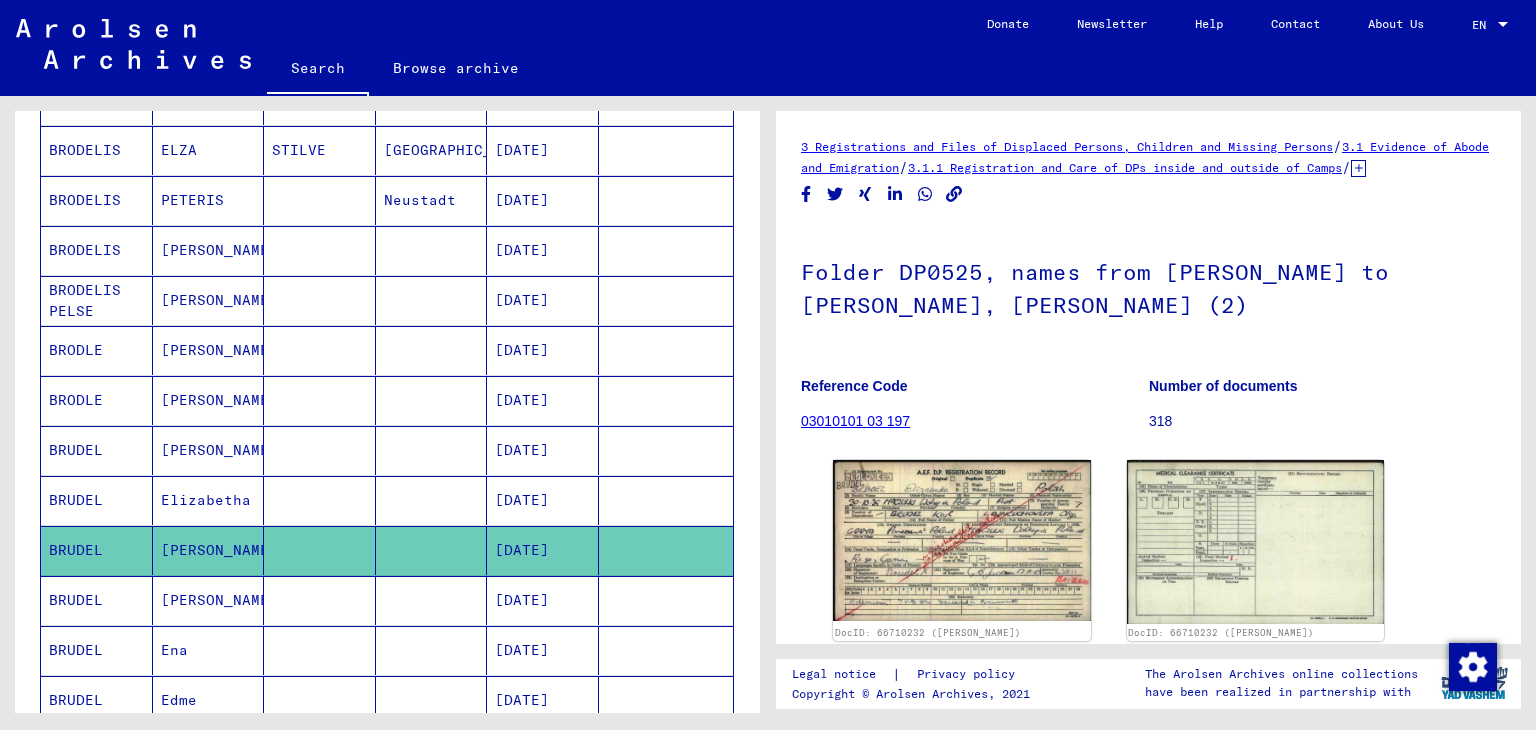 click on "[PERSON_NAME]" at bounding box center (209, 500) 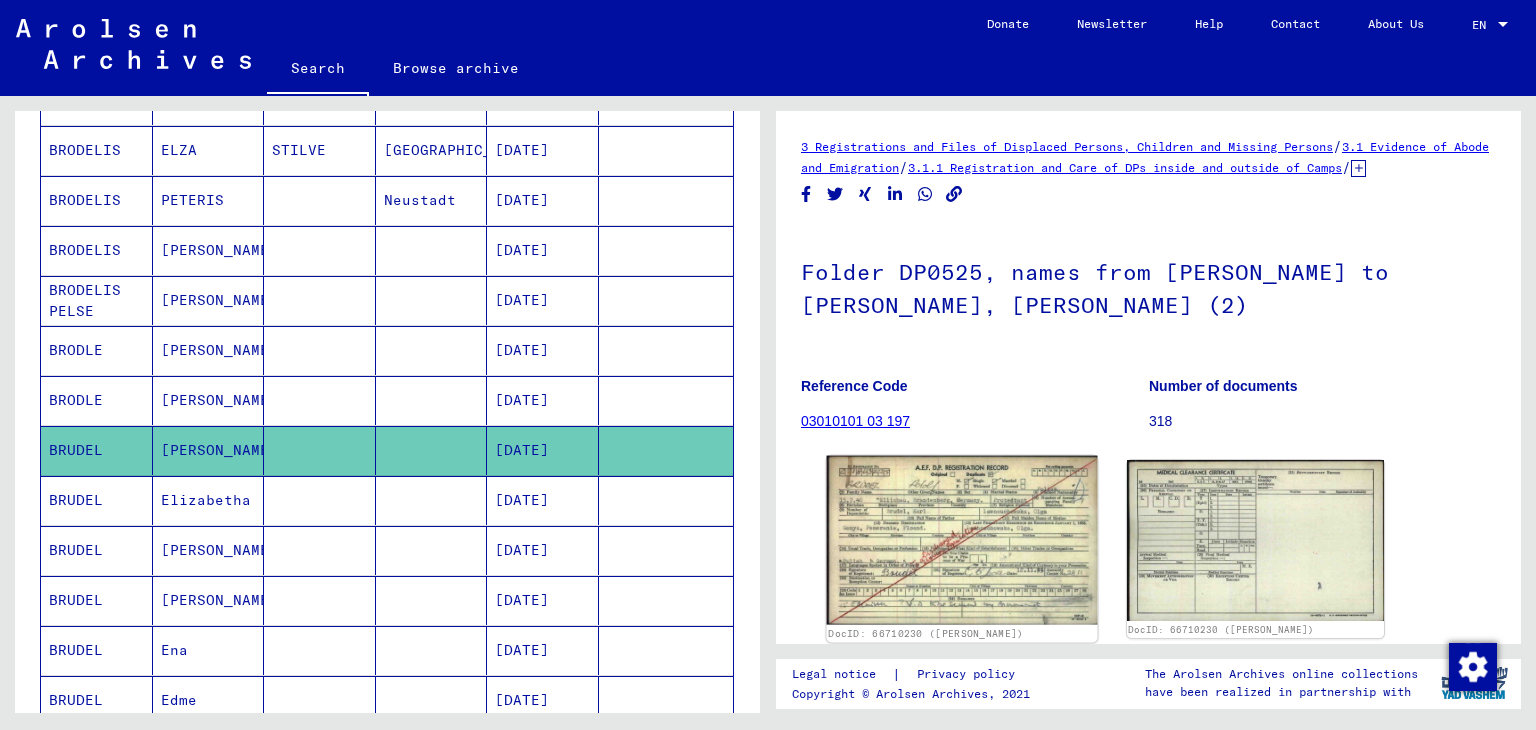 click 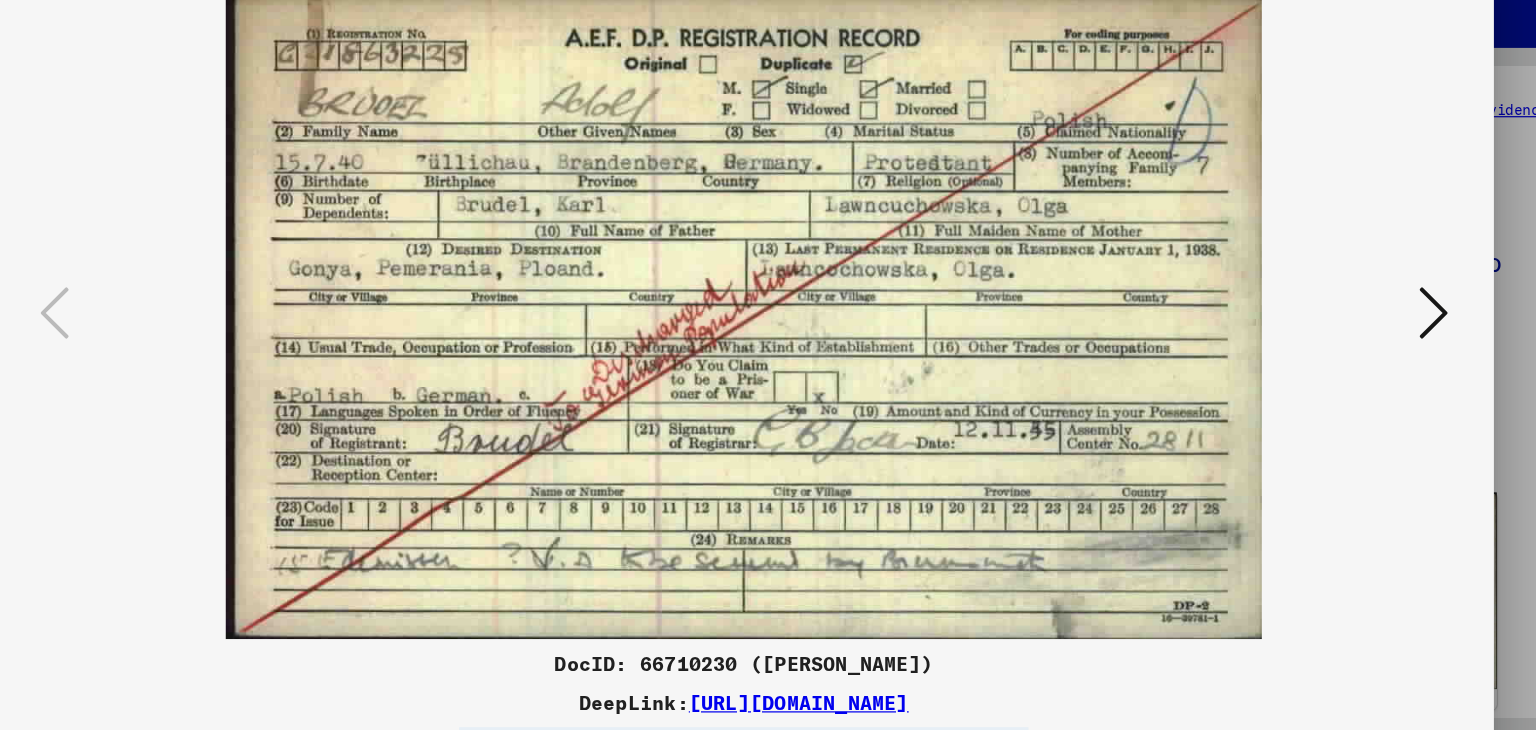 type 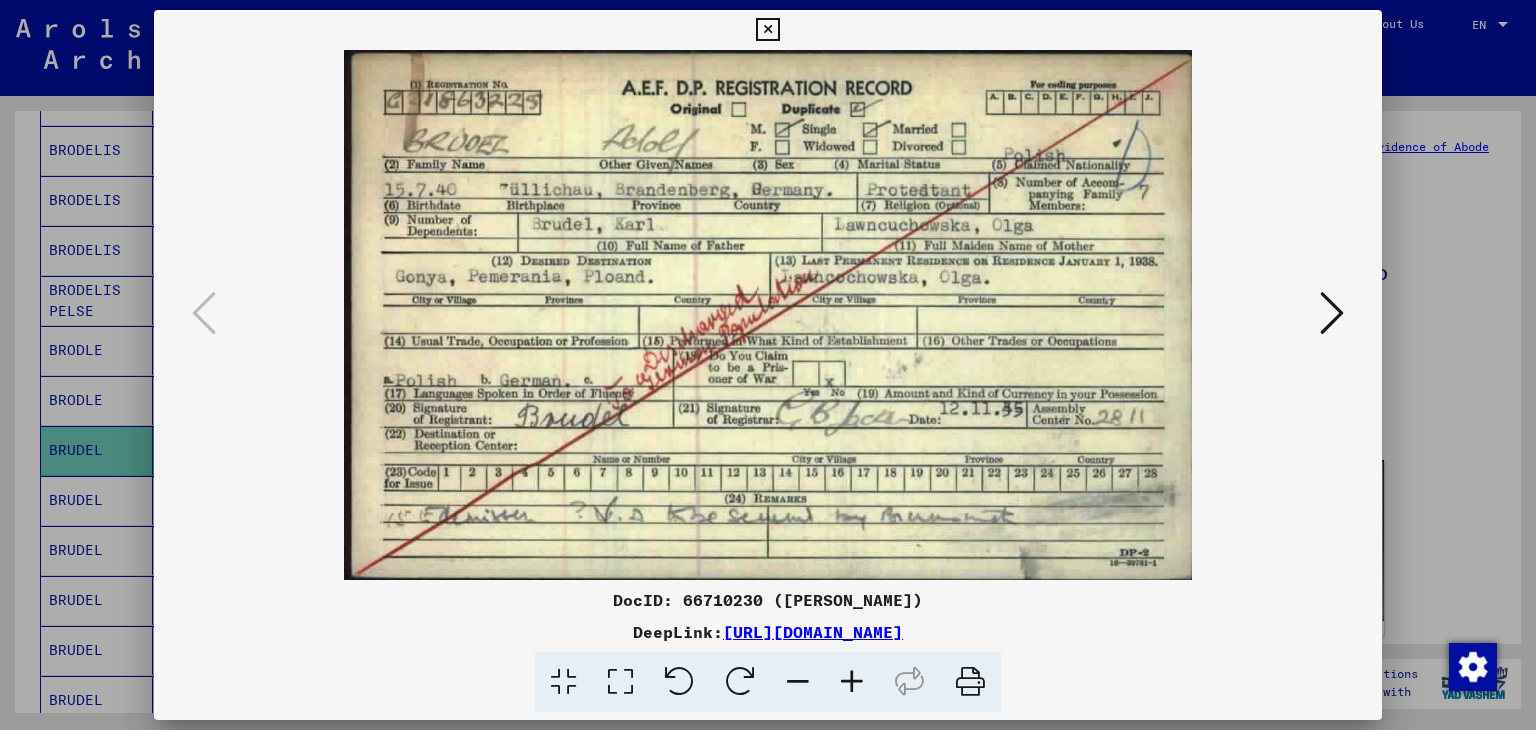 click at bounding box center [767, 30] 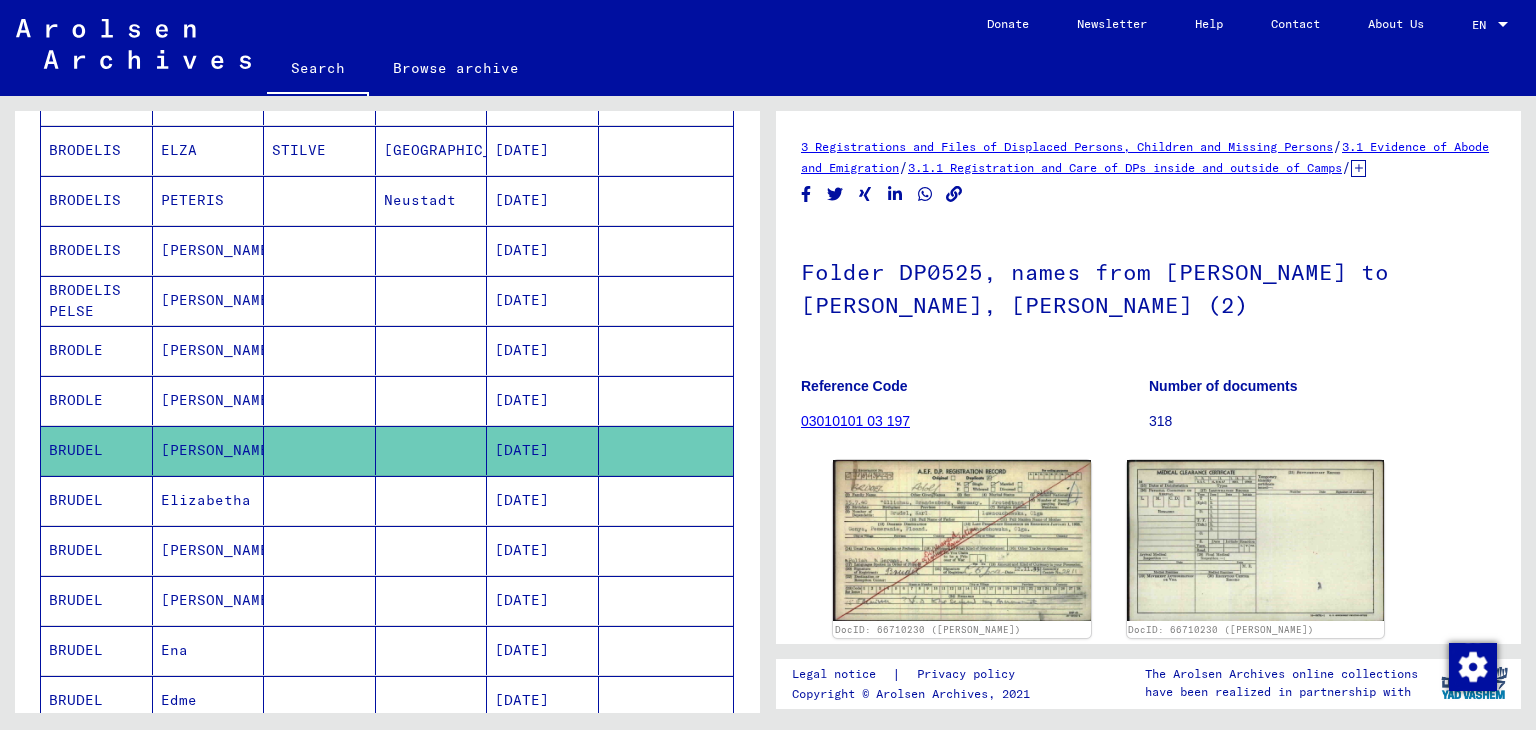 click on "[PERSON_NAME]" at bounding box center [209, 650] 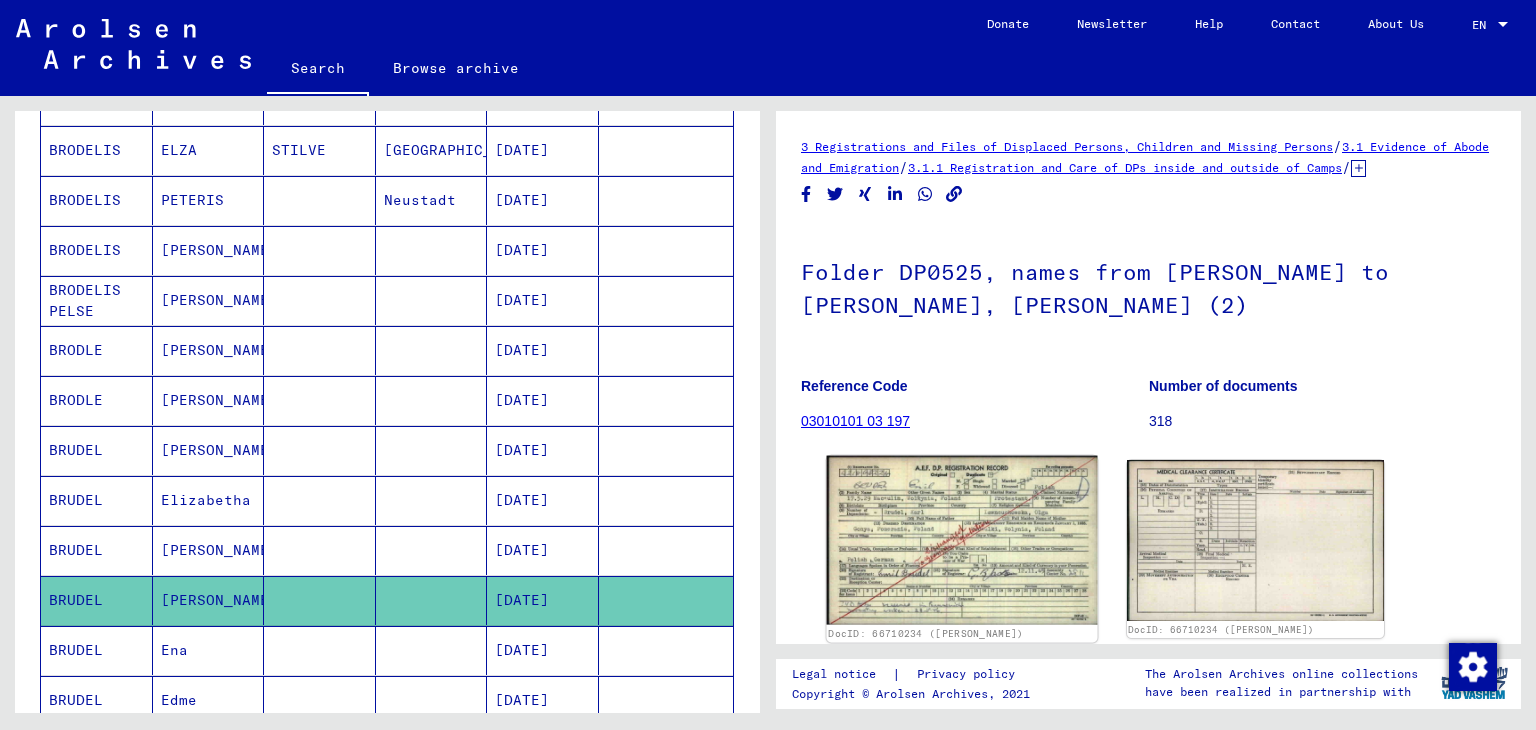 click 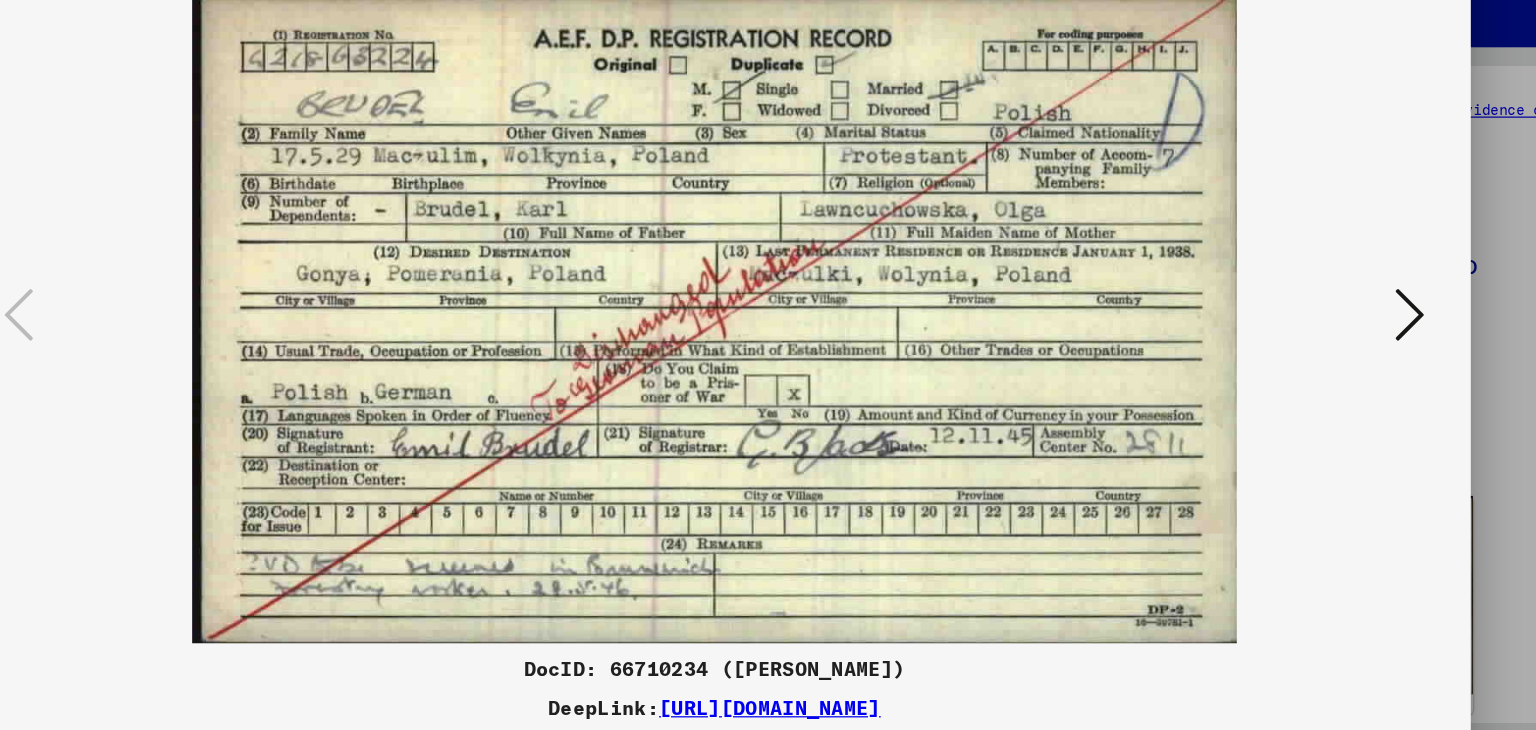 type 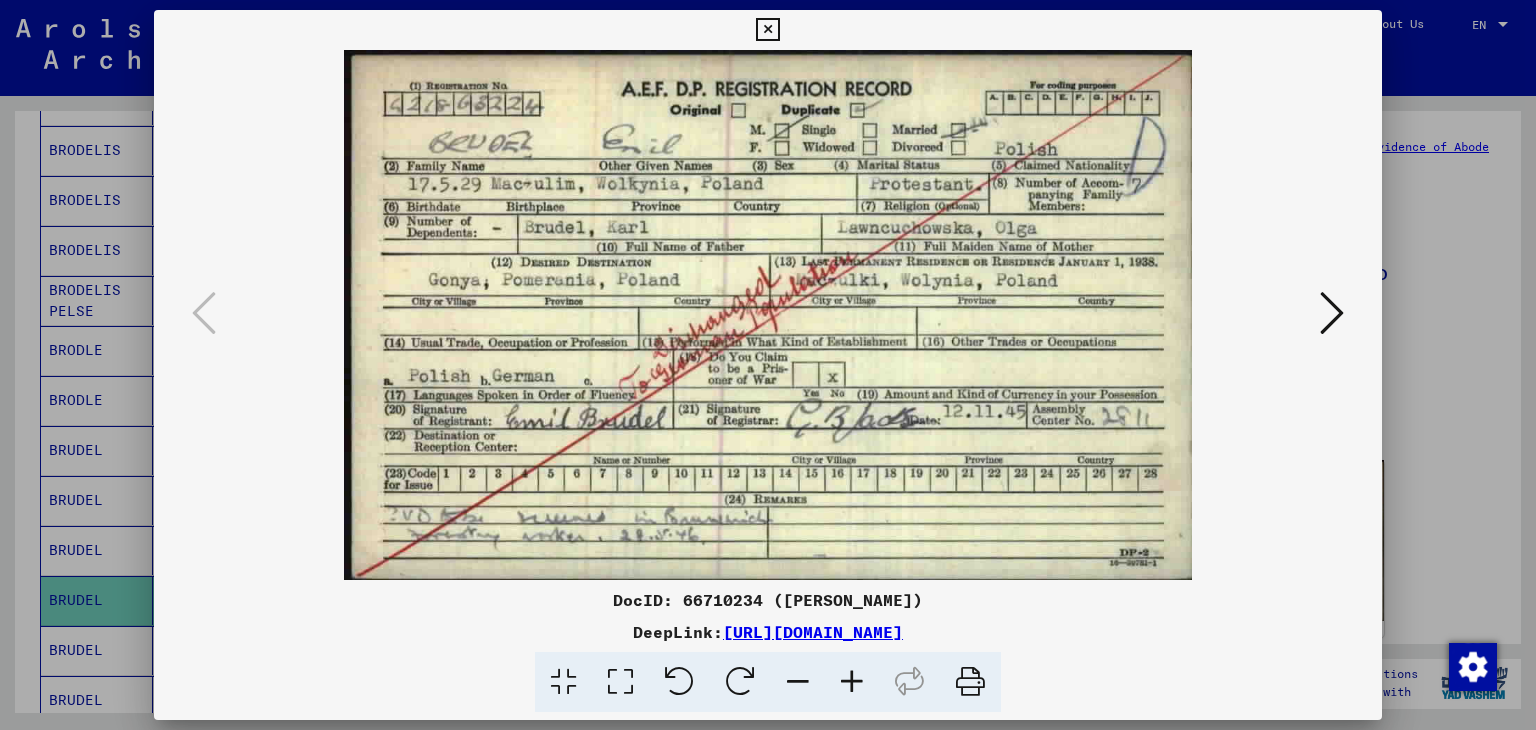 click at bounding box center (767, 30) 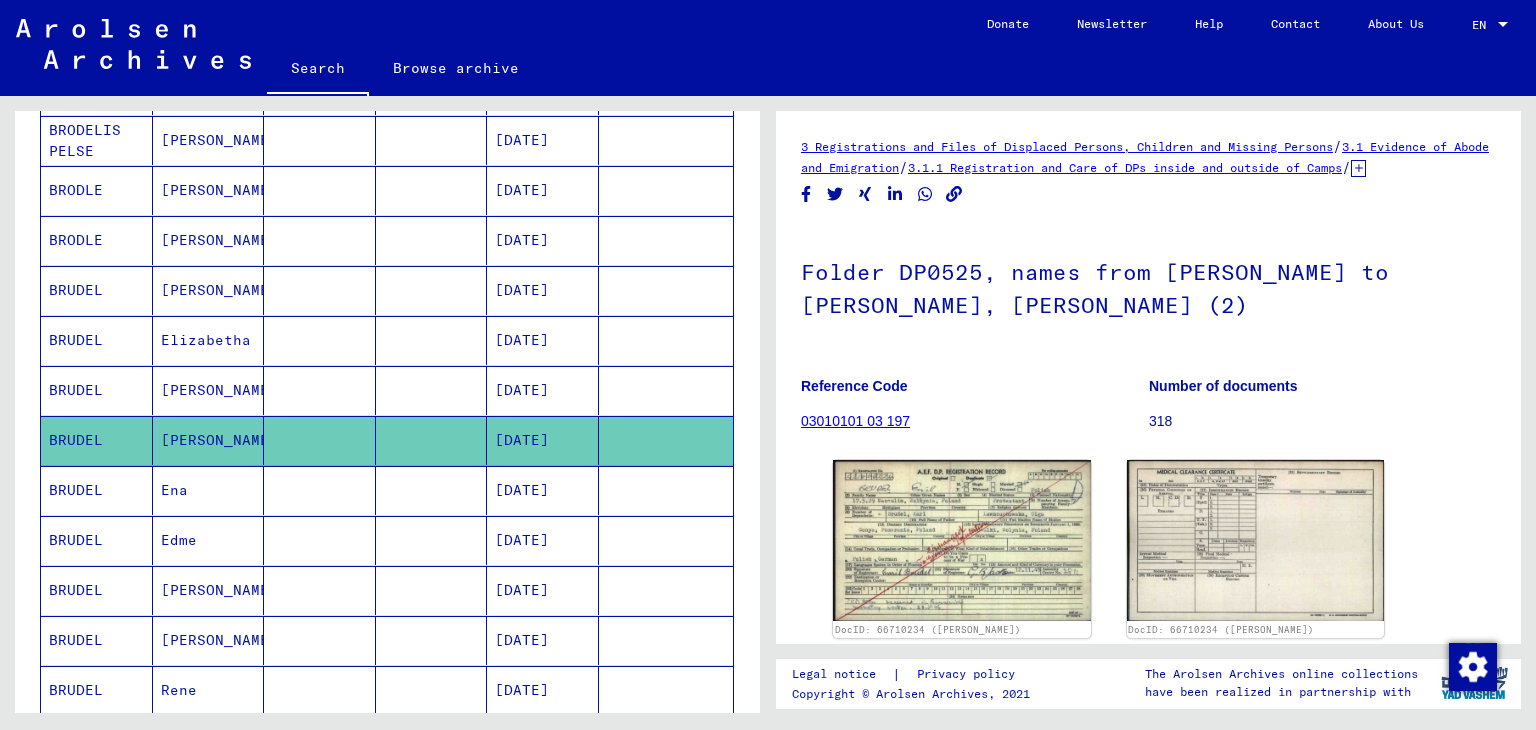 scroll, scrollTop: 795, scrollLeft: 0, axis: vertical 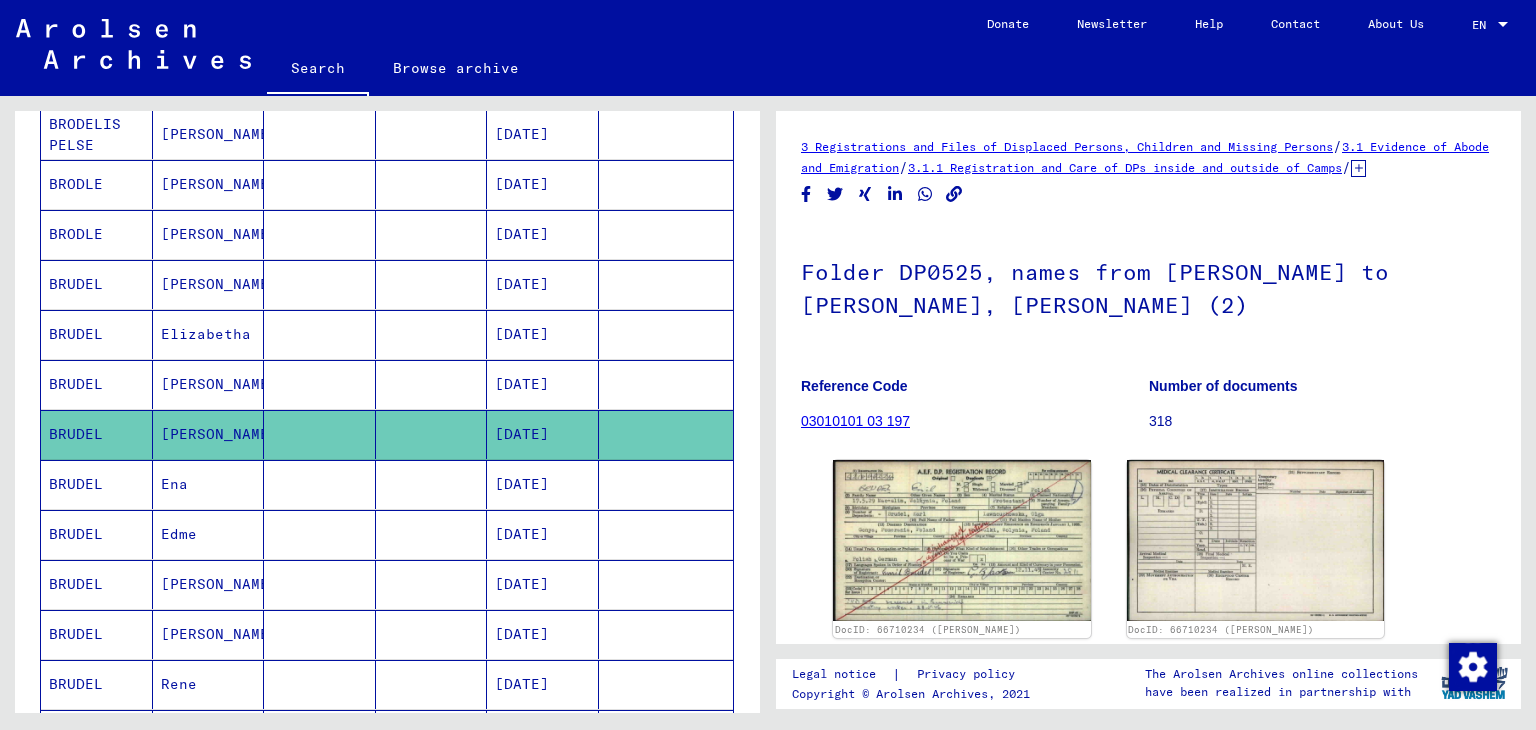 click on "Ena" at bounding box center [209, 534] 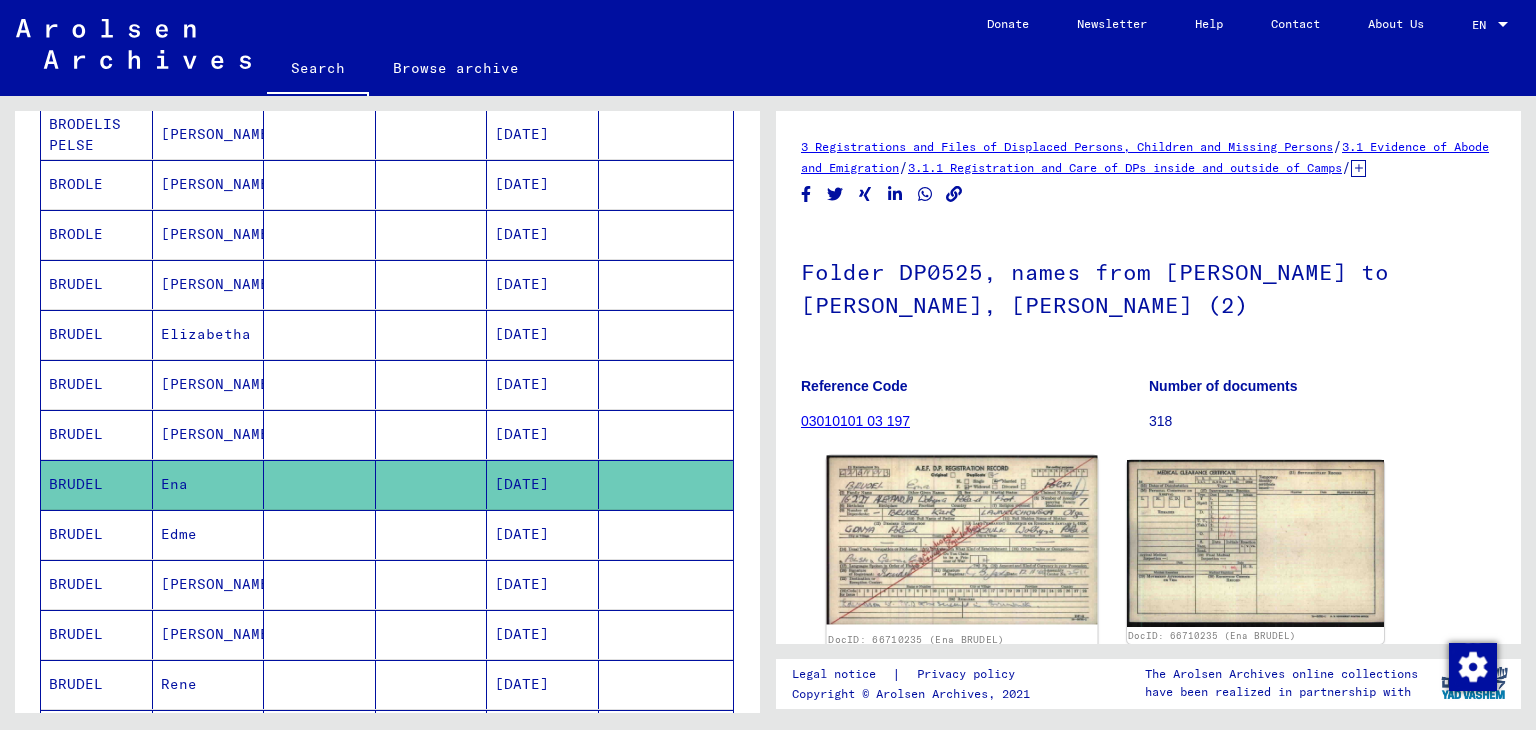 click 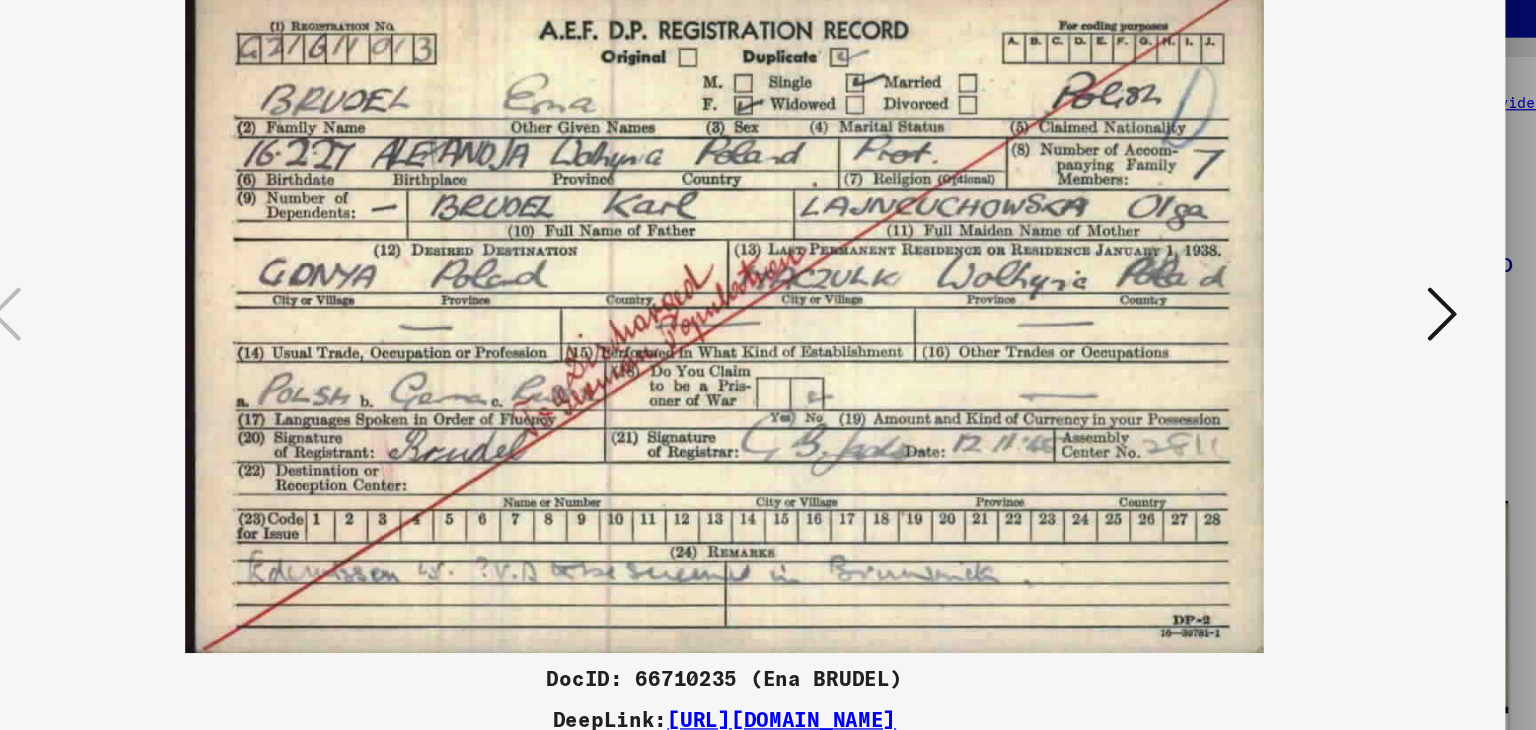 type 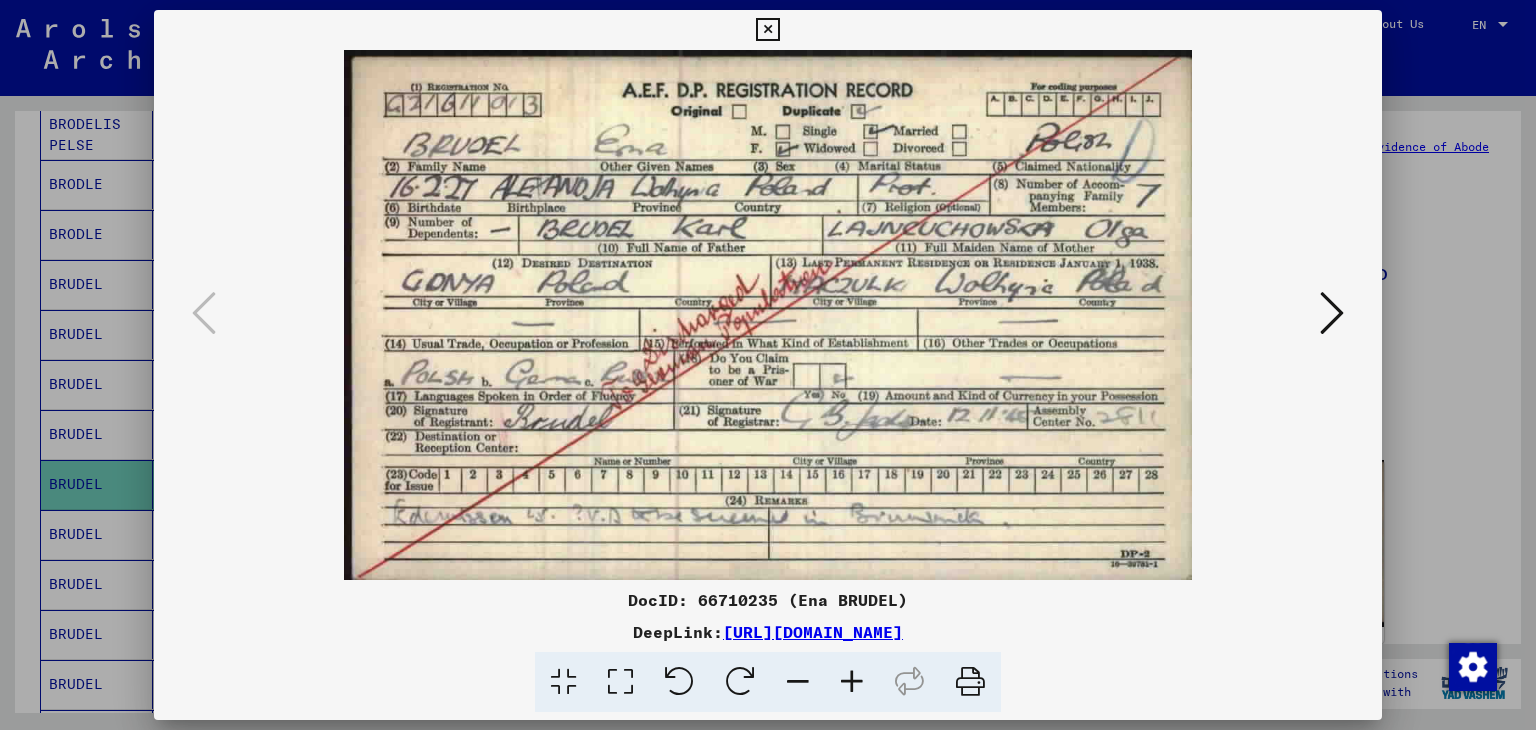 click at bounding box center [767, 30] 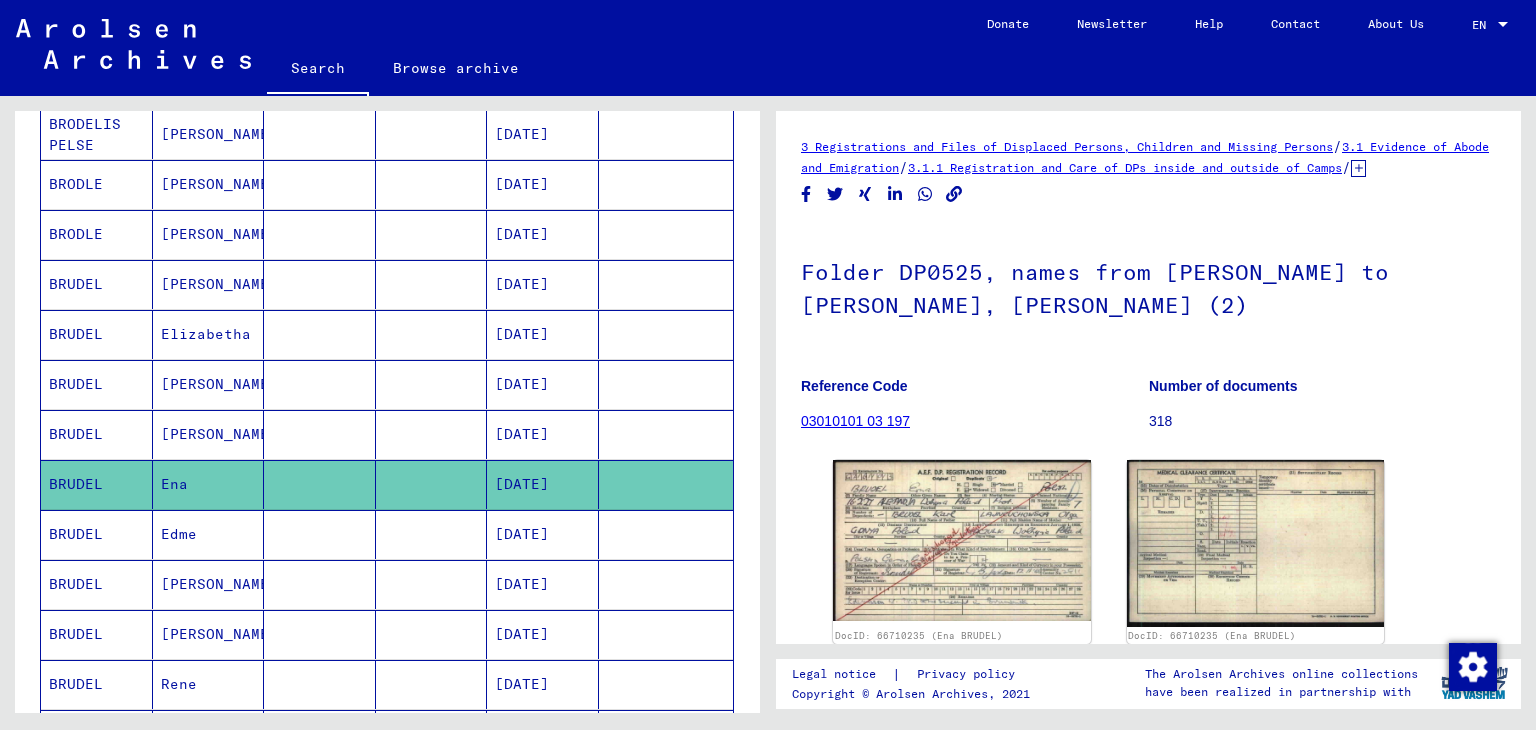 click on "Edme" at bounding box center (209, 584) 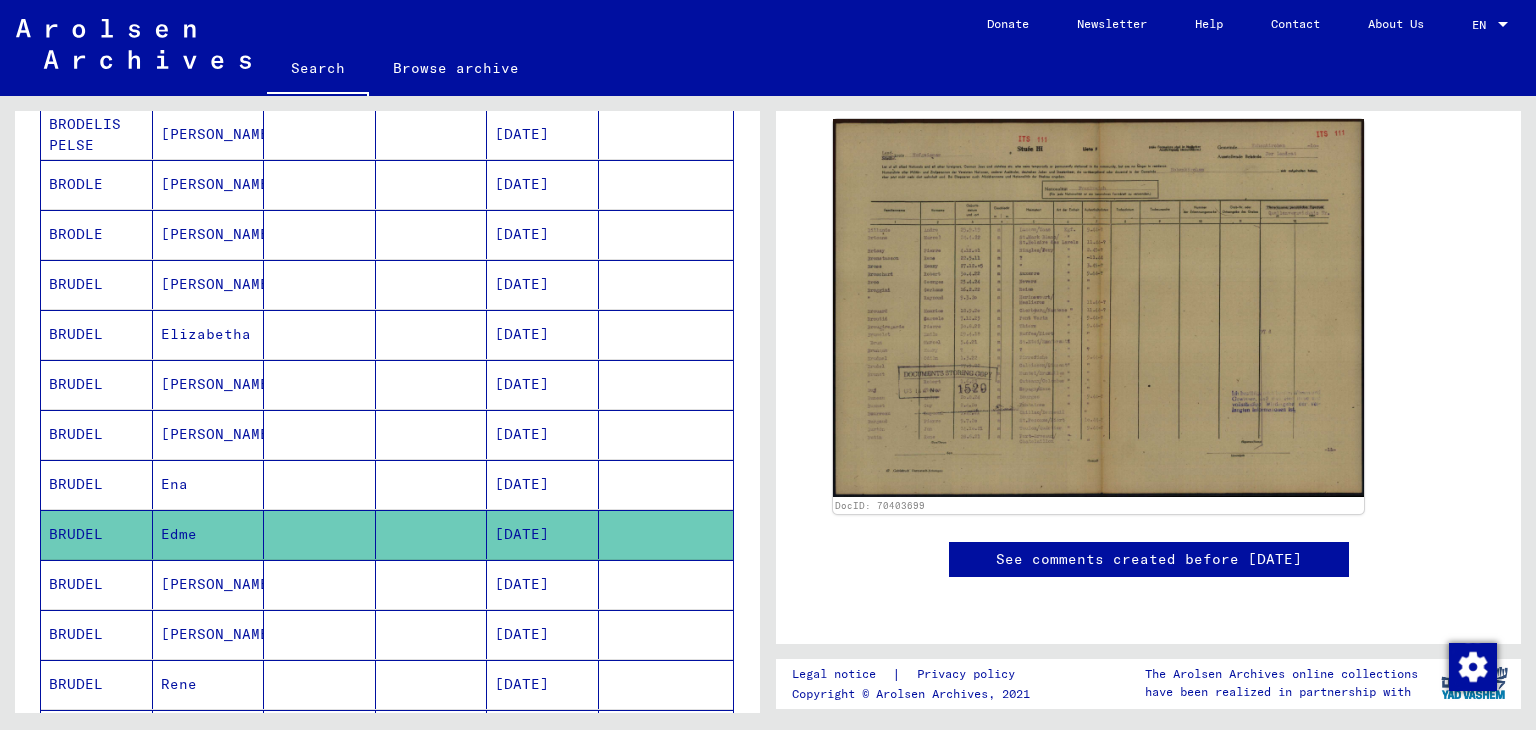 scroll, scrollTop: 354, scrollLeft: 0, axis: vertical 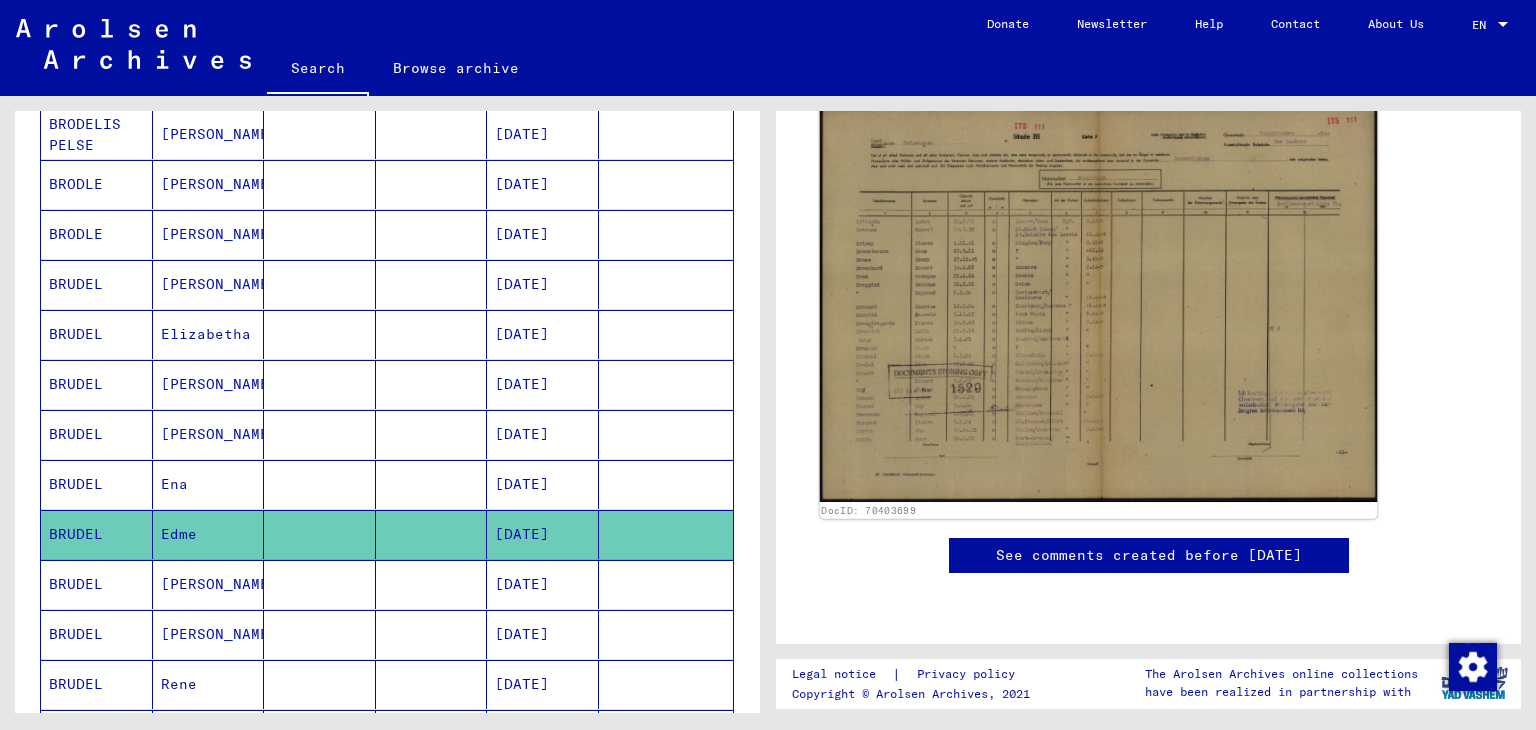click 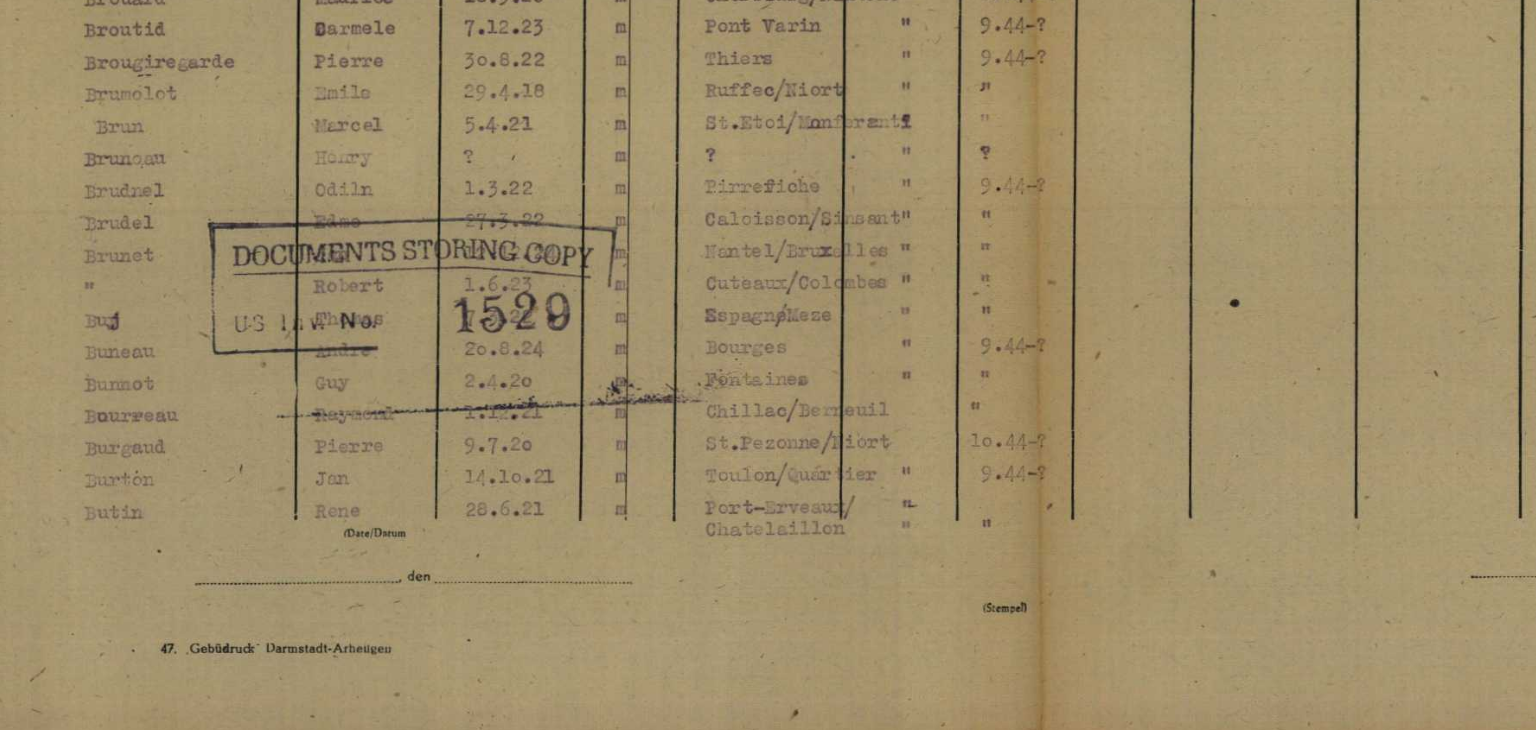 drag, startPoint x: 570, startPoint y: 507, endPoint x: 526, endPoint y: 492, distance: 46.486557 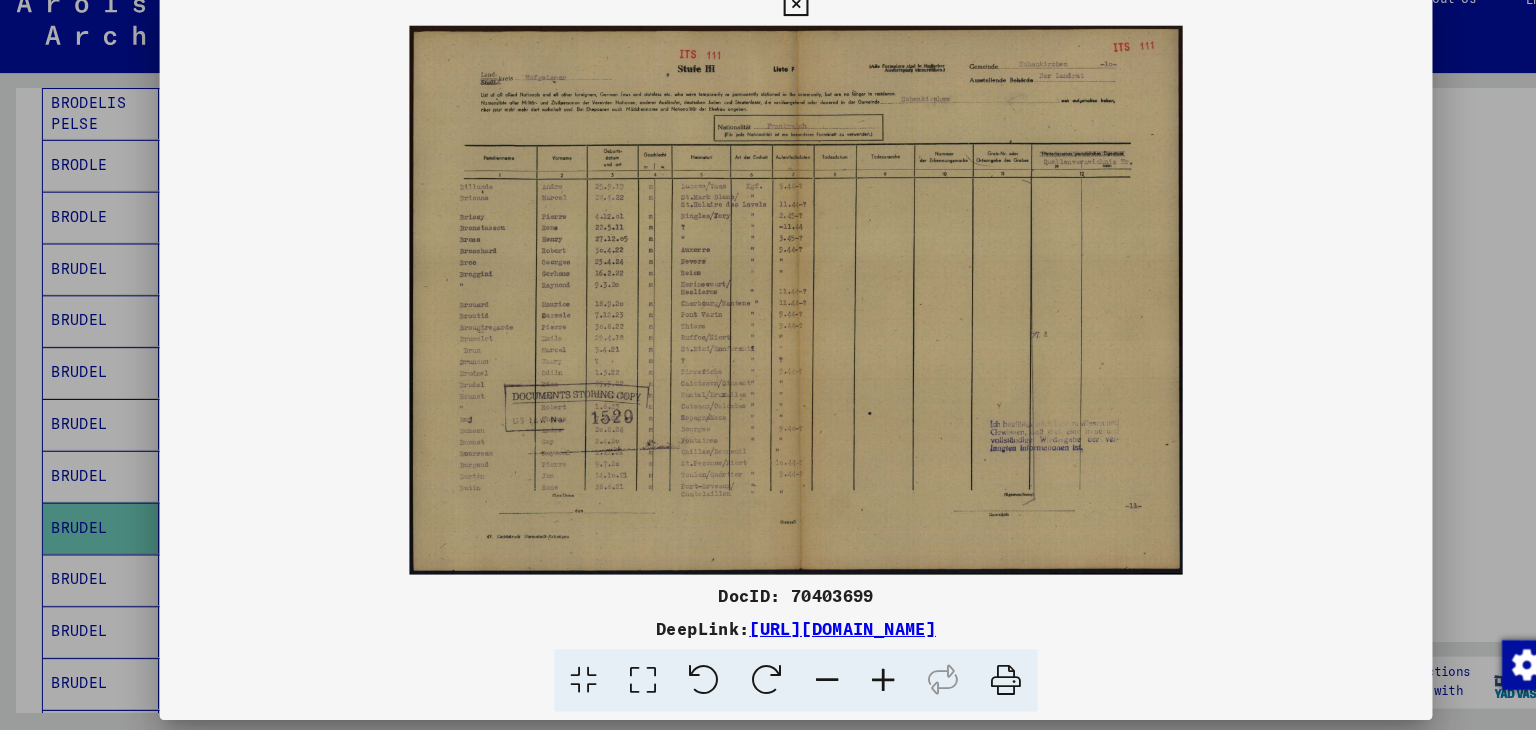 scroll, scrollTop: 0, scrollLeft: 0, axis: both 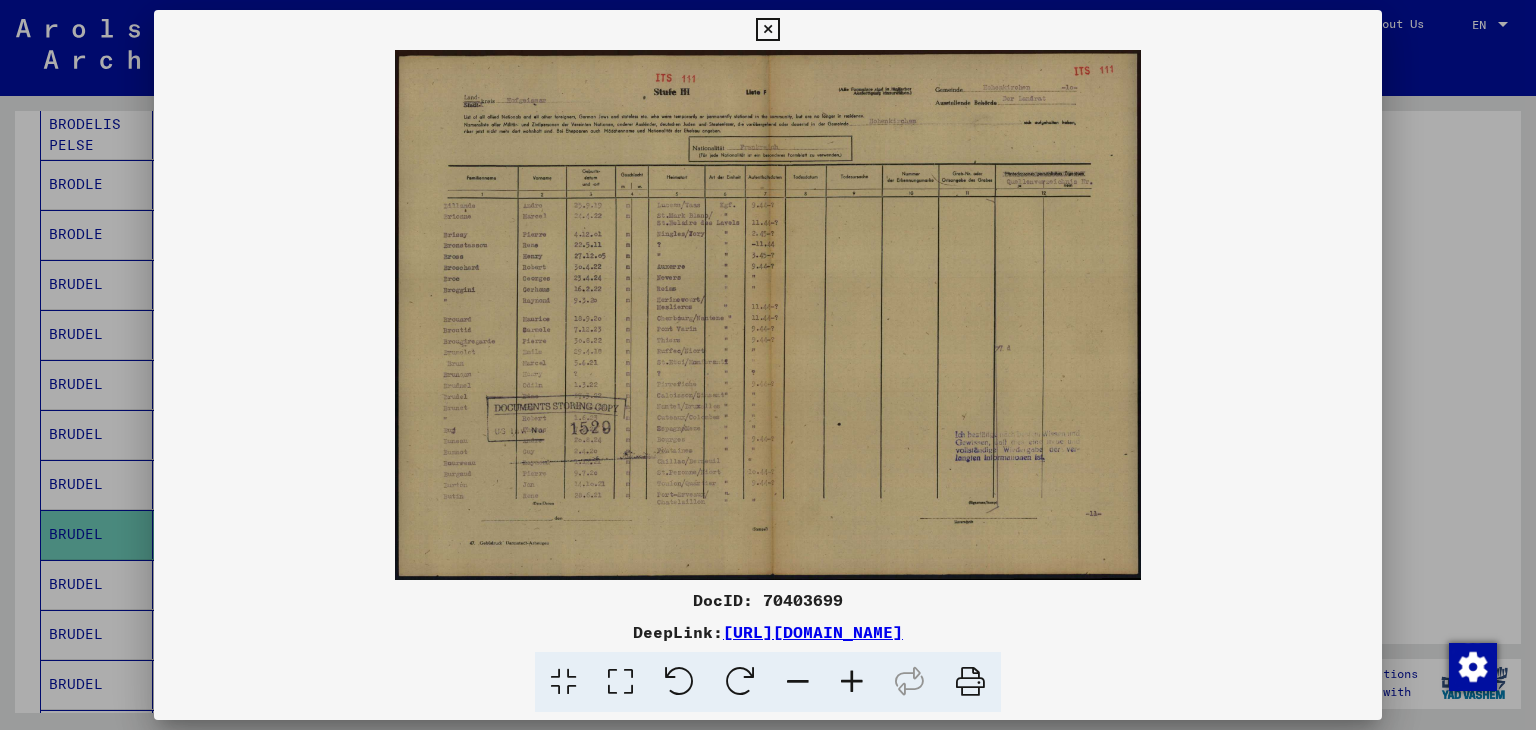 click at bounding box center [767, 30] 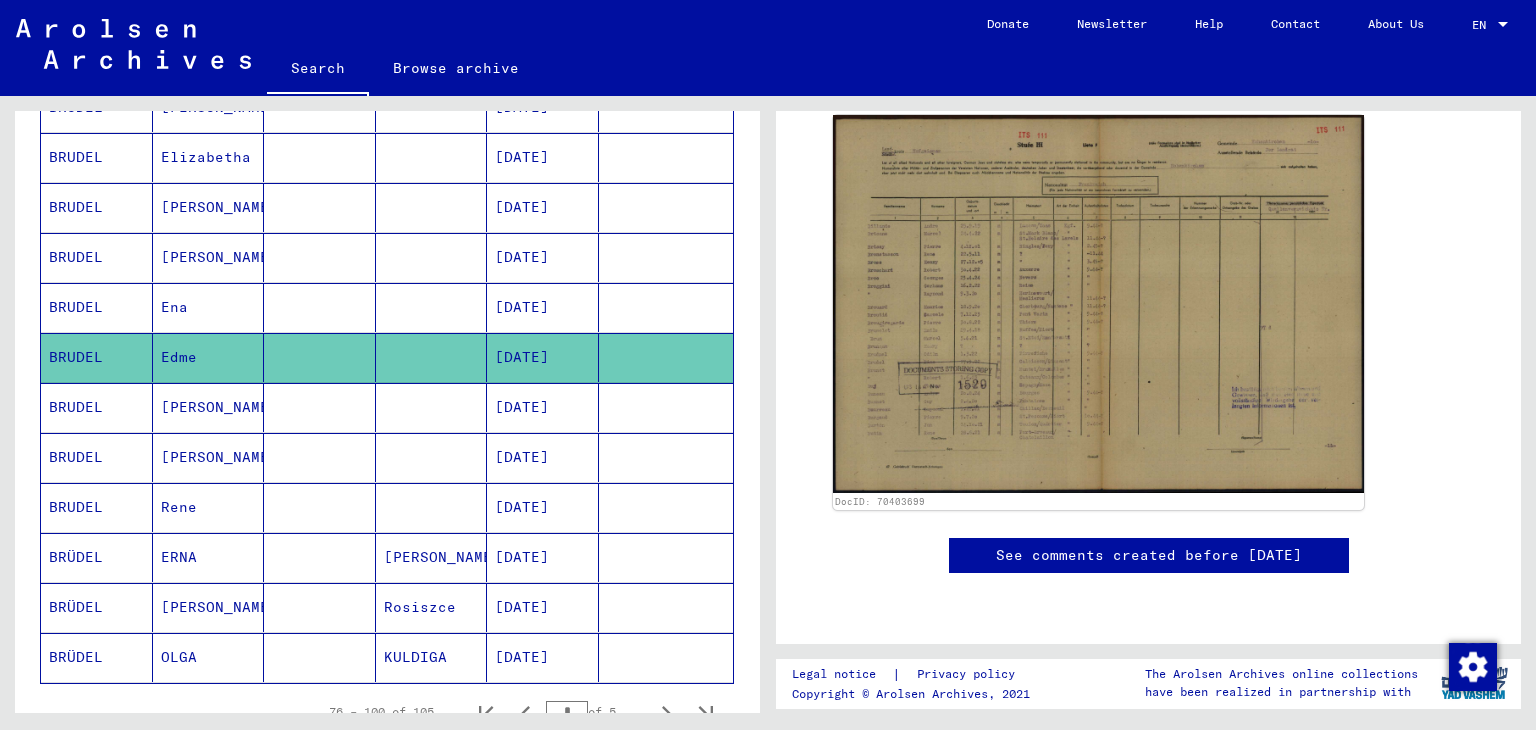 scroll, scrollTop: 973, scrollLeft: 0, axis: vertical 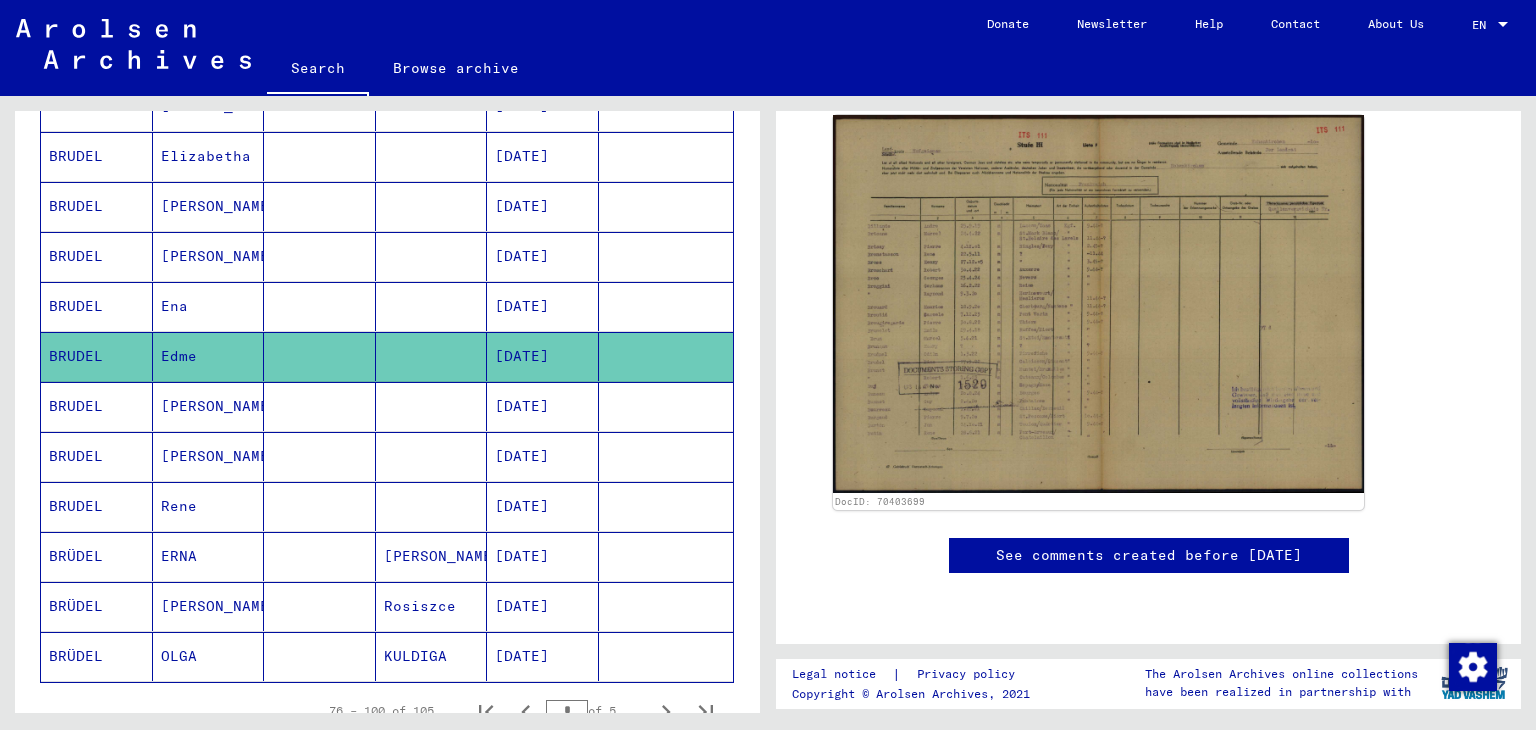 click on "Rene" at bounding box center [209, 556] 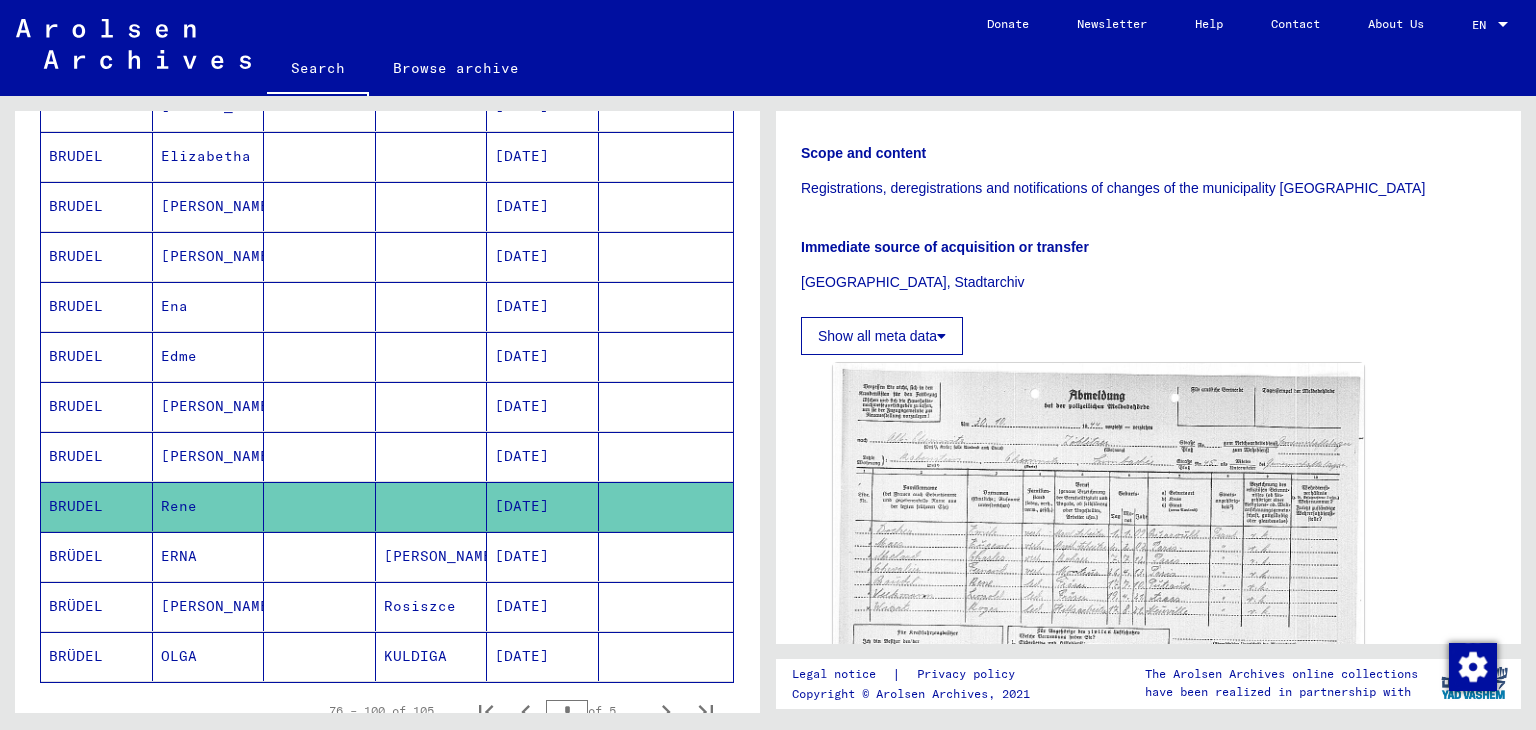 scroll, scrollTop: 455, scrollLeft: 0, axis: vertical 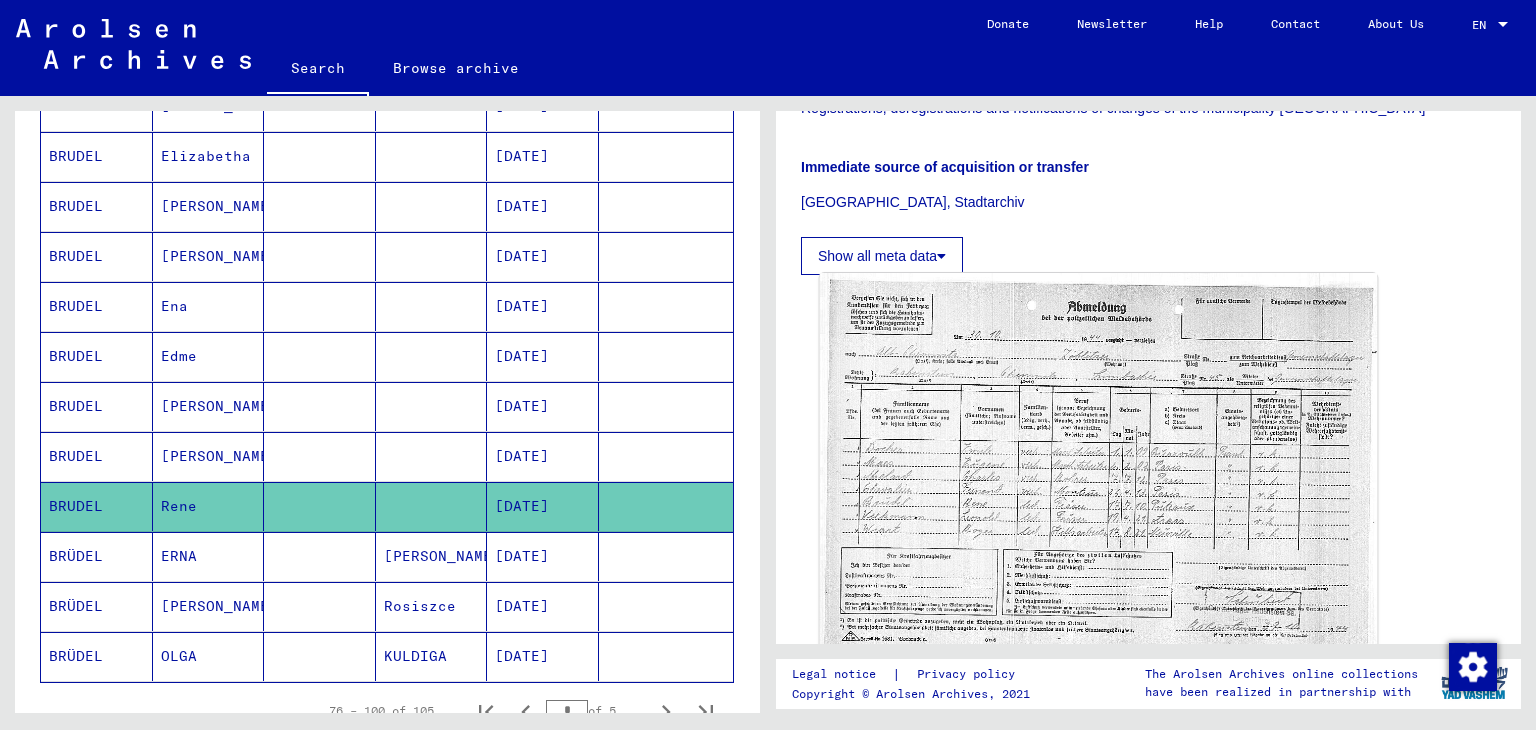 click 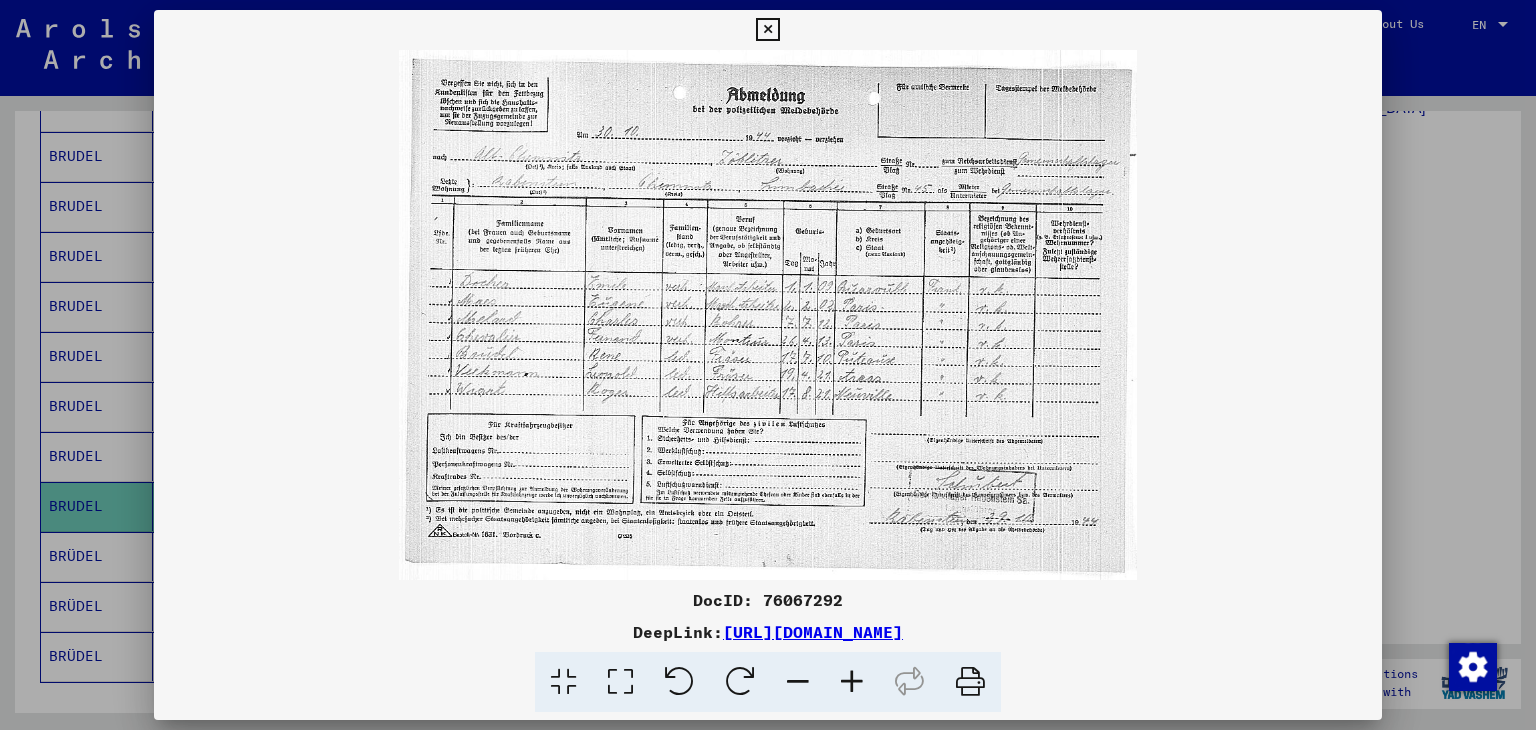 click at bounding box center (767, 30) 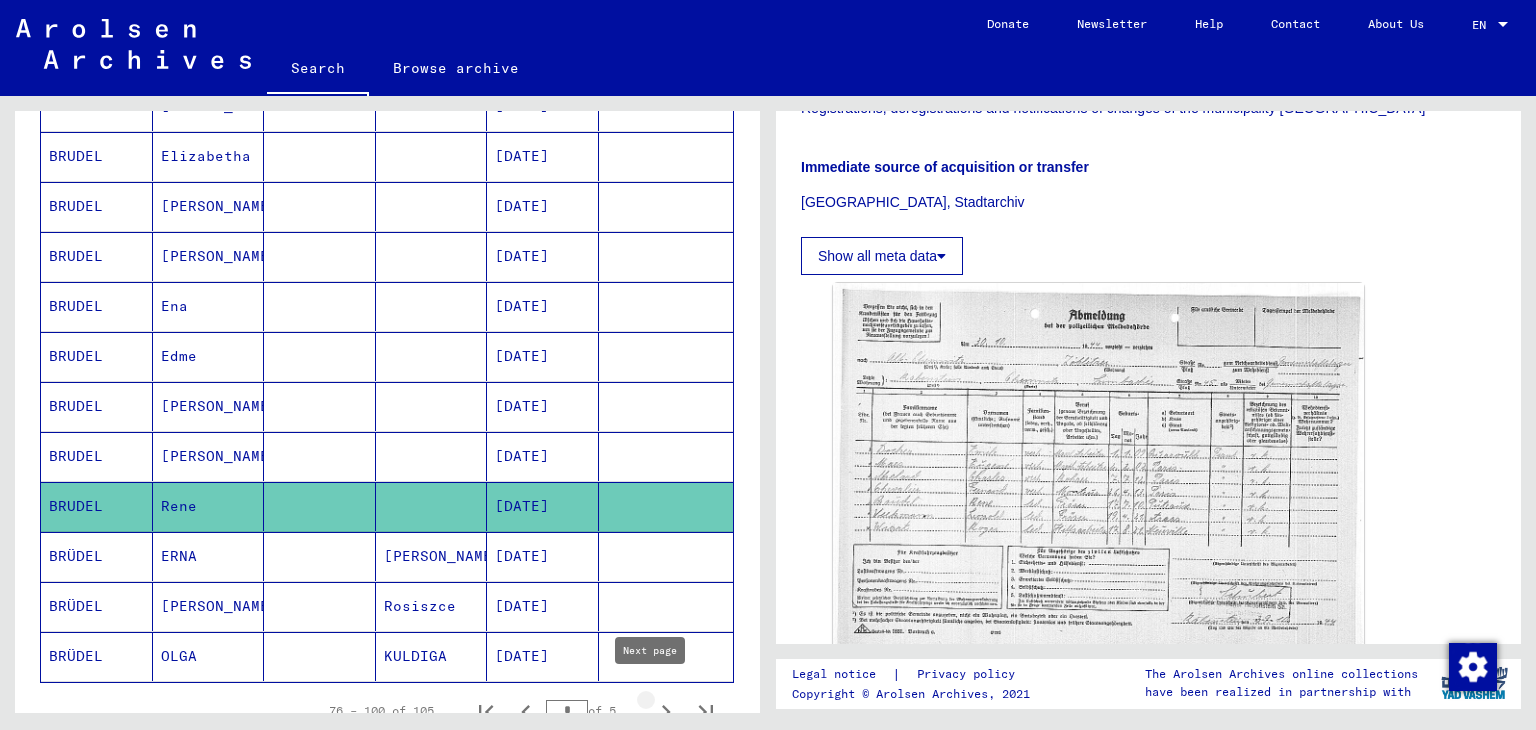 click 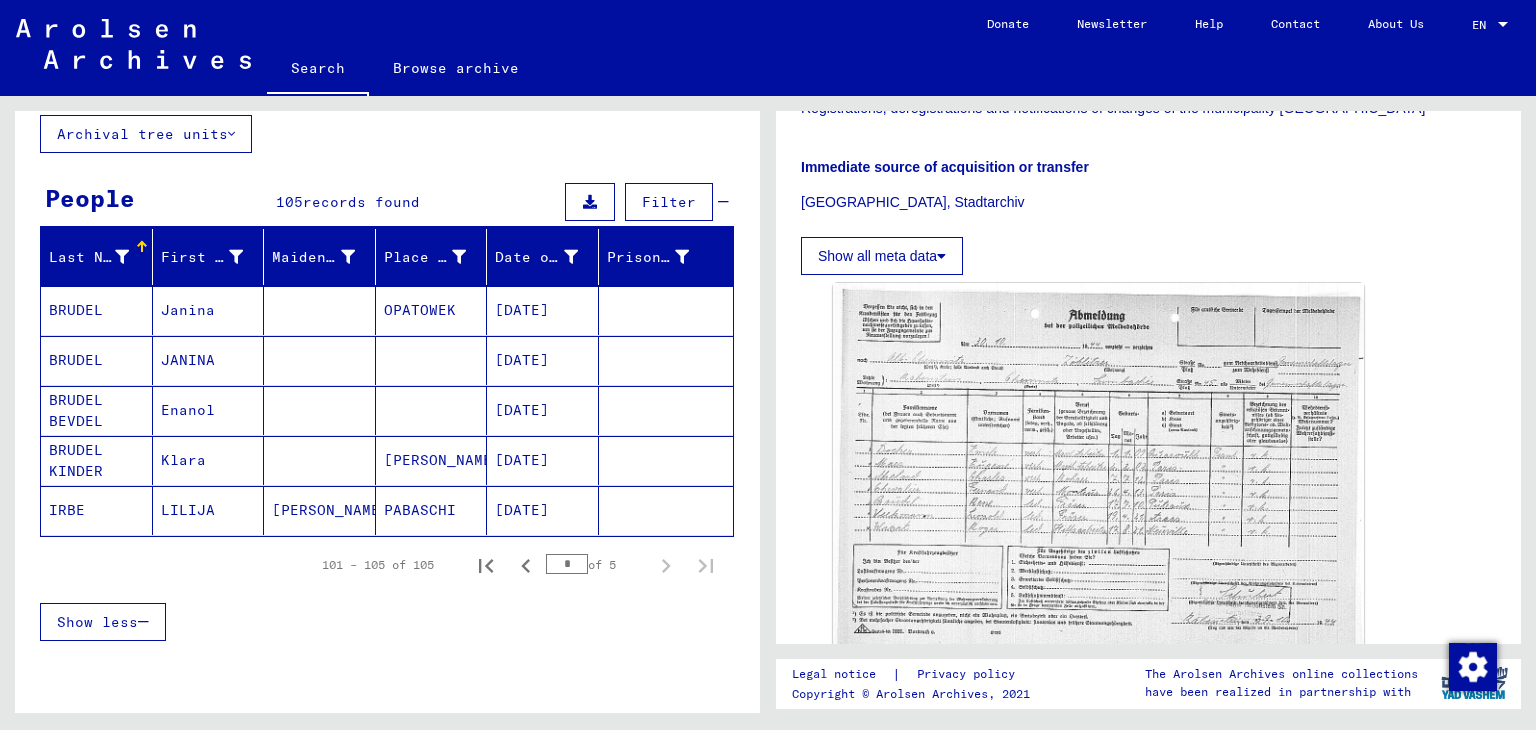 scroll, scrollTop: 113, scrollLeft: 0, axis: vertical 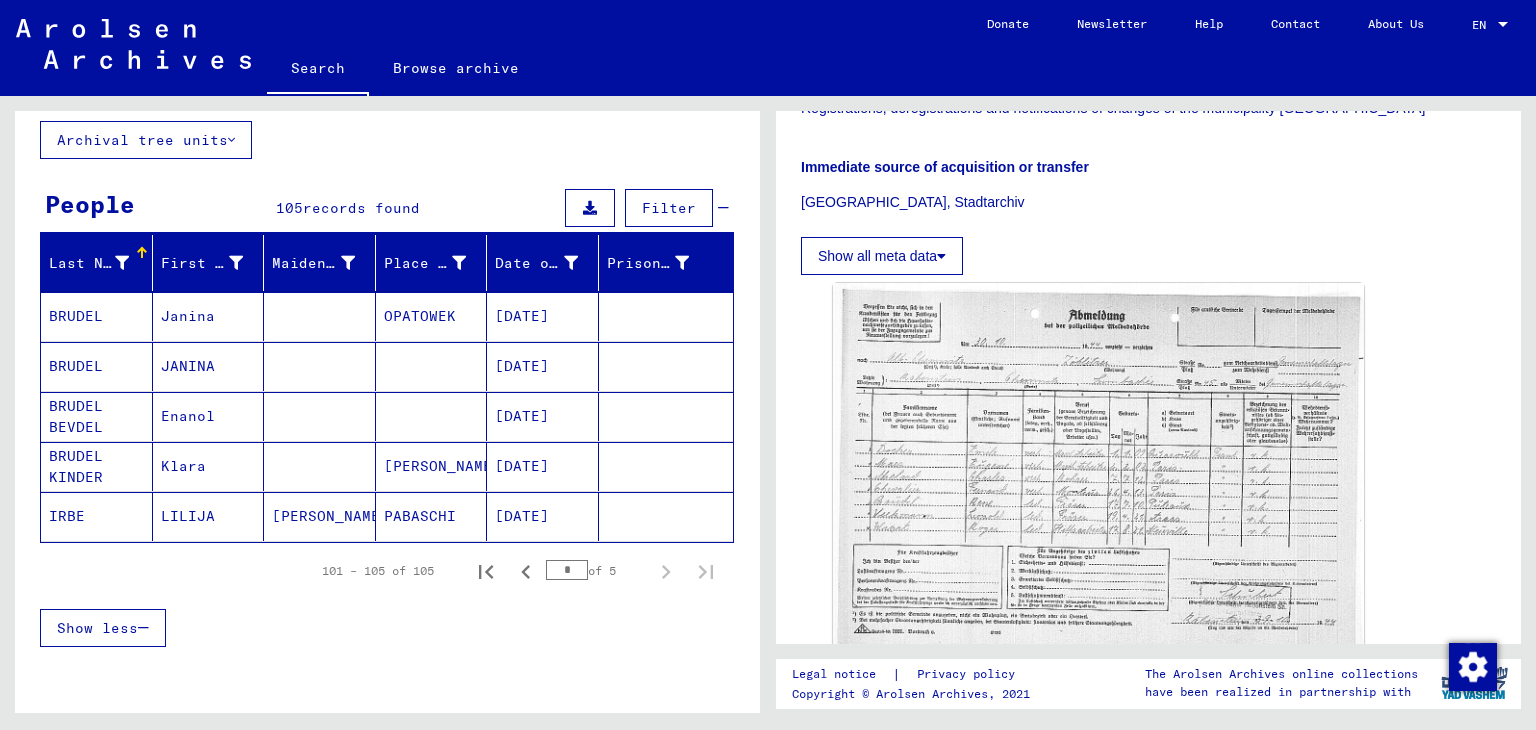 click on "Klara" at bounding box center (209, 516) 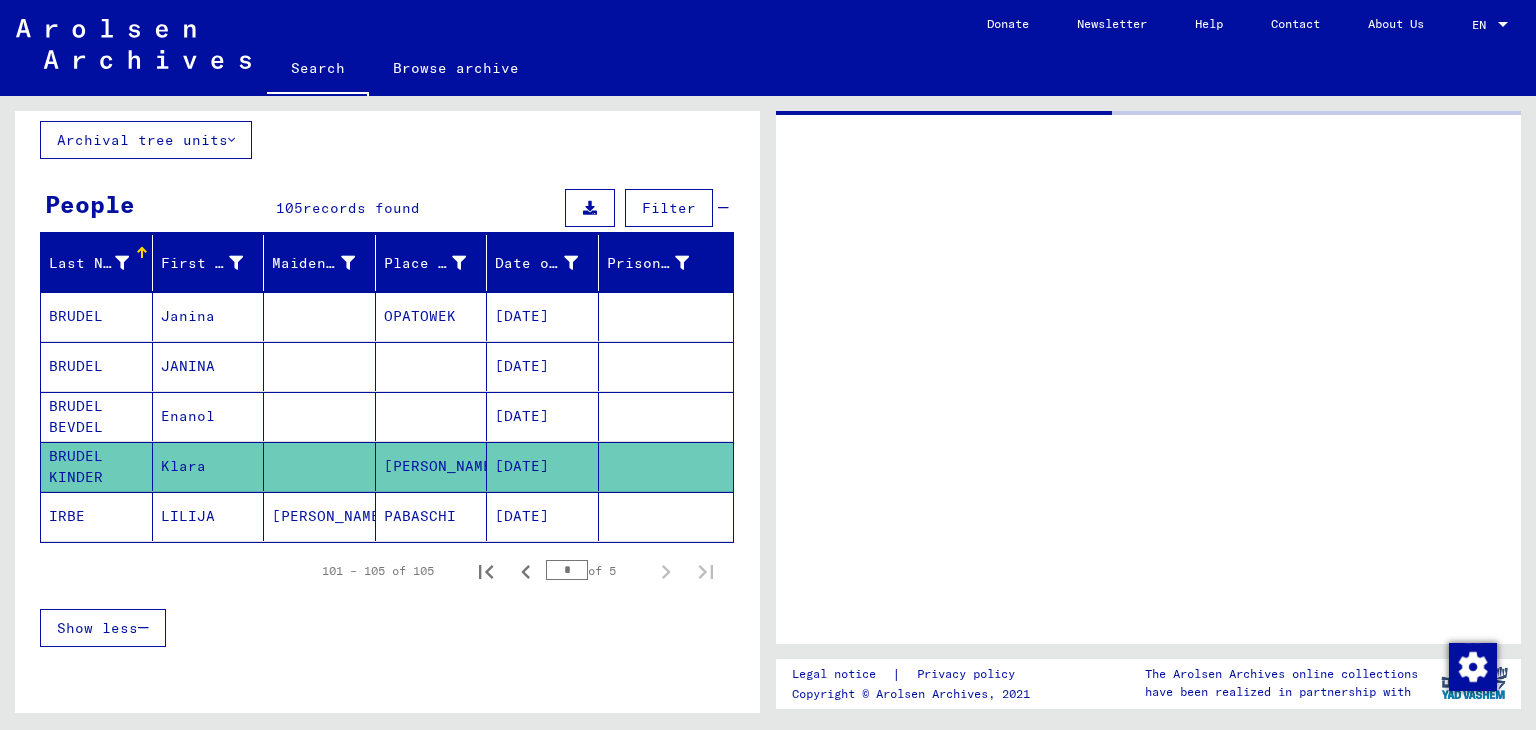 scroll, scrollTop: 0, scrollLeft: 0, axis: both 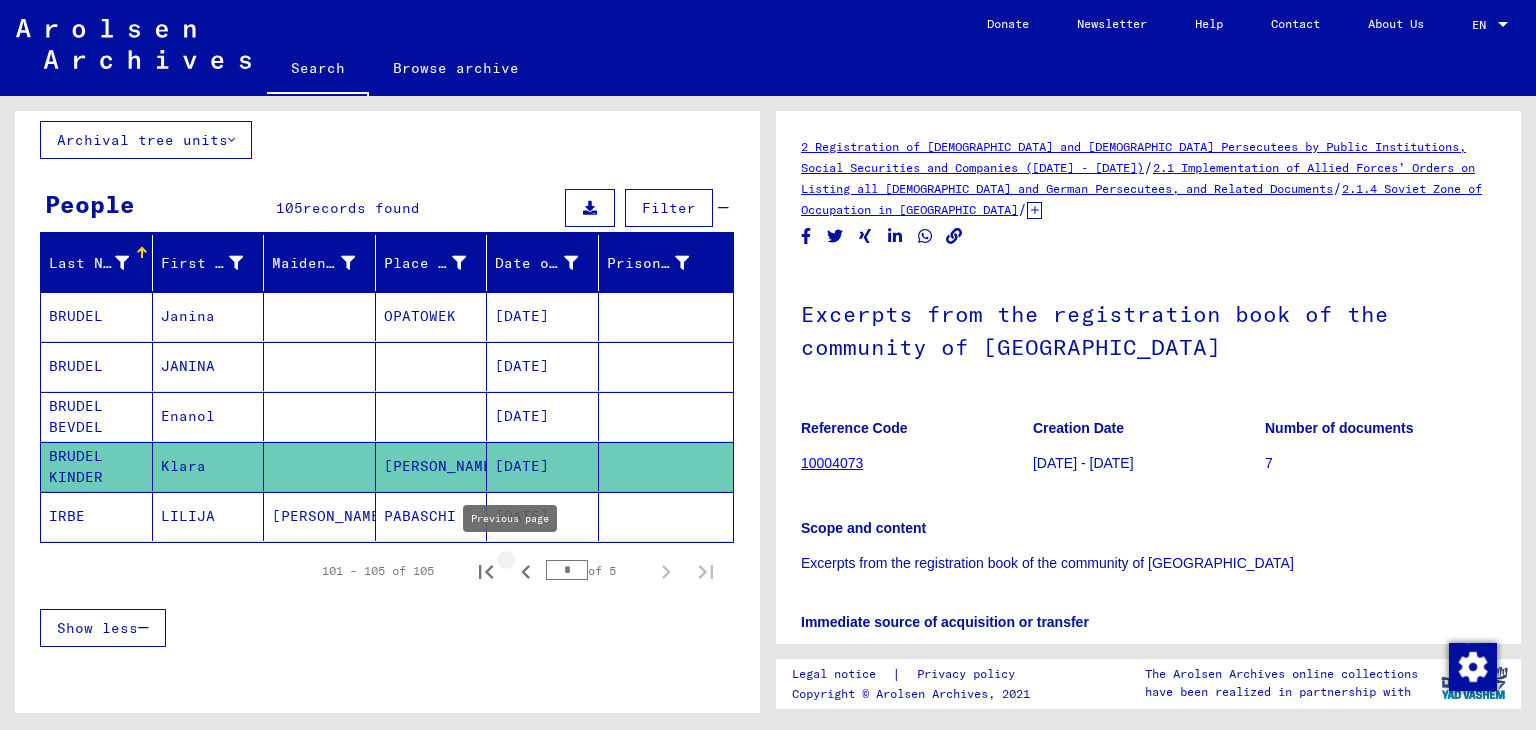 click 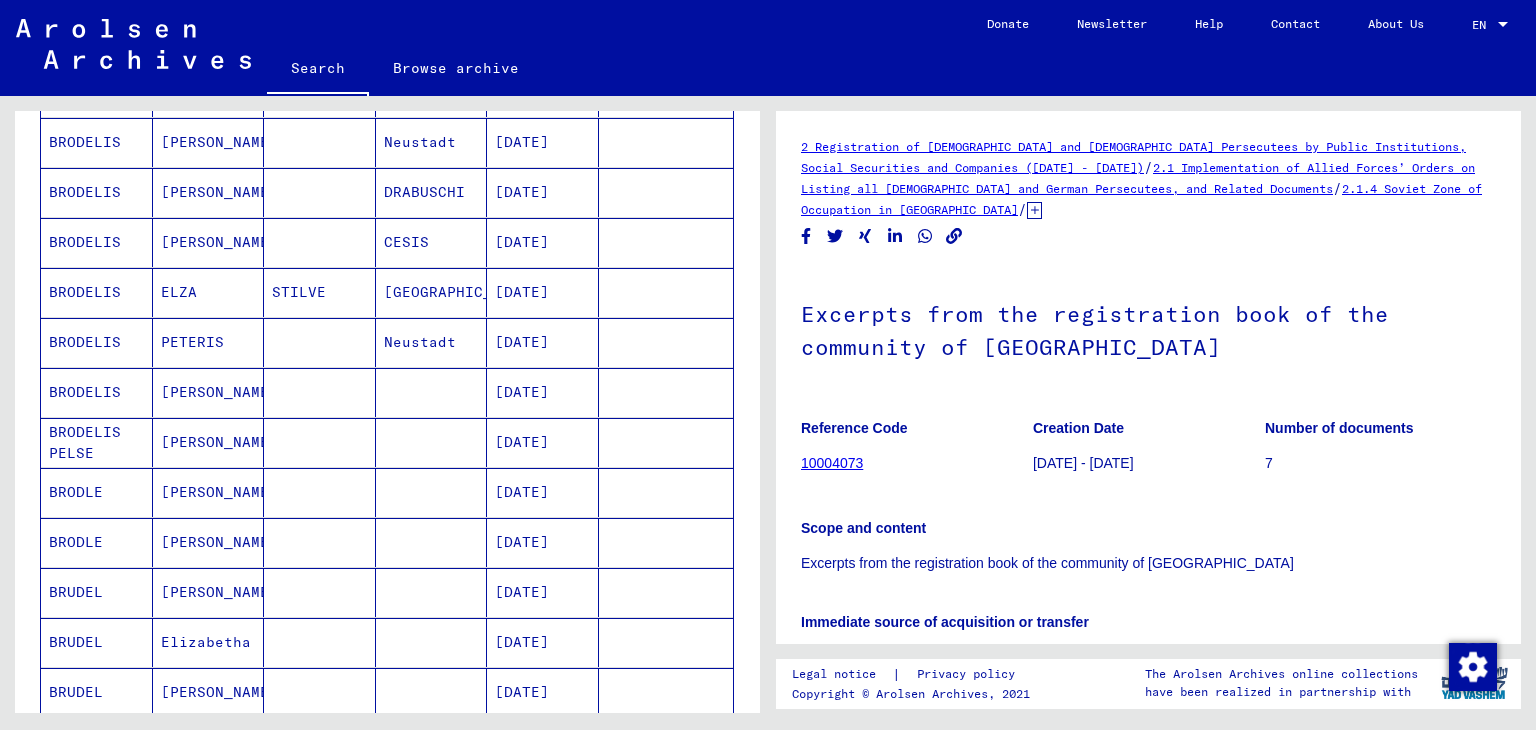 scroll, scrollTop: 495, scrollLeft: 0, axis: vertical 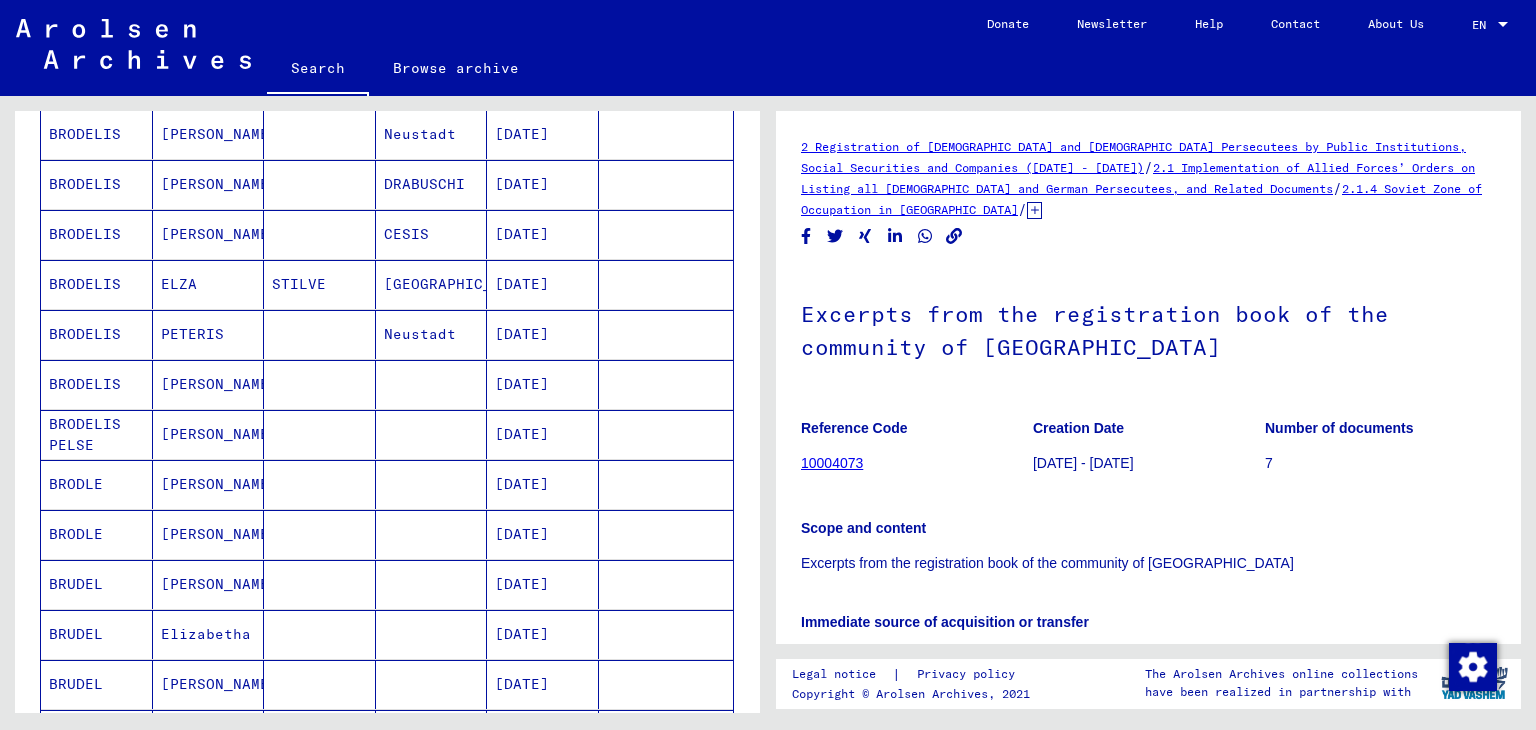 click on "[PERSON_NAME]" at bounding box center (209, 584) 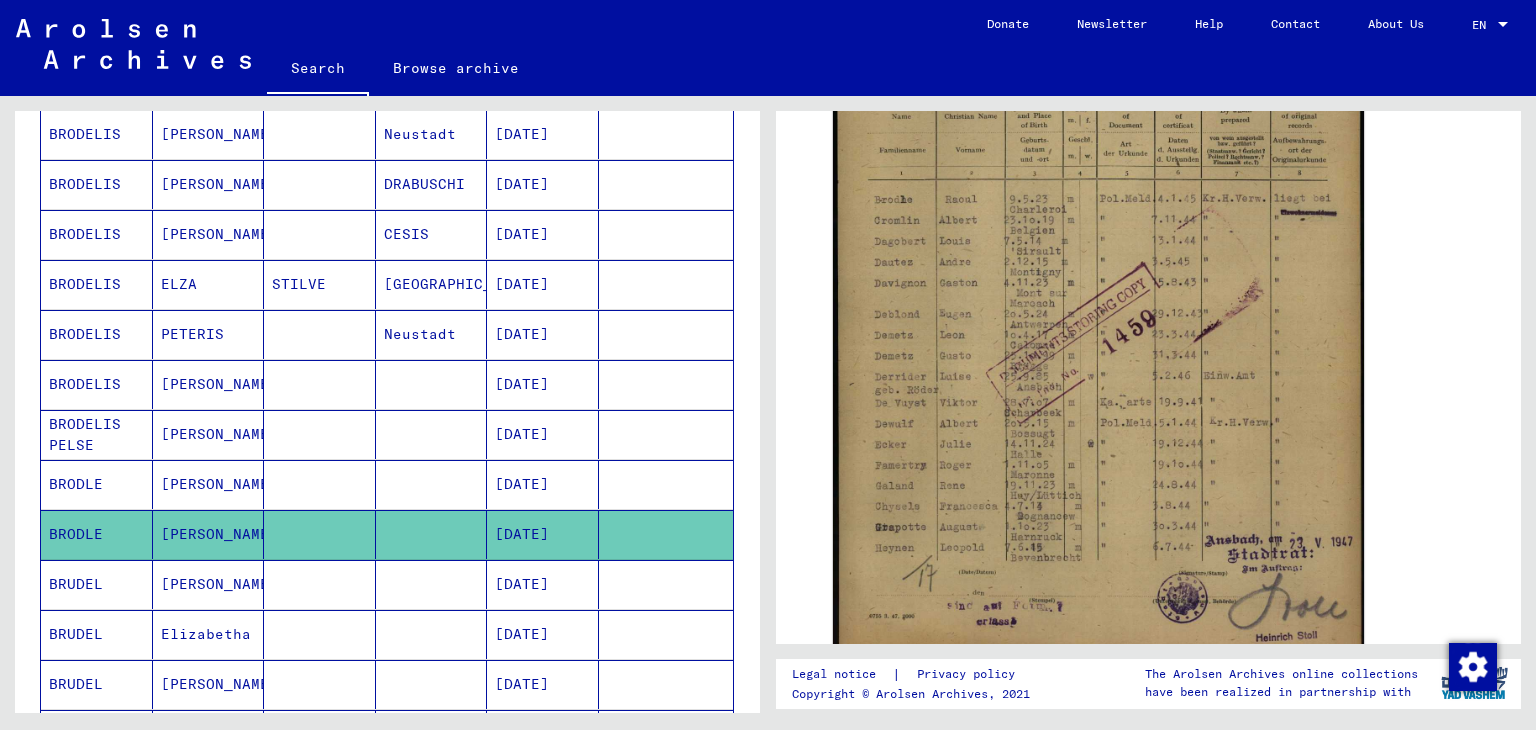scroll, scrollTop: 584, scrollLeft: 0, axis: vertical 